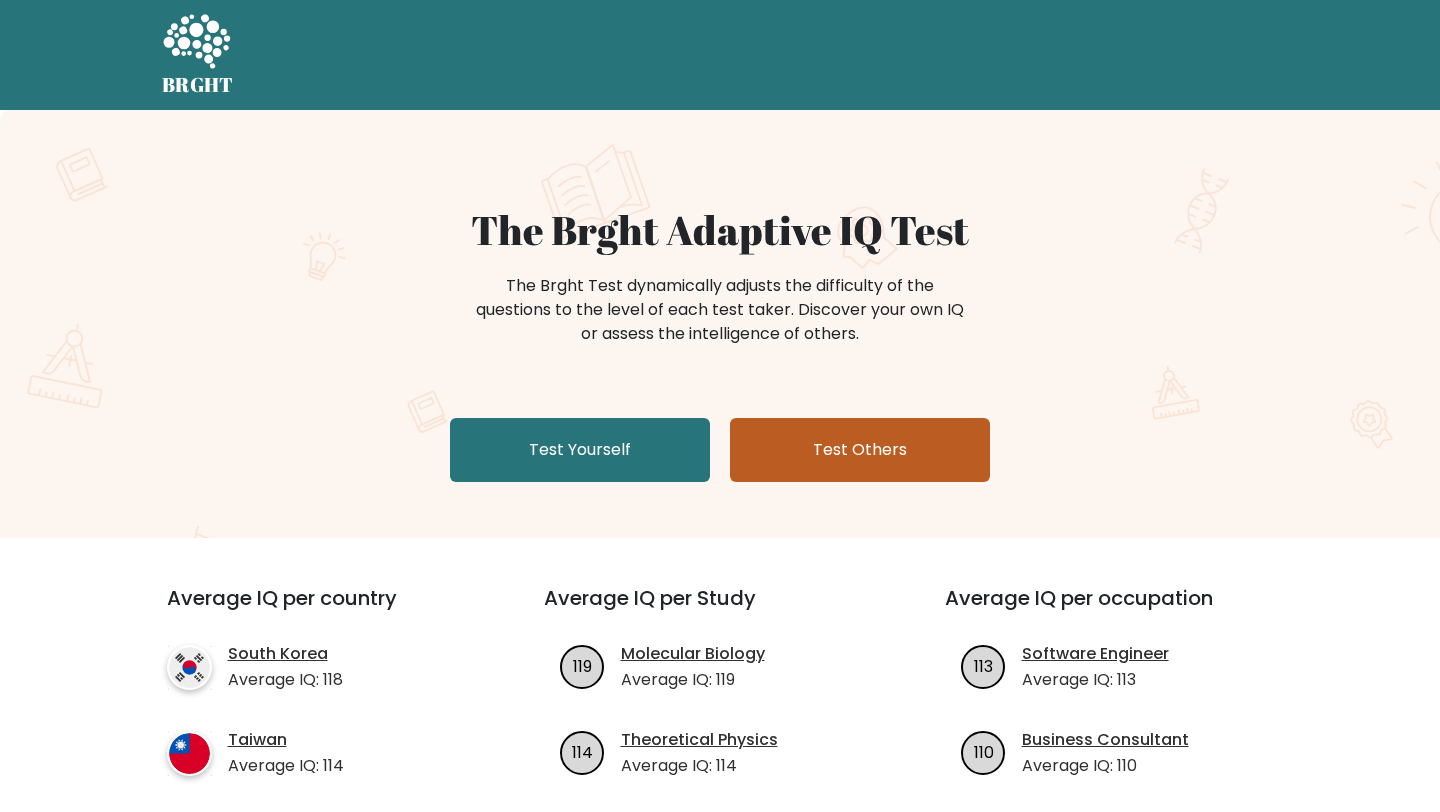 scroll, scrollTop: 0, scrollLeft: 0, axis: both 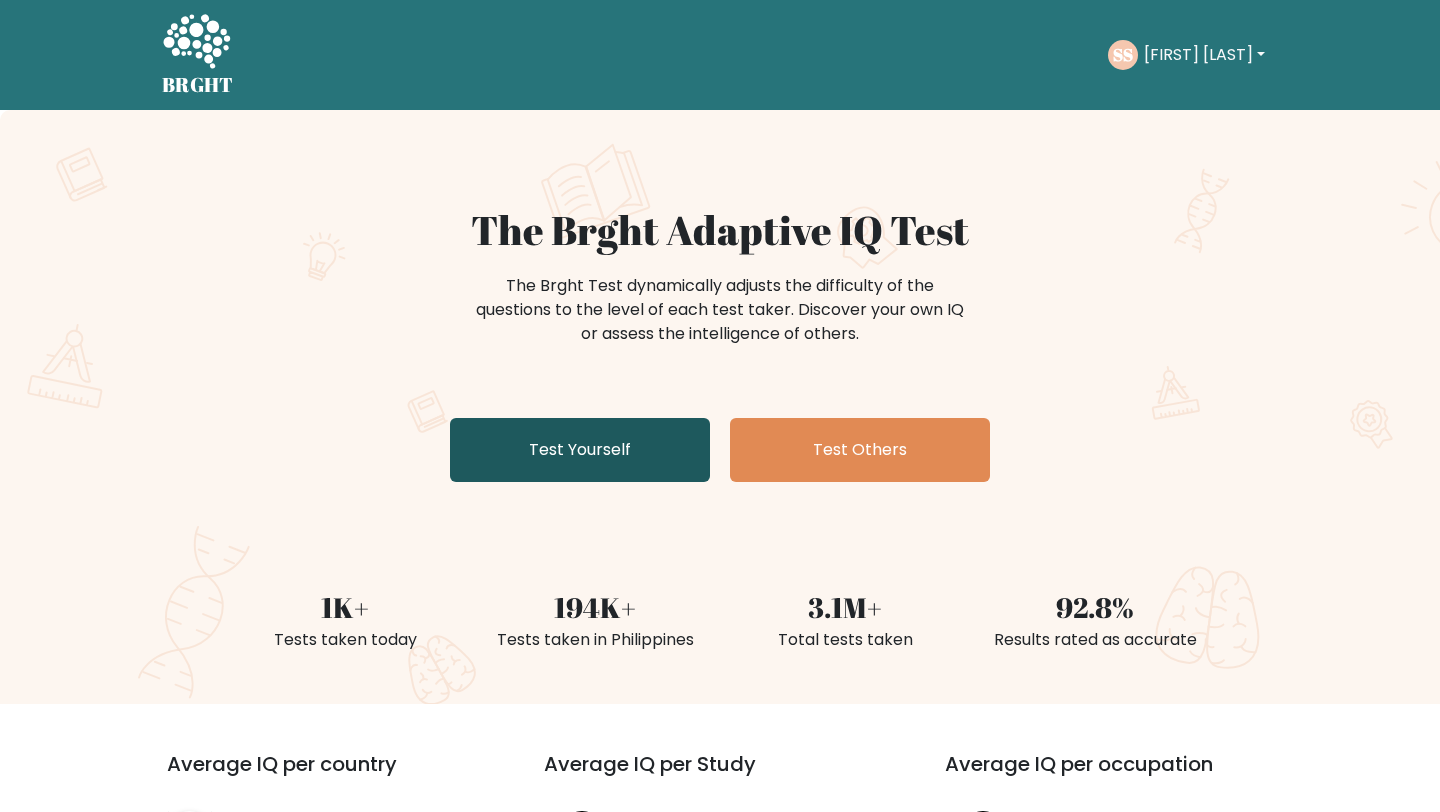 click on "Test Yourself" at bounding box center (580, 450) 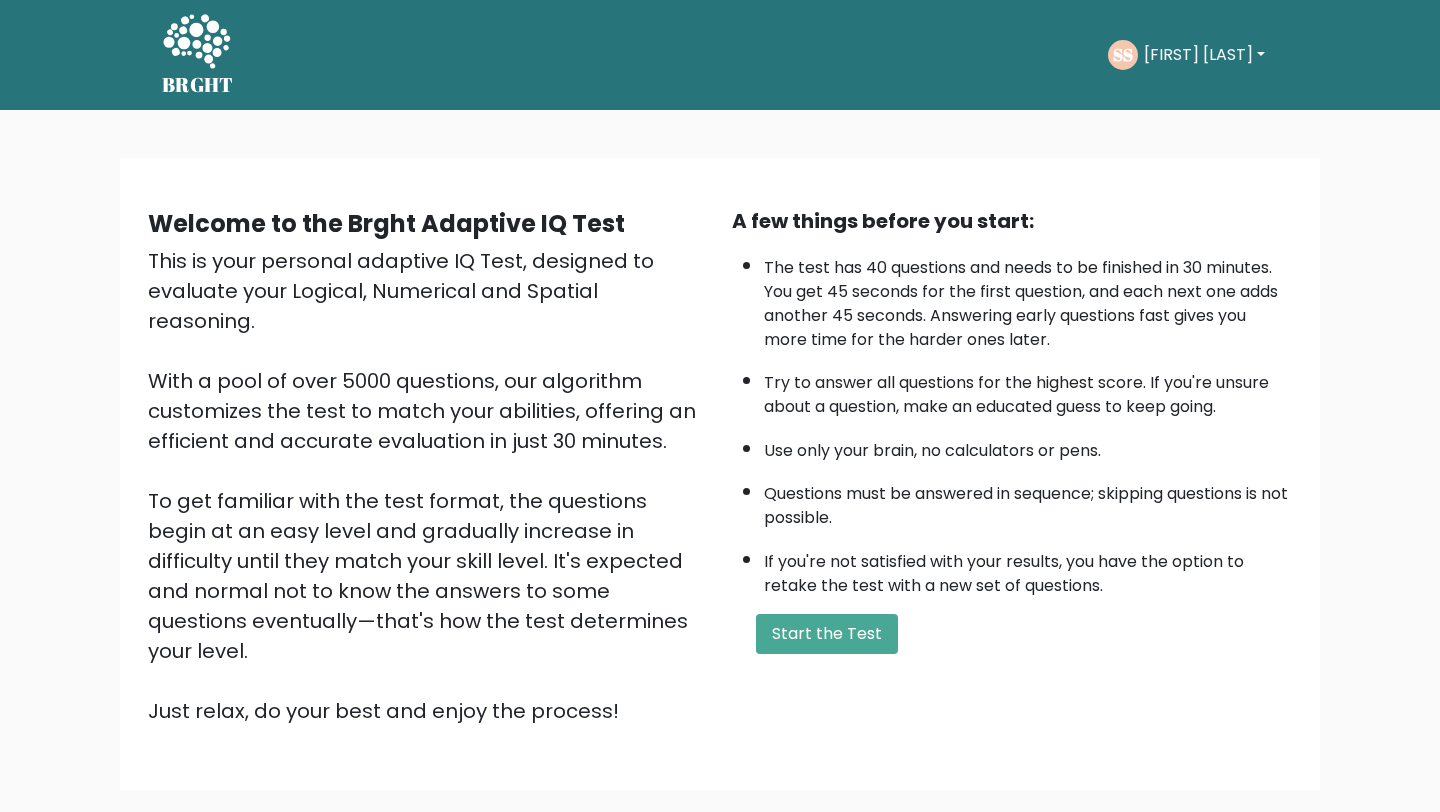 scroll, scrollTop: 0, scrollLeft: 0, axis: both 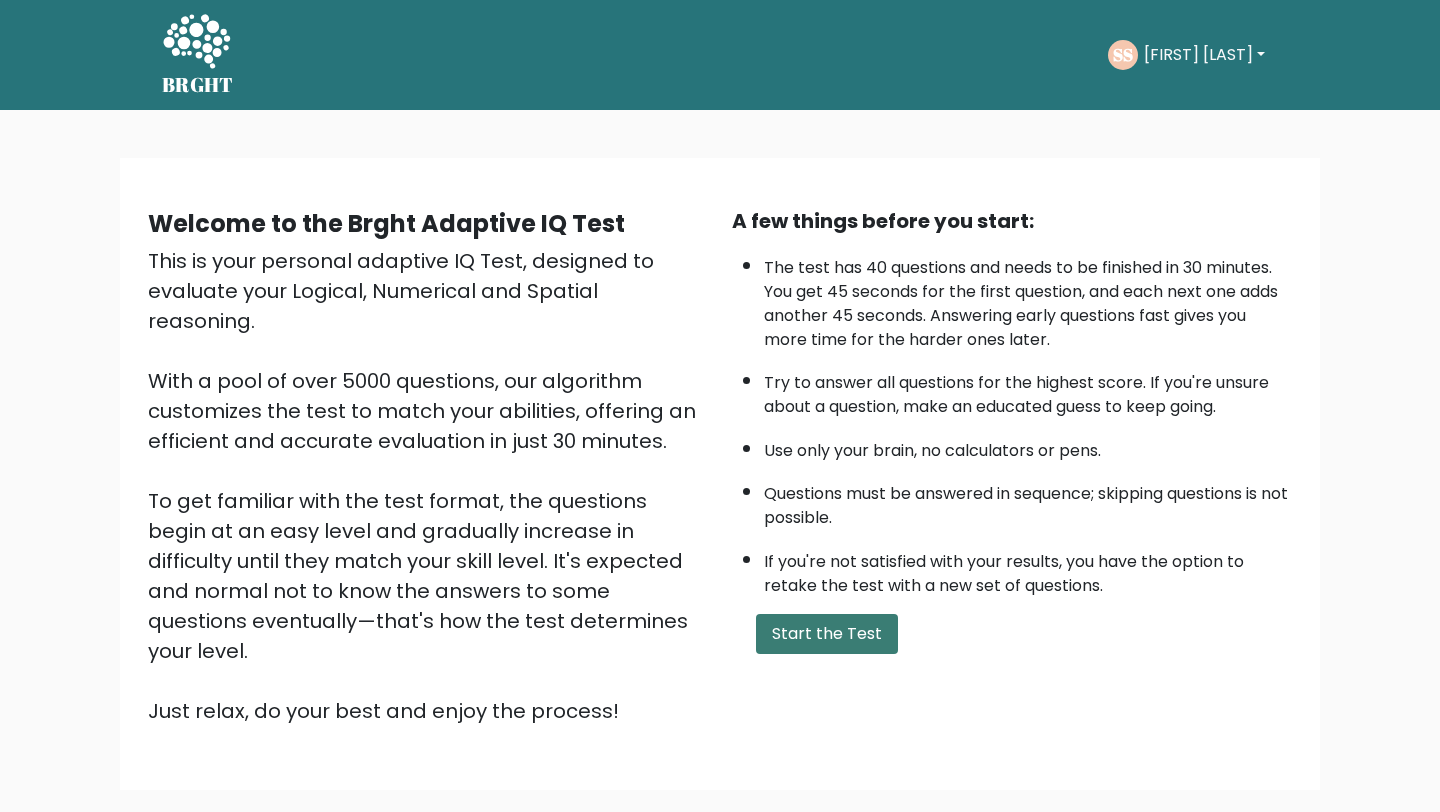 click on "Start the Test" at bounding box center [827, 634] 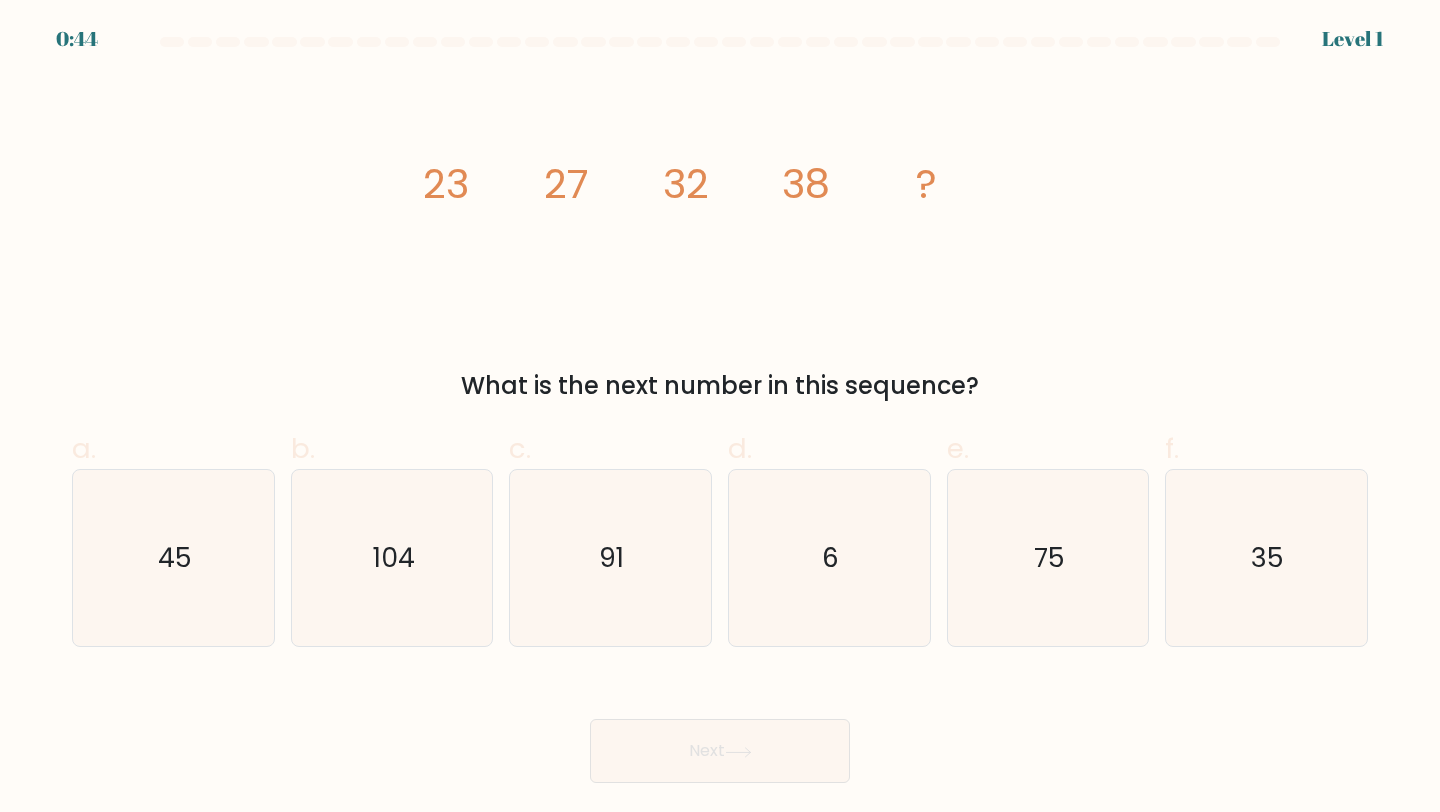 scroll, scrollTop: 0, scrollLeft: 0, axis: both 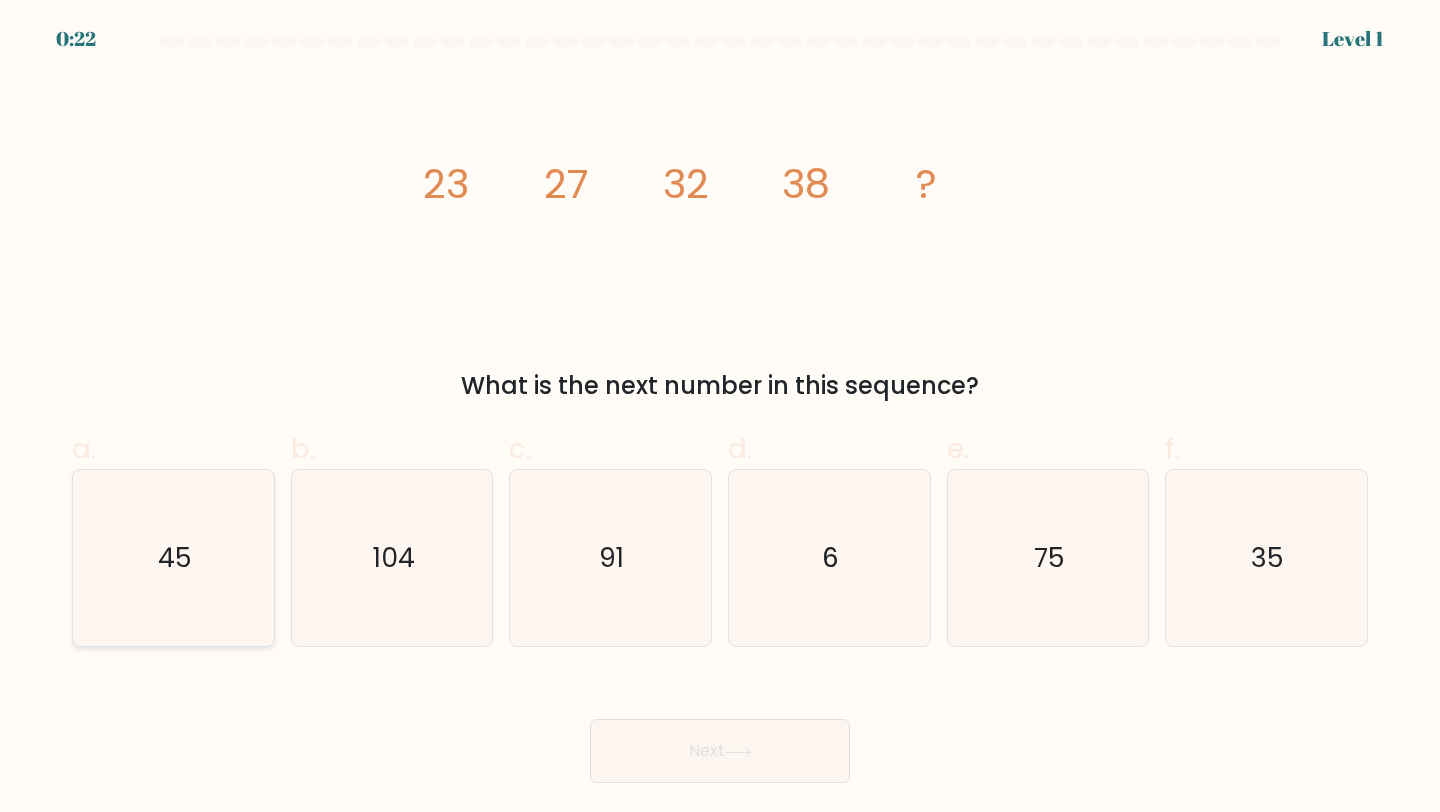click on "45" at bounding box center (175, 557) 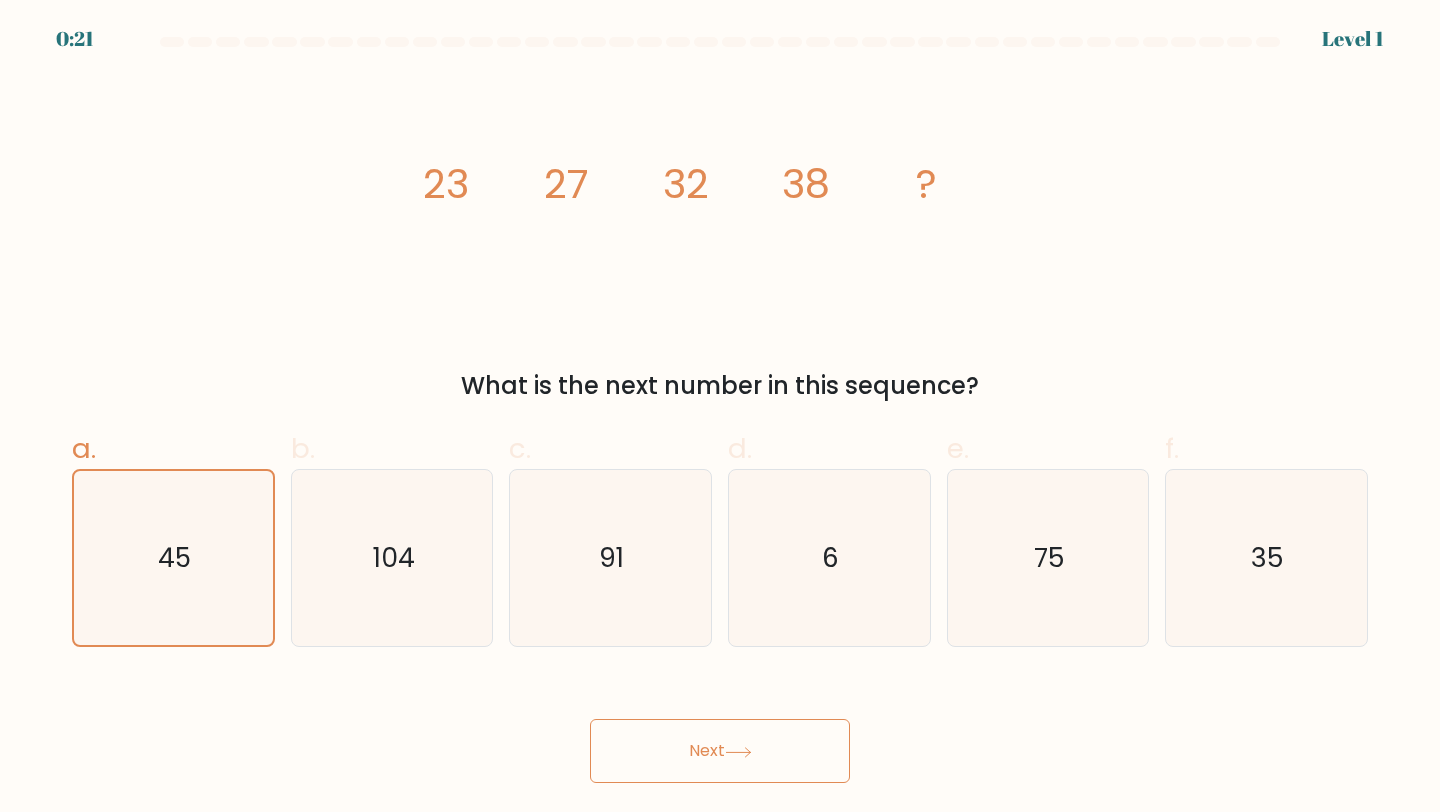 click at bounding box center (738, 751) 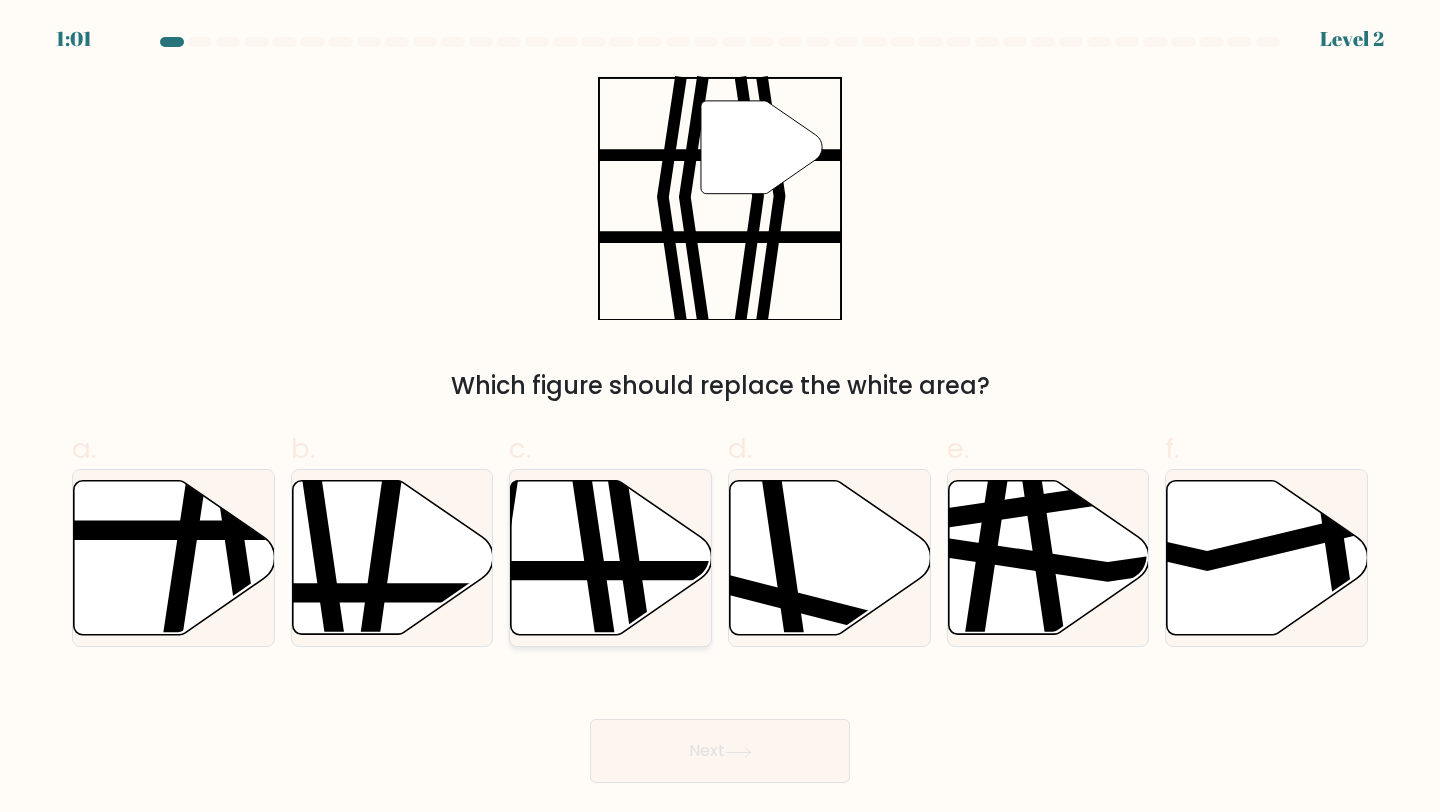 click at bounding box center (611, 558) 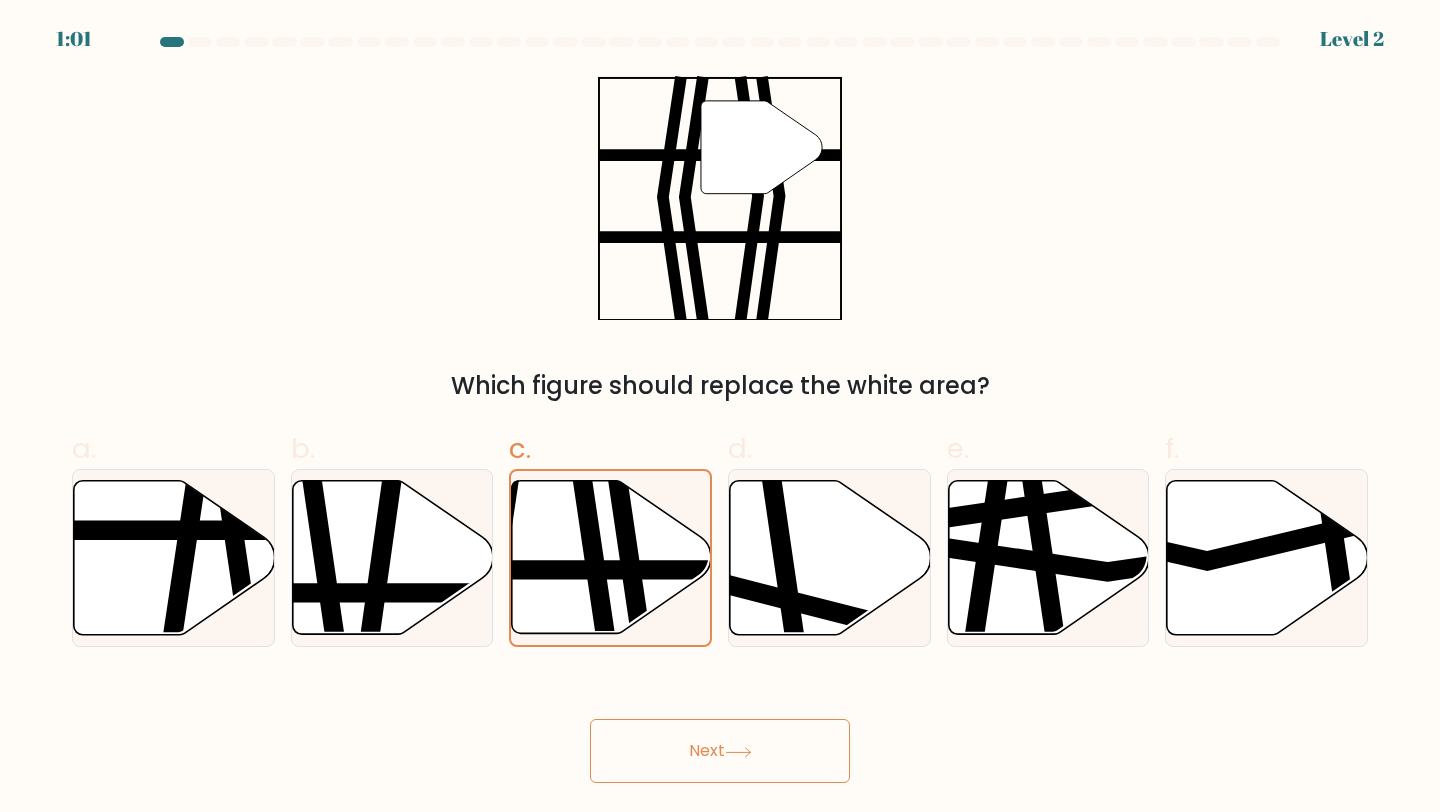 click on "Next" at bounding box center (720, 751) 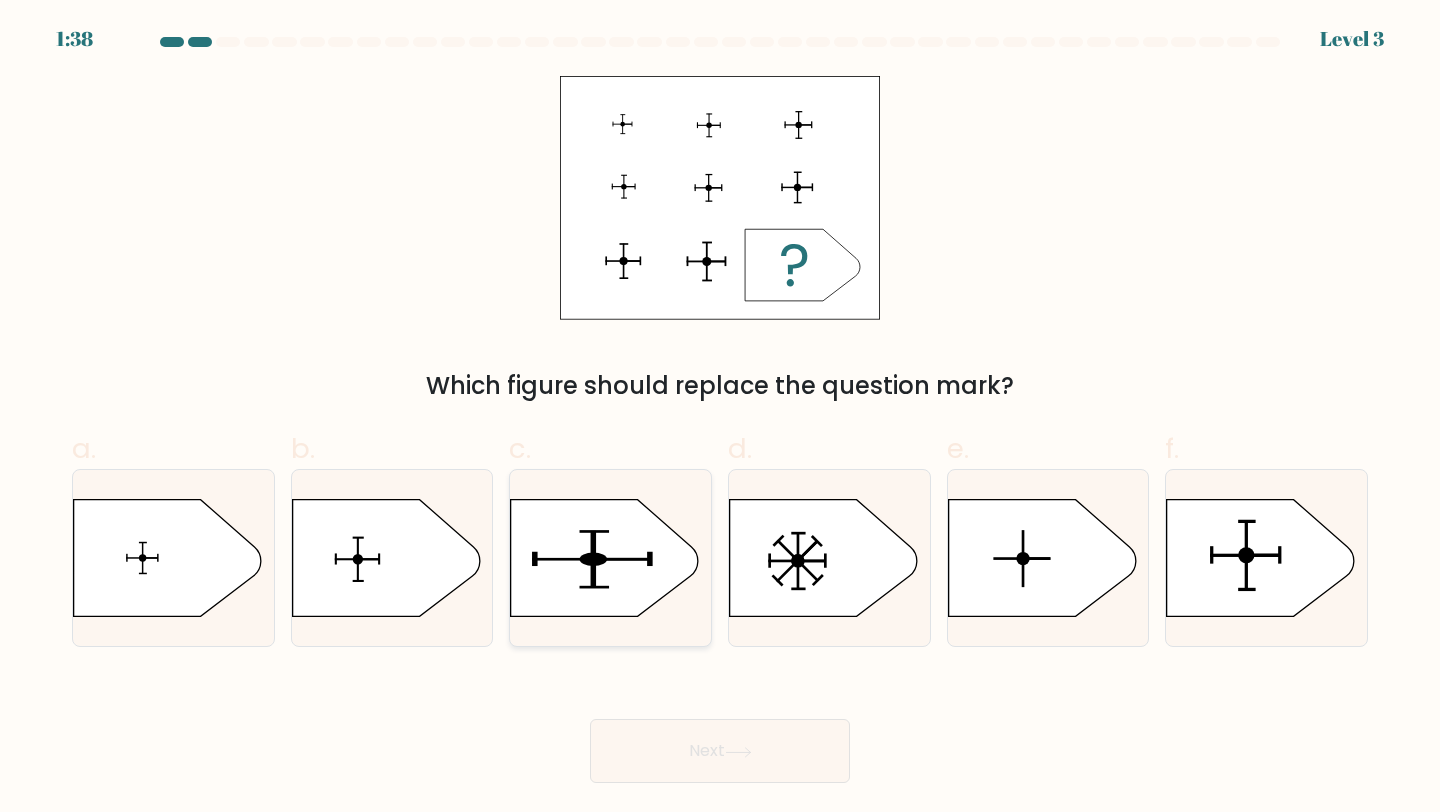 click at bounding box center (594, 559) 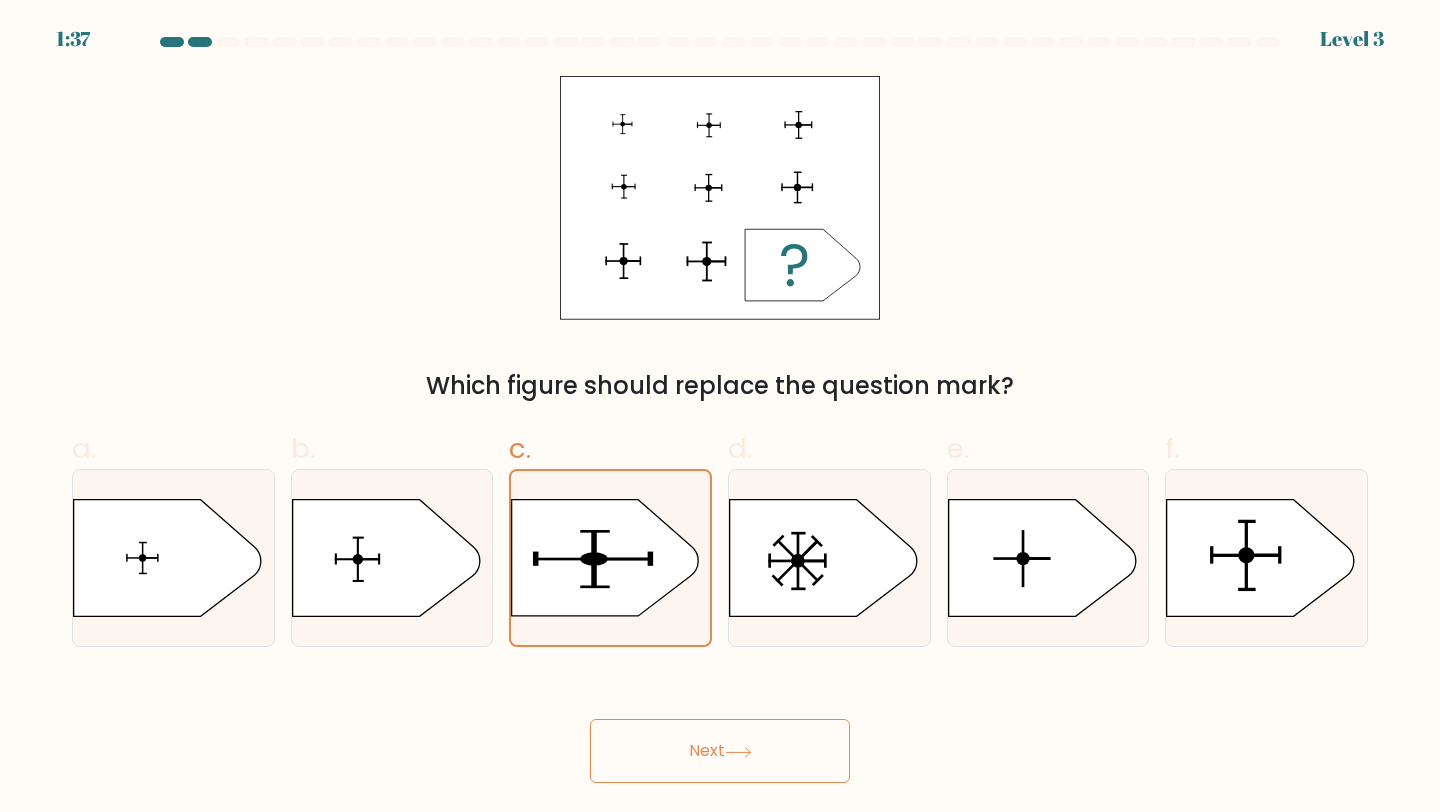 click on "Next" at bounding box center (720, 751) 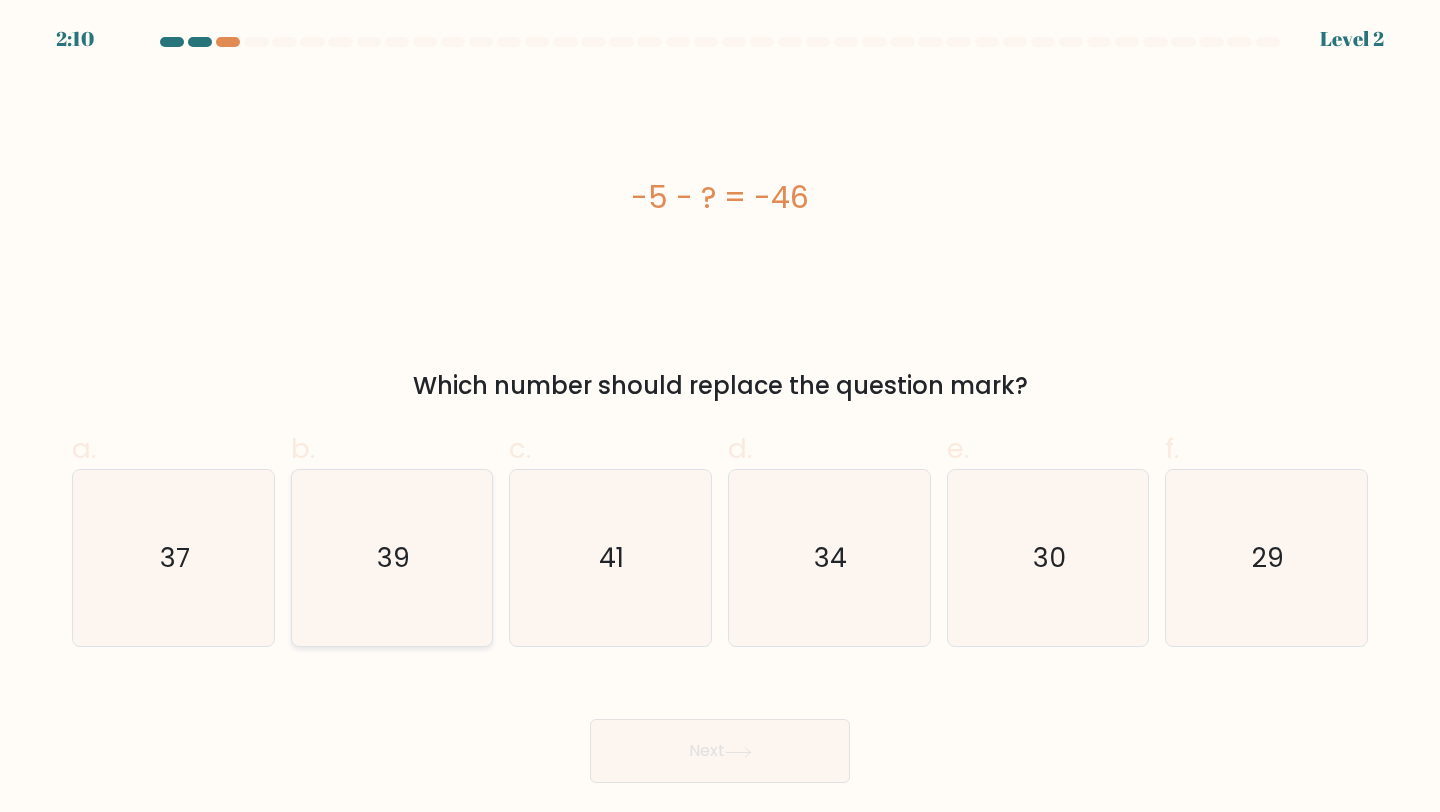 click on "39" at bounding box center (392, 558) 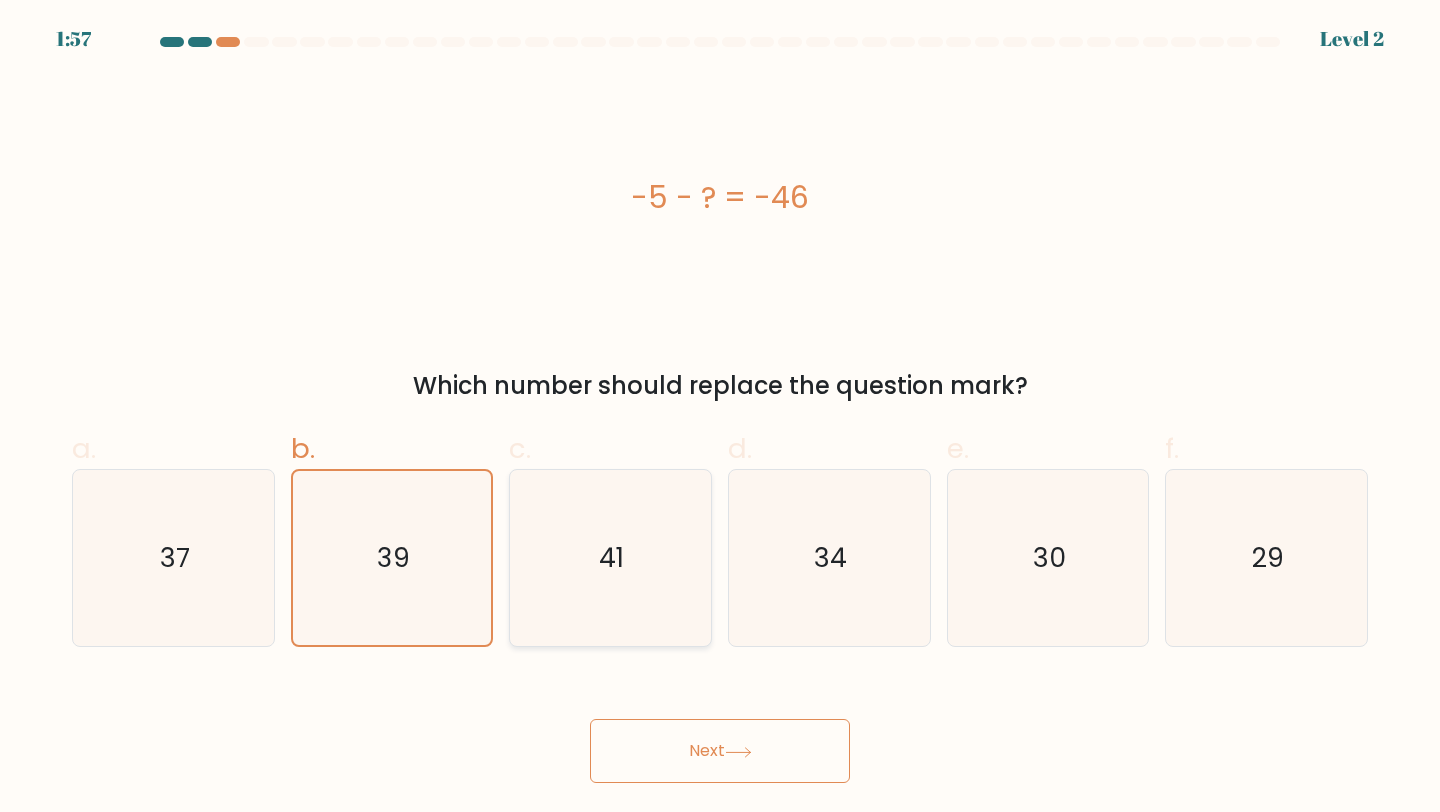 click on "41" at bounding box center [610, 558] 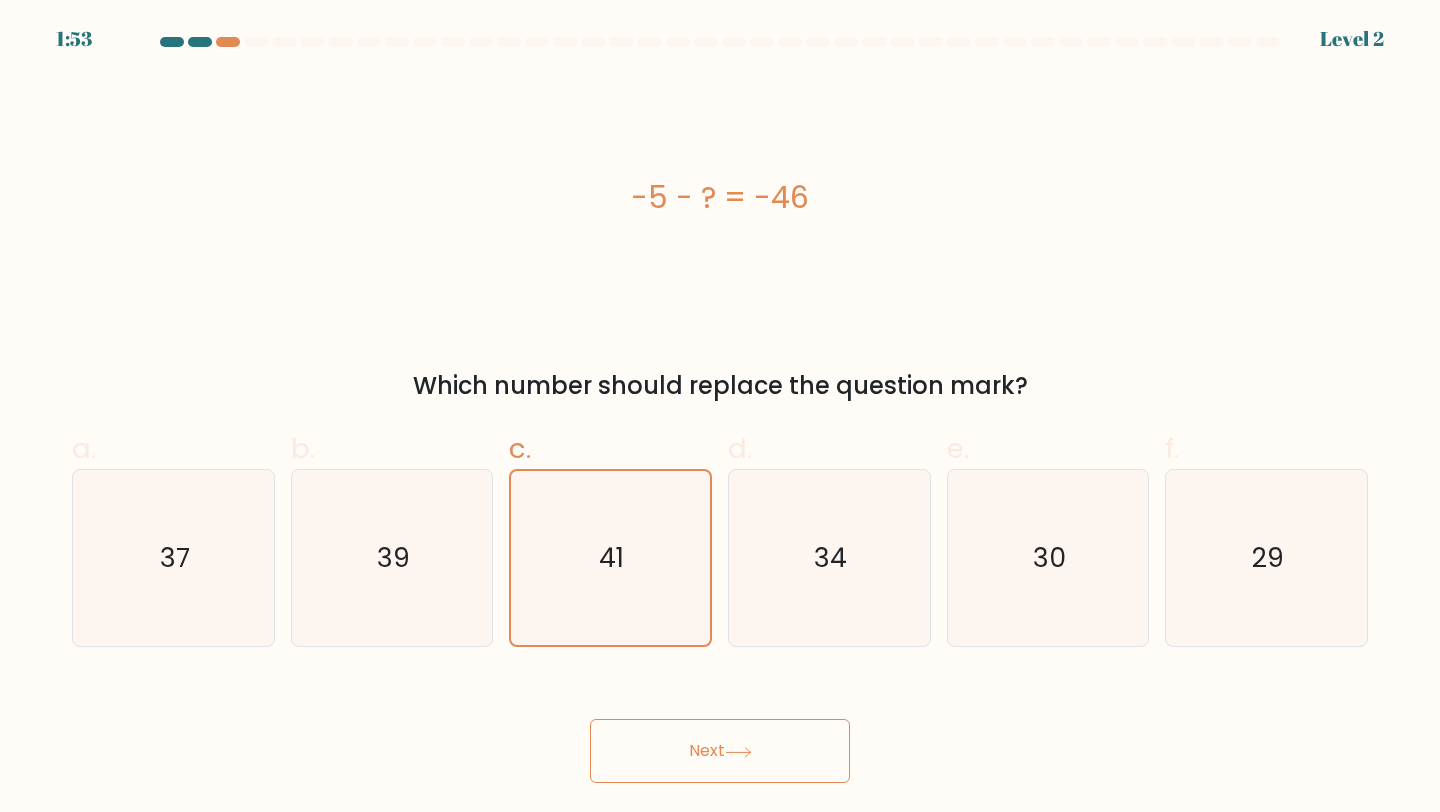 click on "Next" at bounding box center (720, 751) 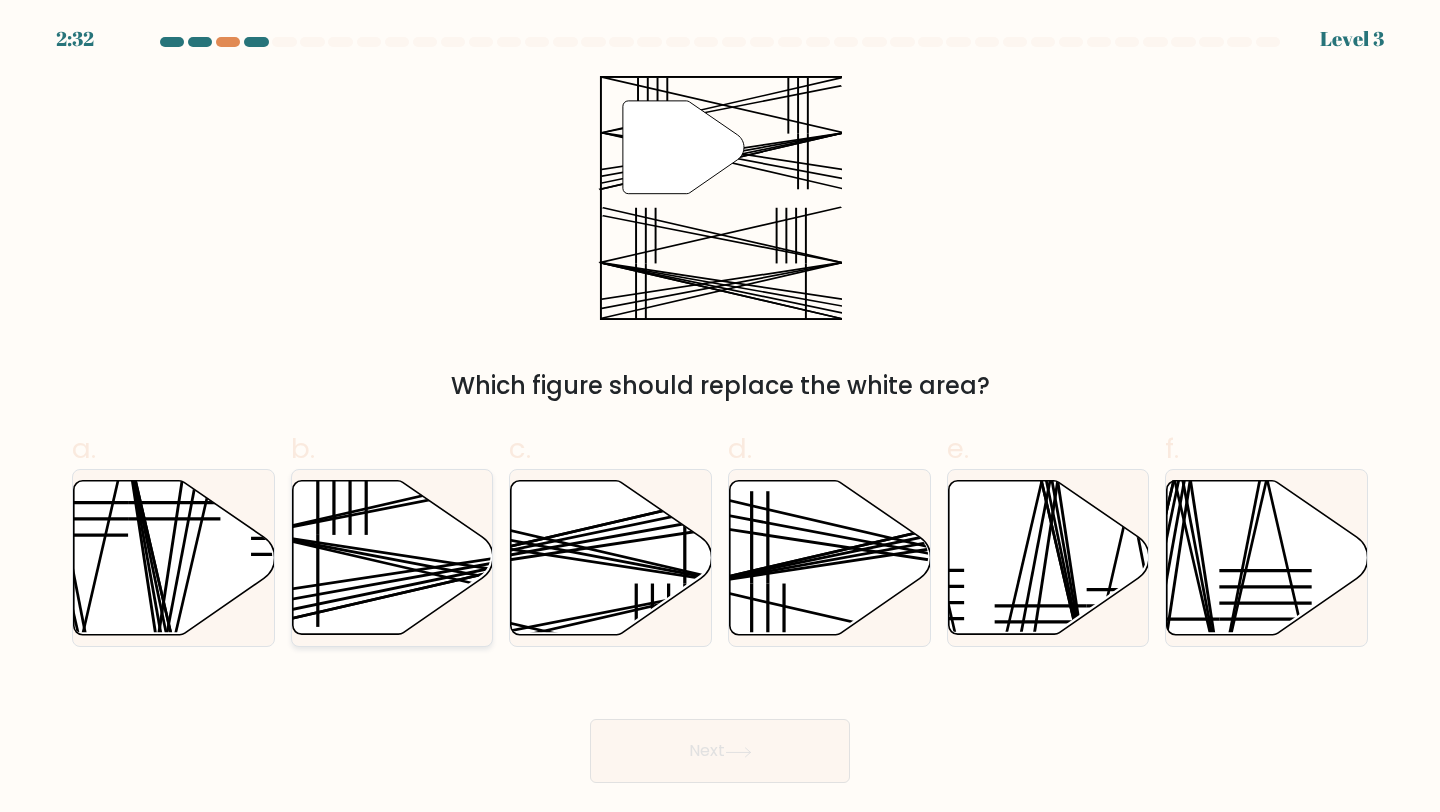 click at bounding box center [392, 558] 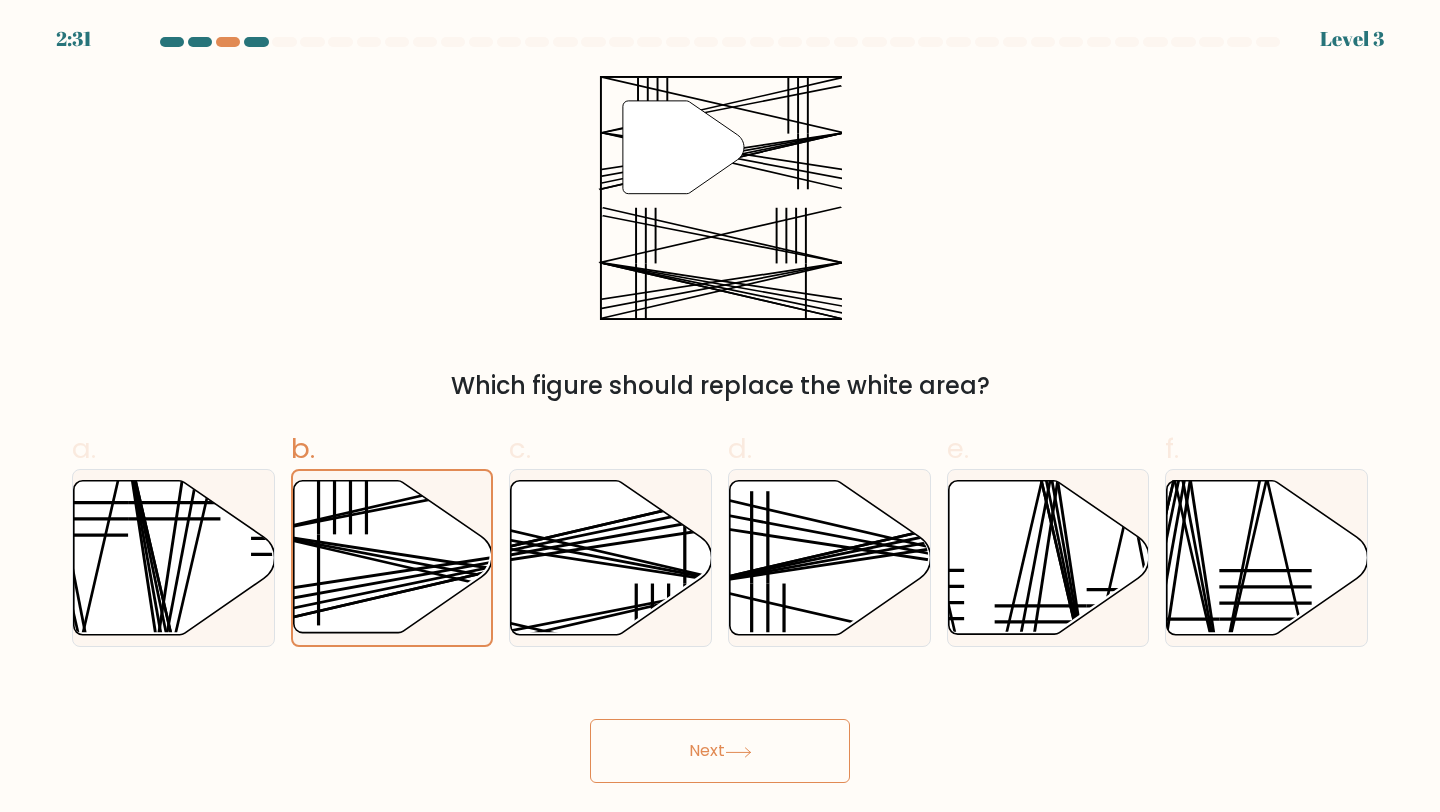 click on "Next" at bounding box center (720, 751) 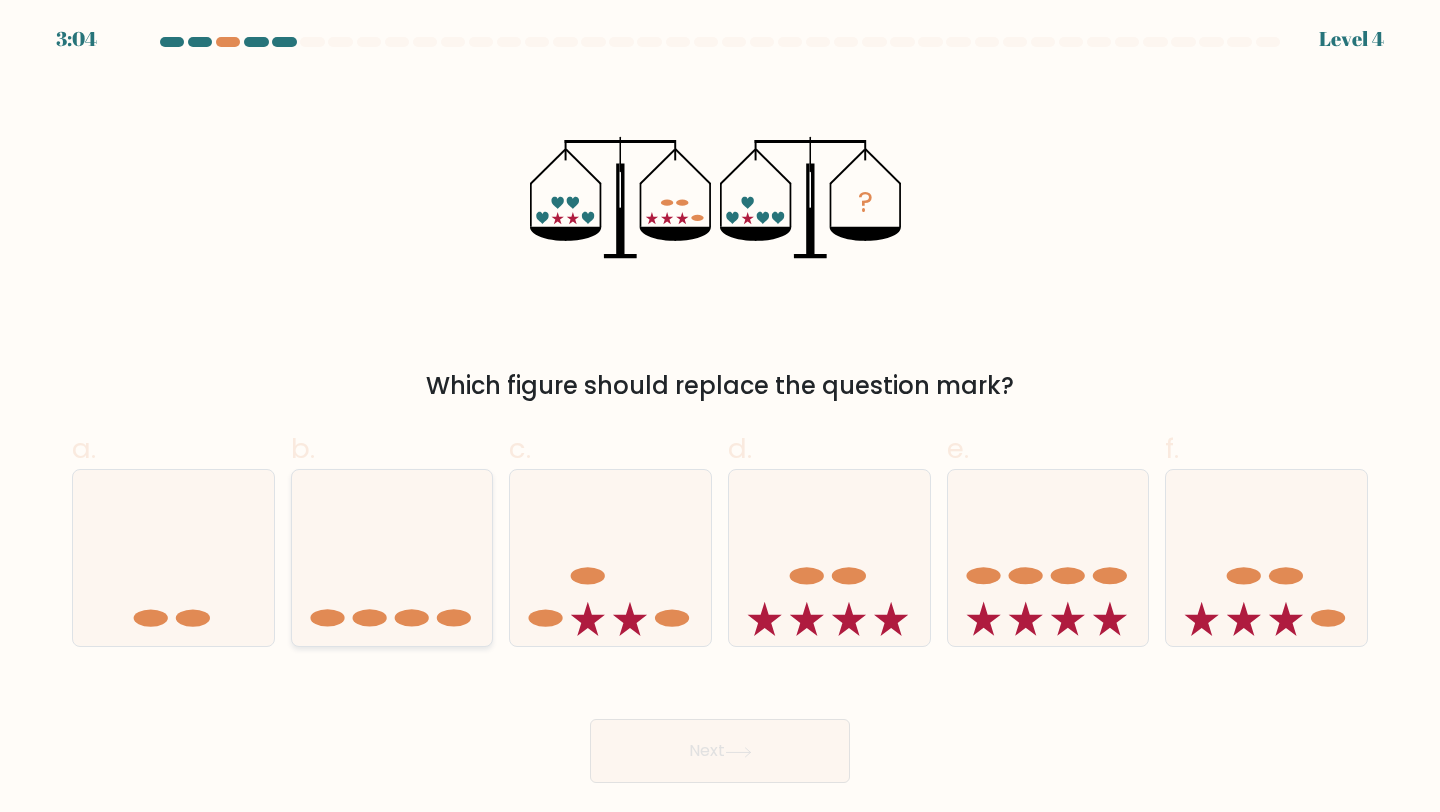 click at bounding box center [392, 558] 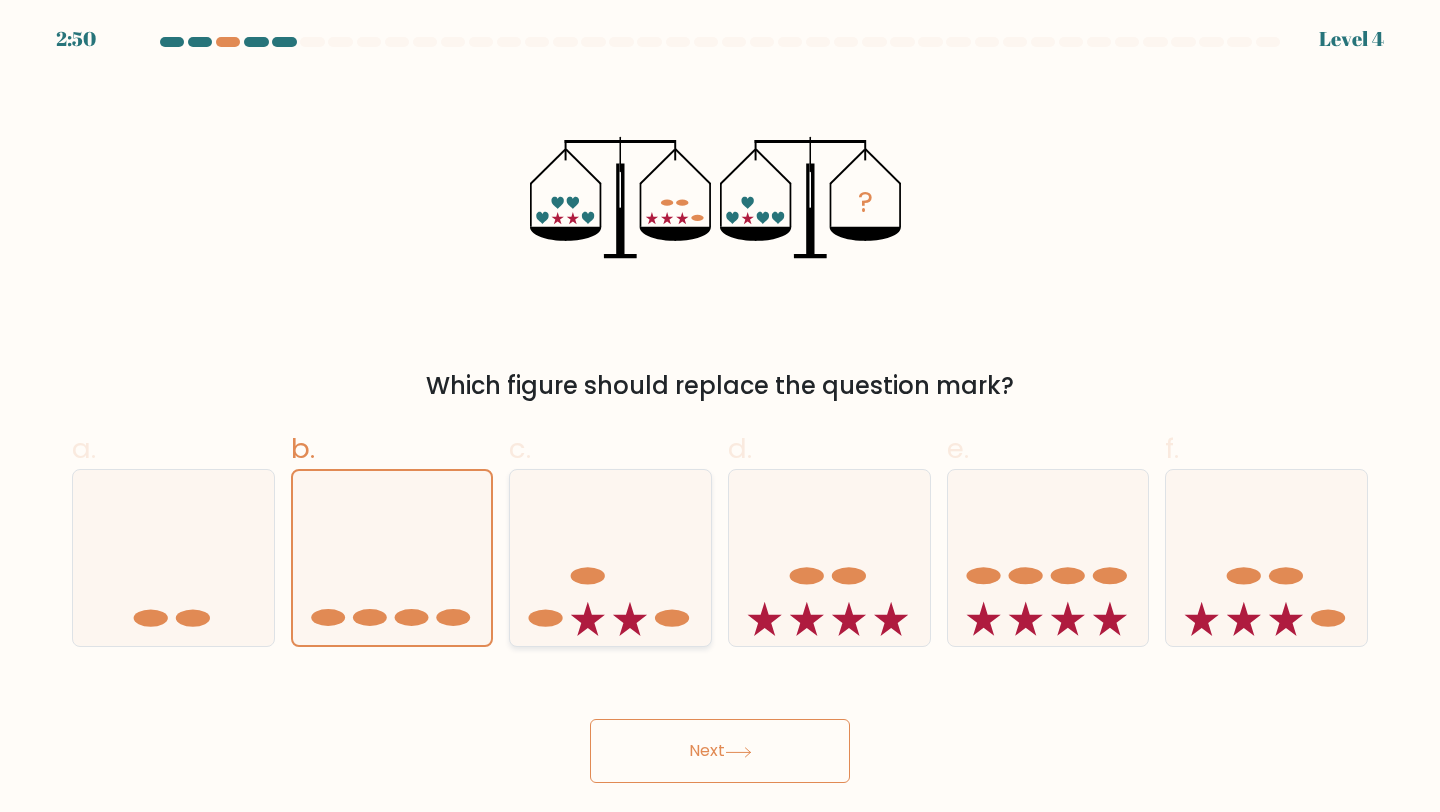 click at bounding box center (610, 558) 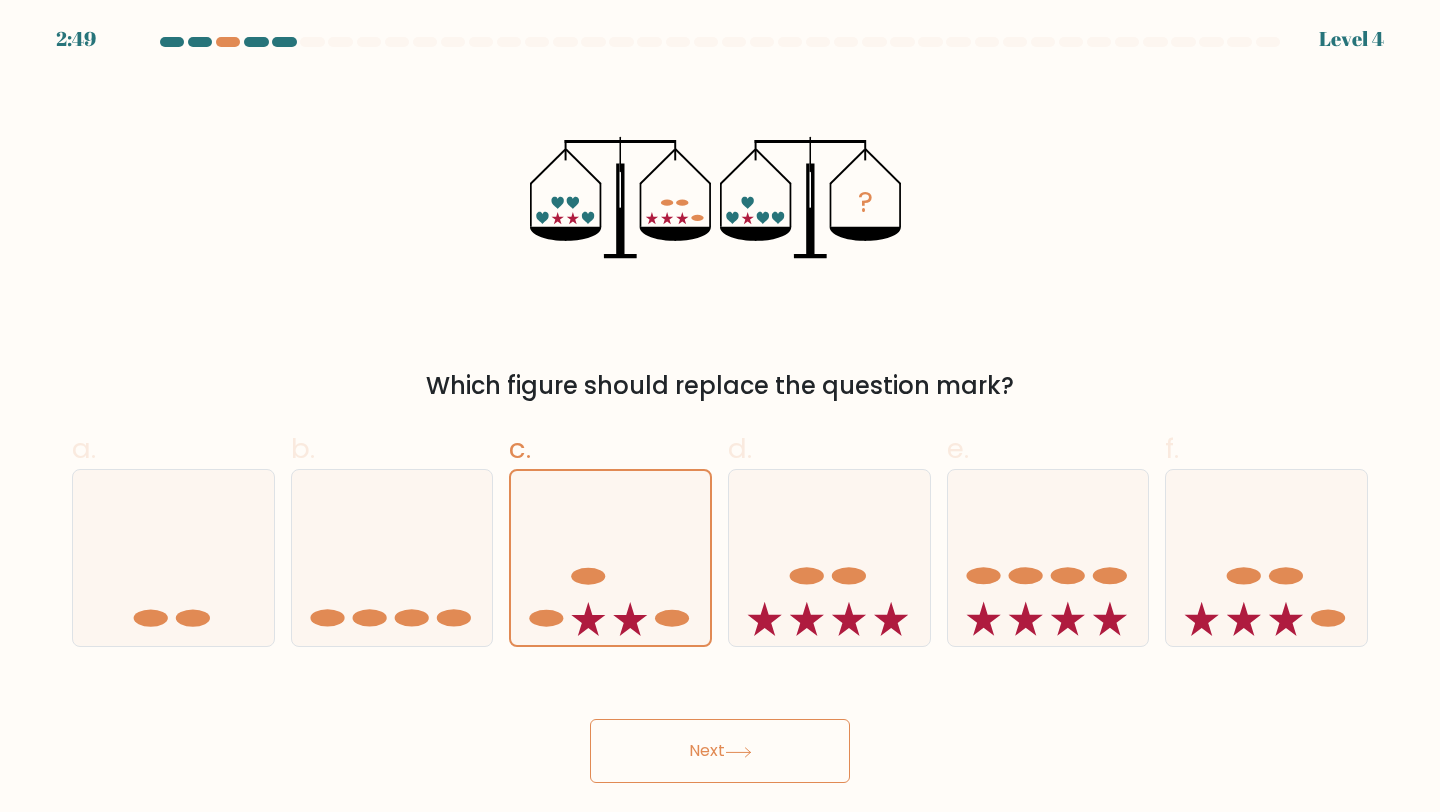 click on "Next" at bounding box center (720, 751) 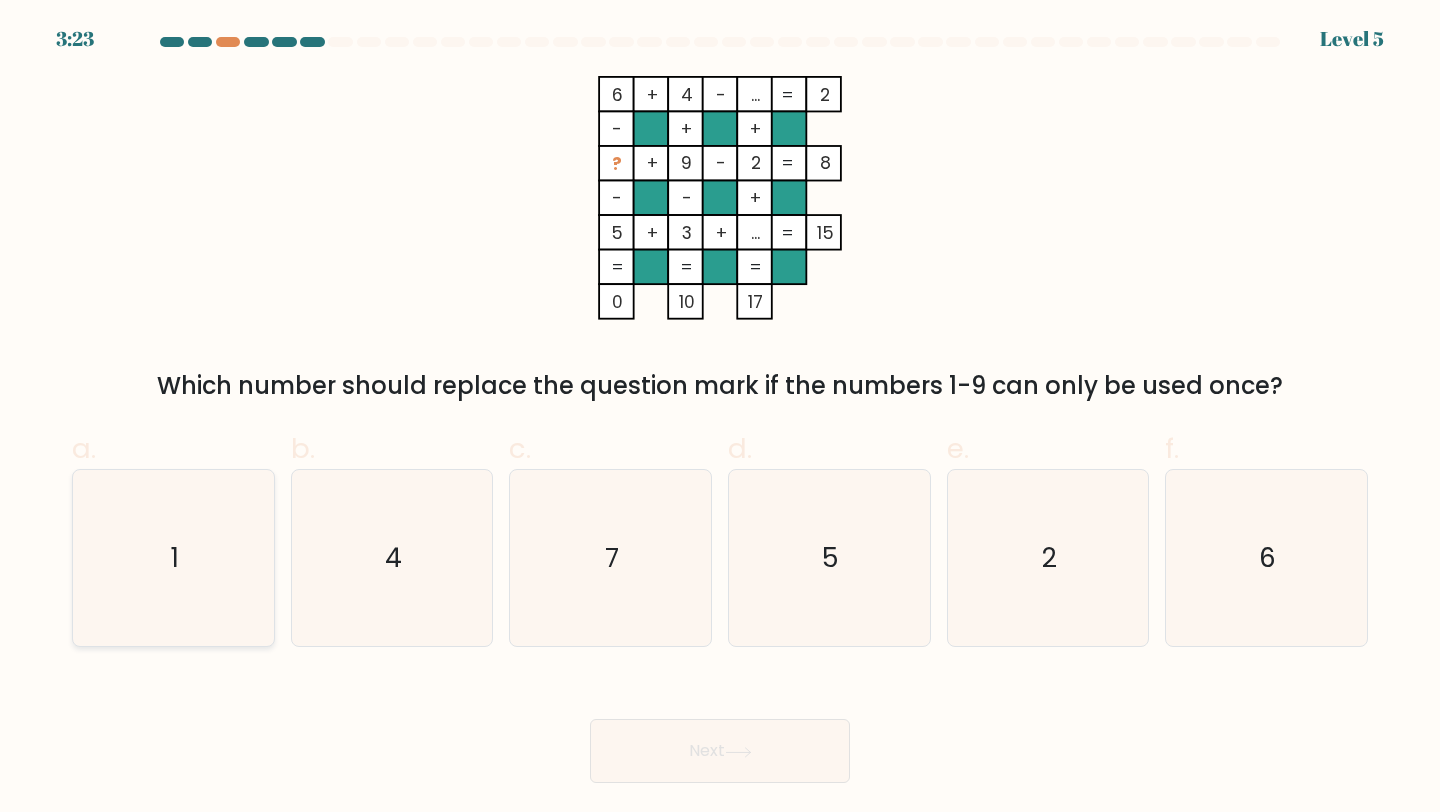 click on "1" at bounding box center [173, 558] 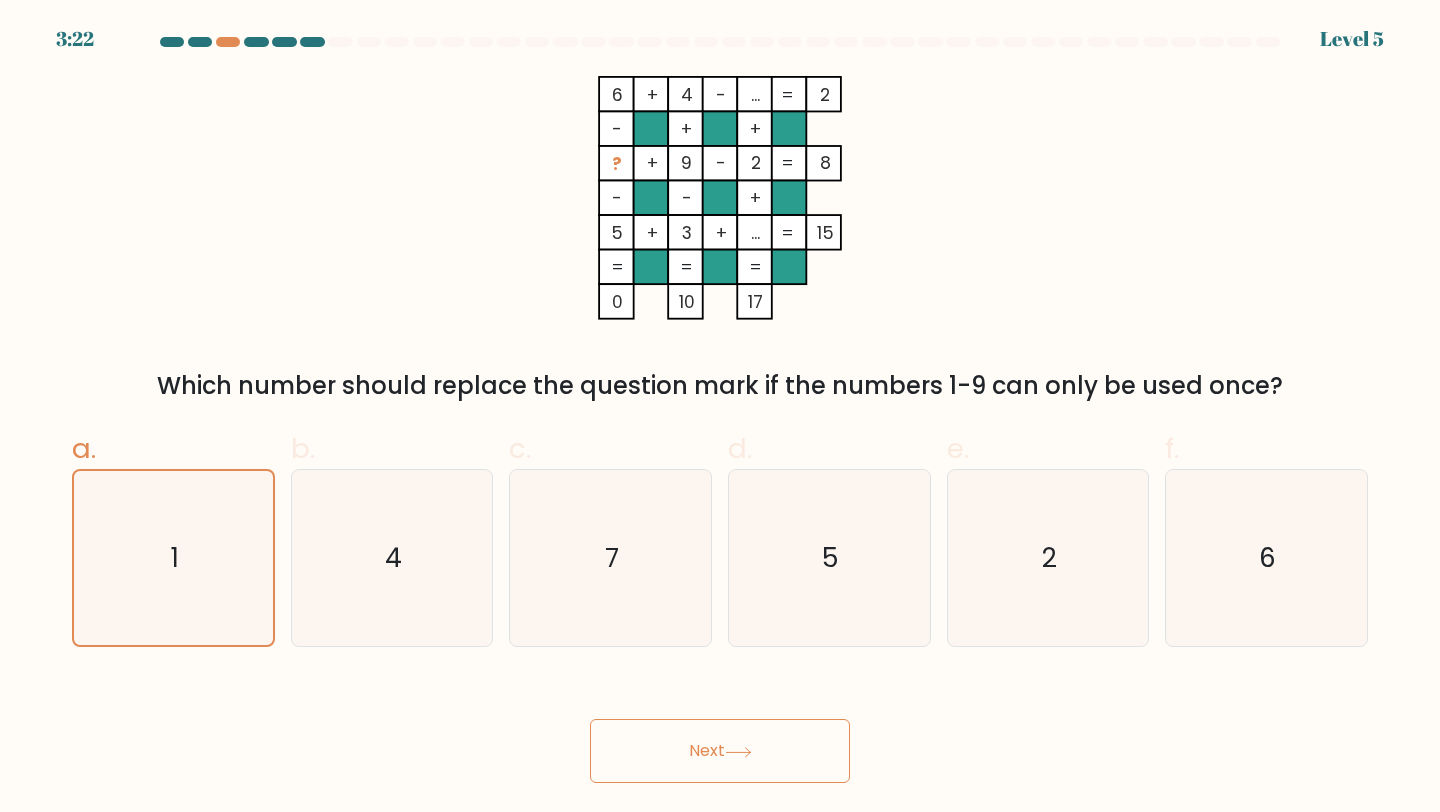 click at bounding box center [738, 752] 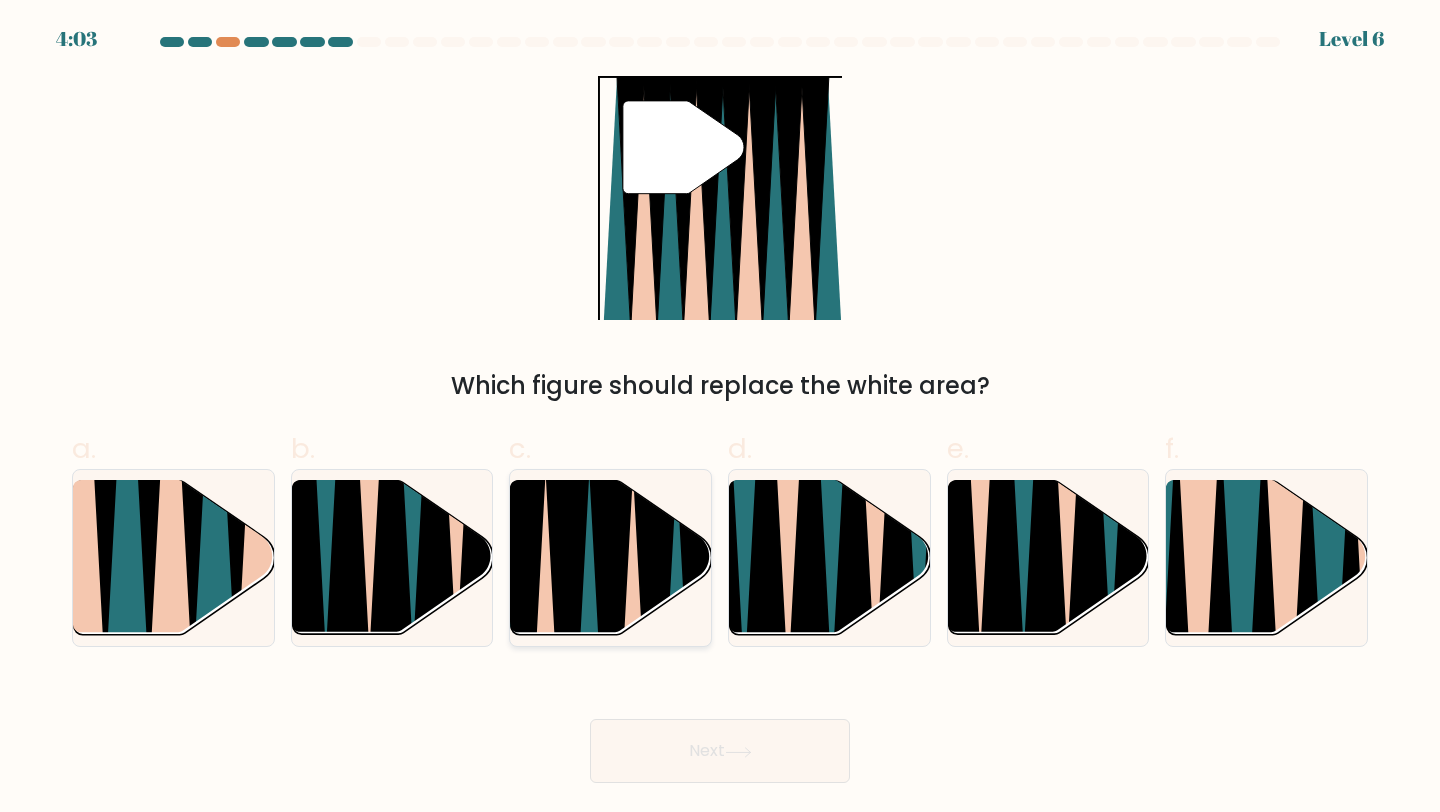 click at bounding box center (589, 642) 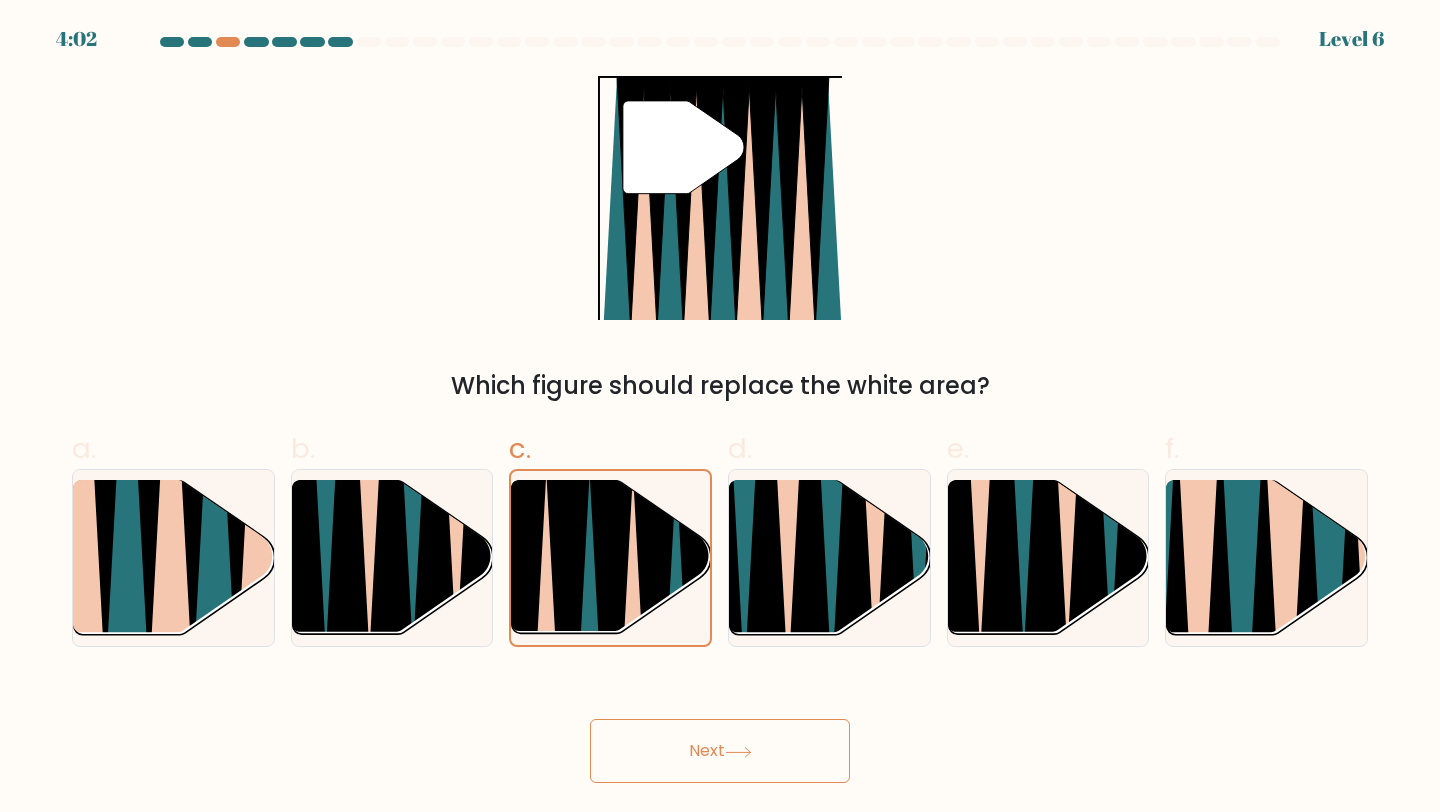 click on "Next" at bounding box center (720, 751) 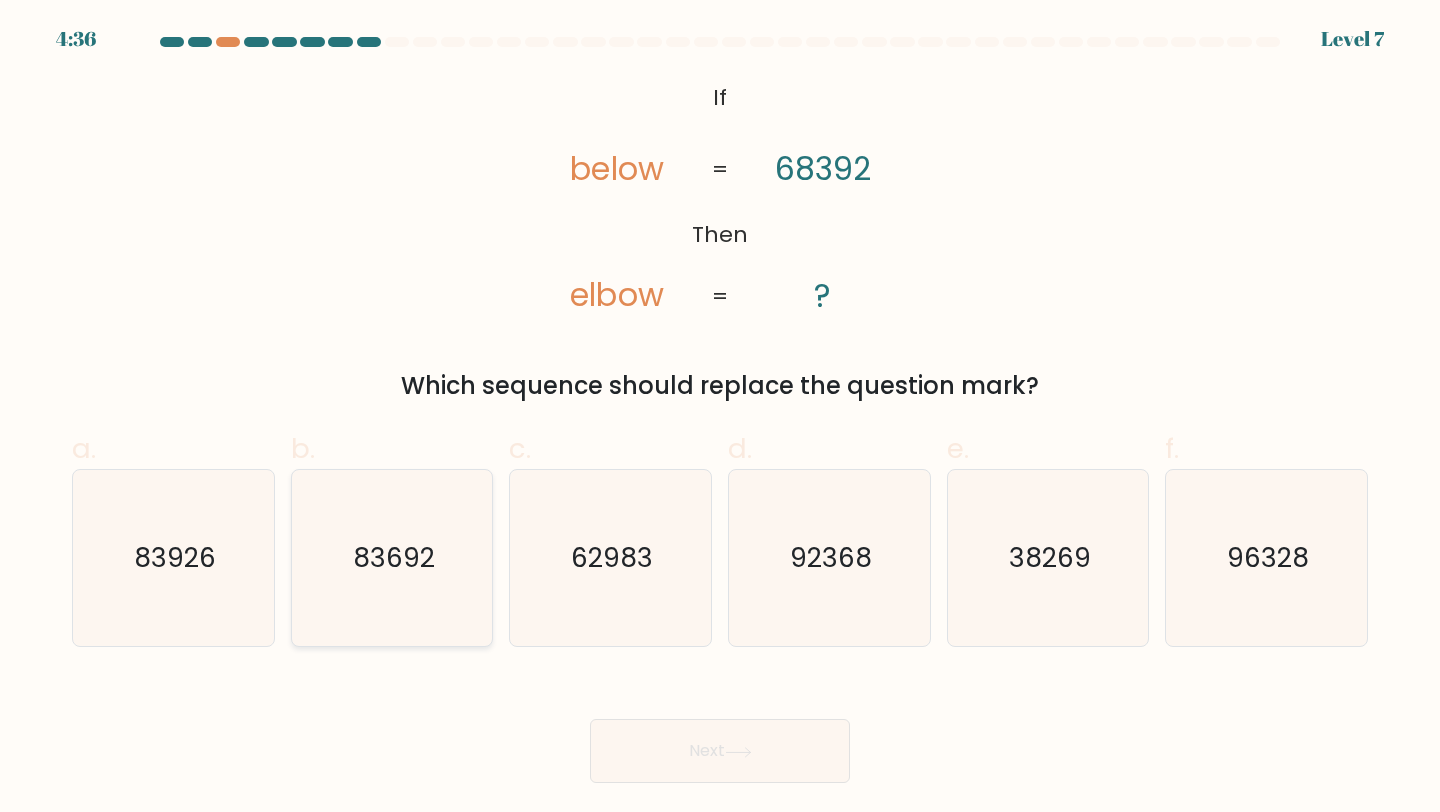 click on "83692" at bounding box center [394, 557] 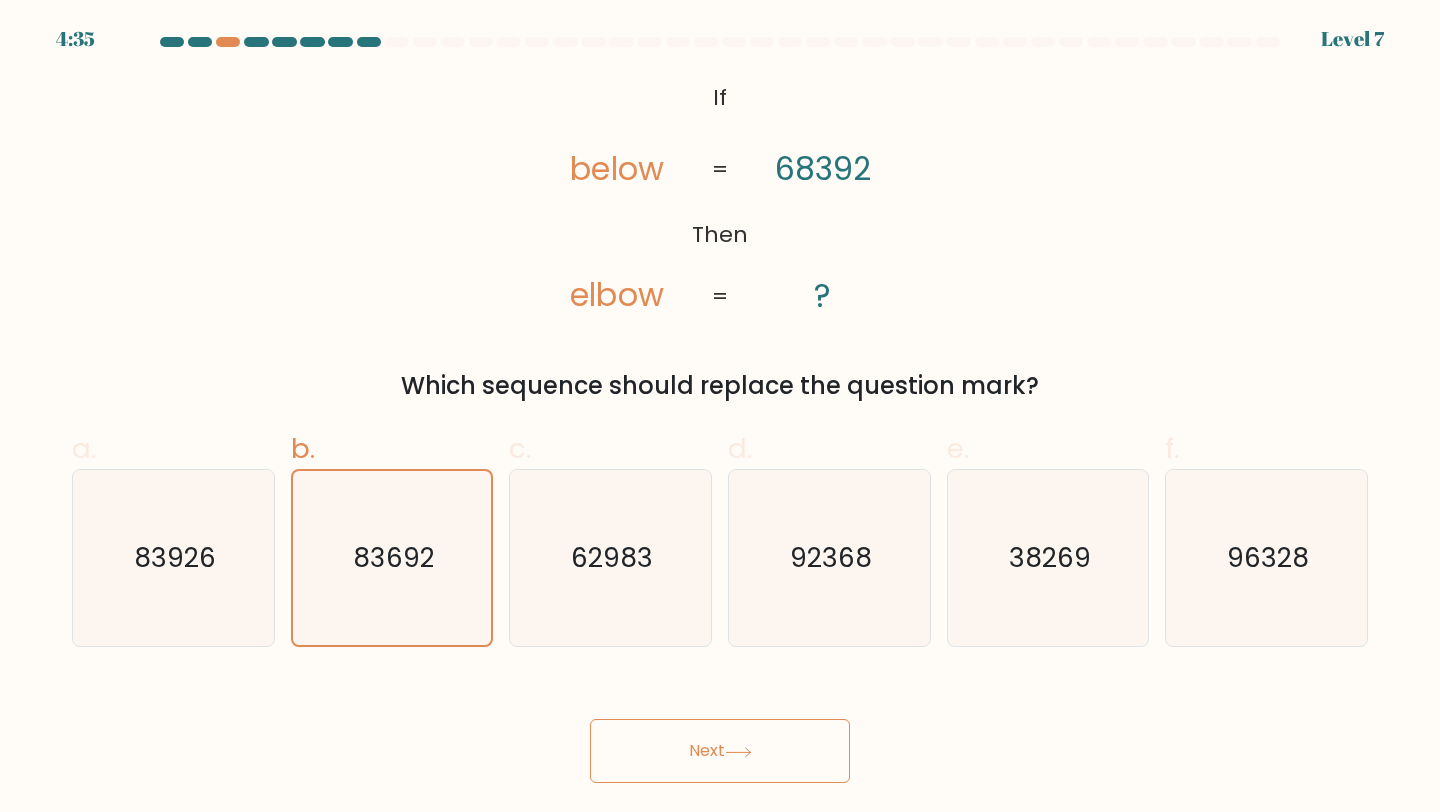 click on "Next" at bounding box center [720, 751] 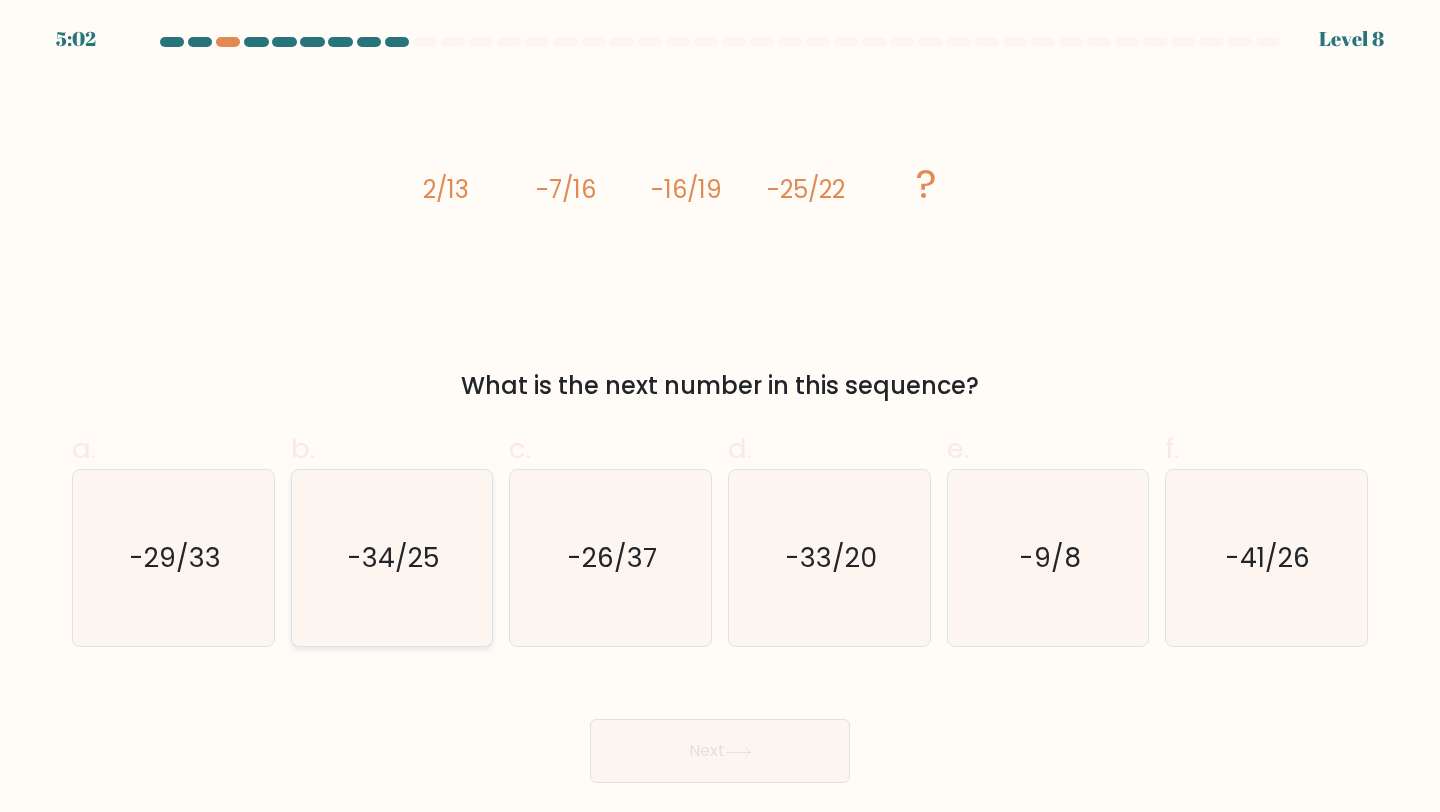 click on "-34/25" at bounding box center [393, 557] 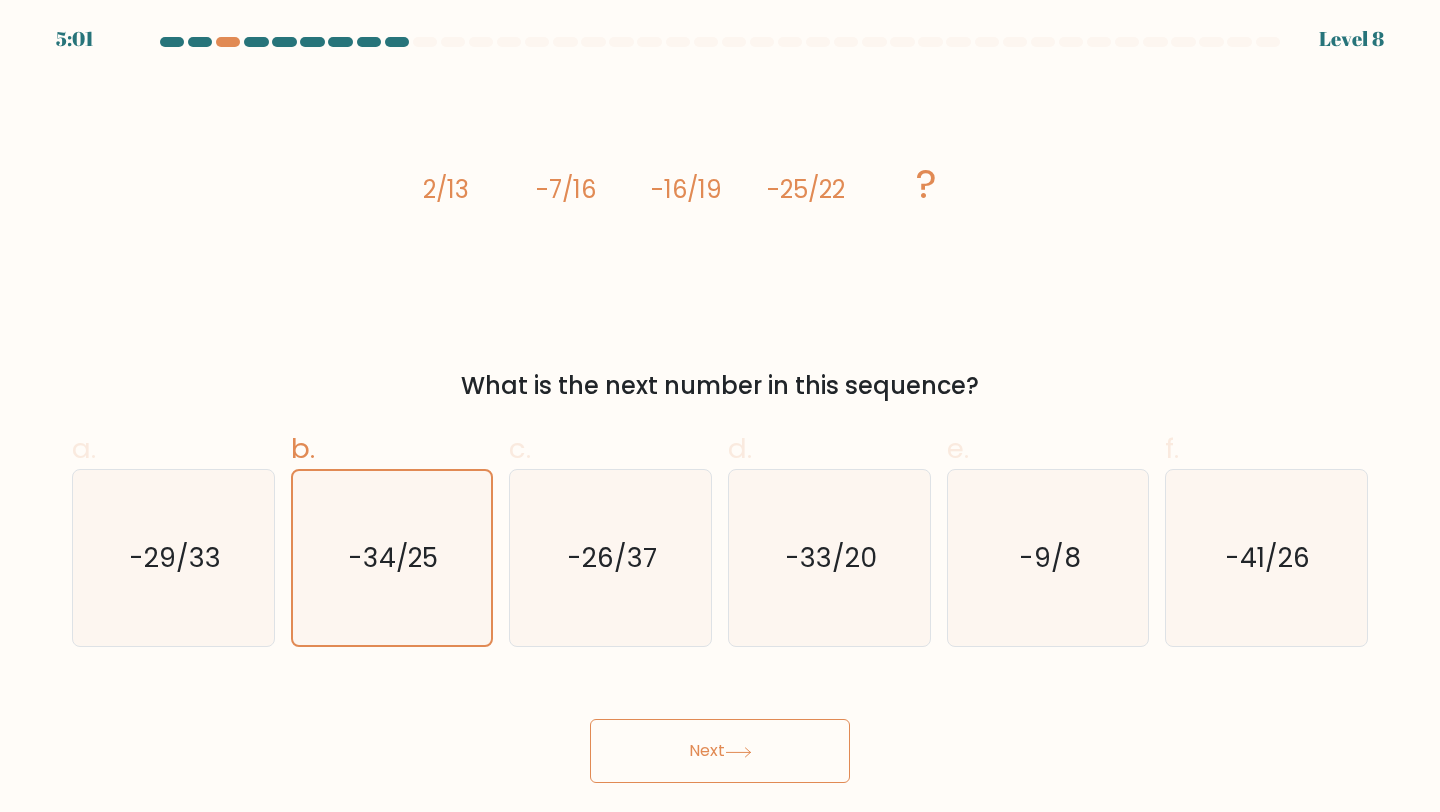 click on "Next" at bounding box center [720, 751] 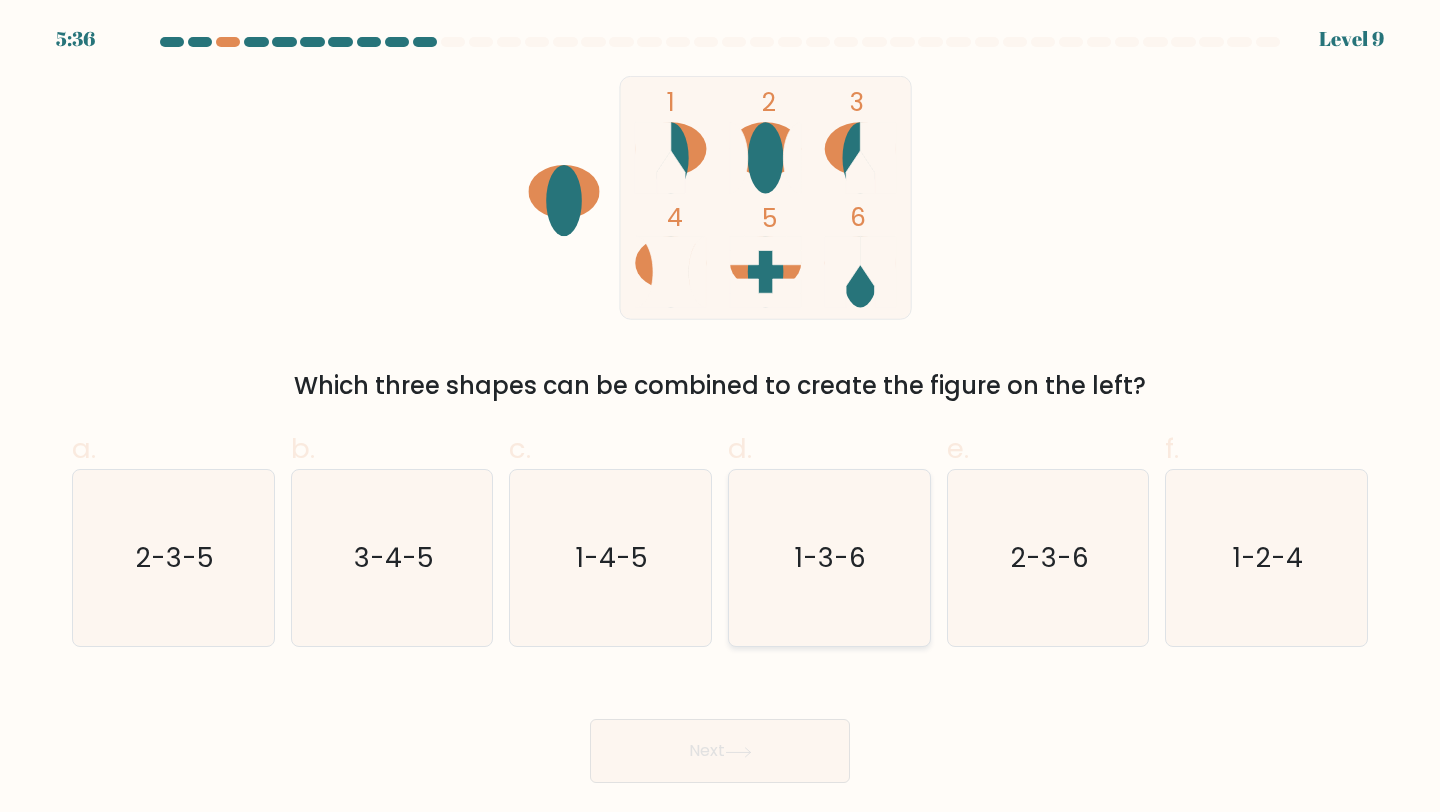 click on "1-3-6" at bounding box center [829, 558] 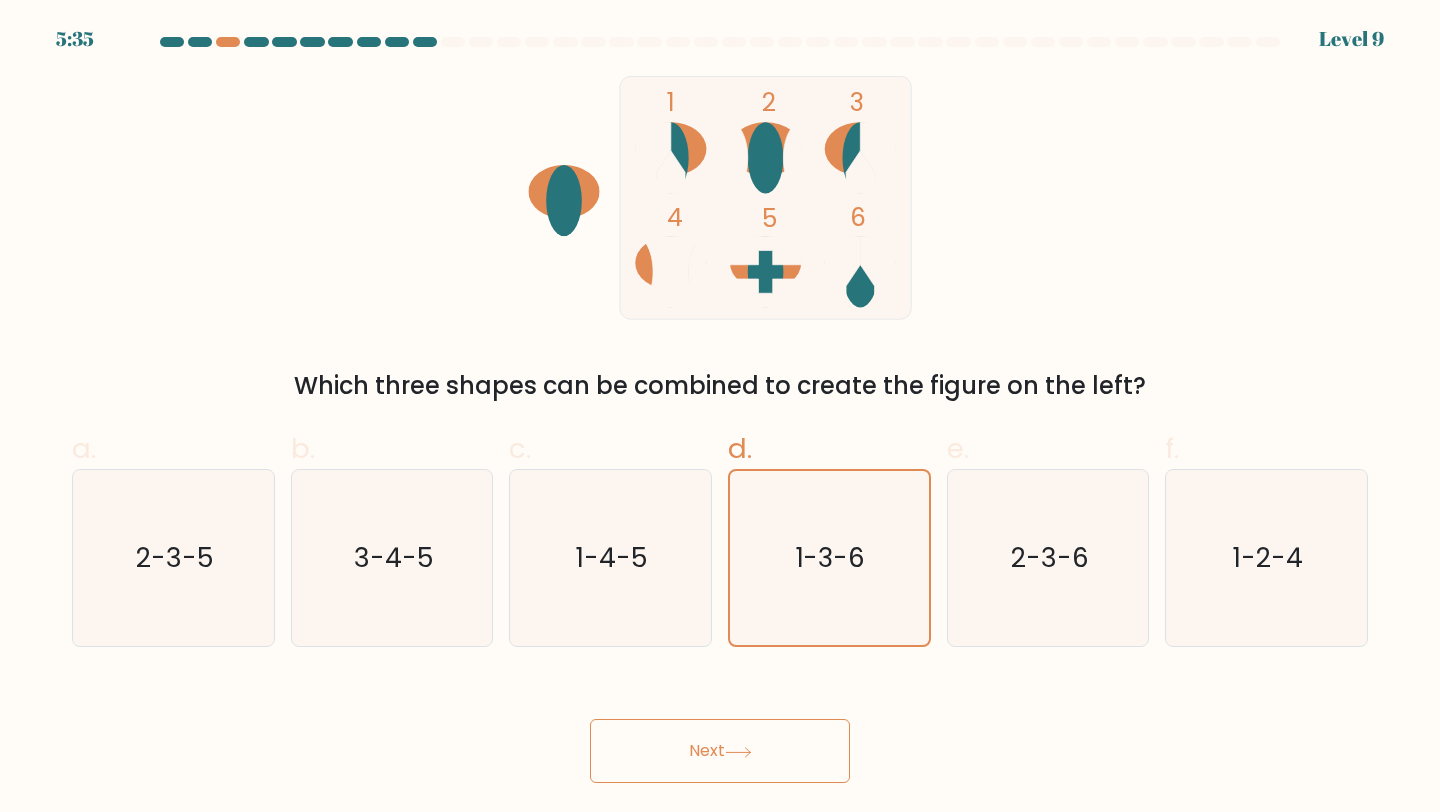 click on "Next" at bounding box center (720, 751) 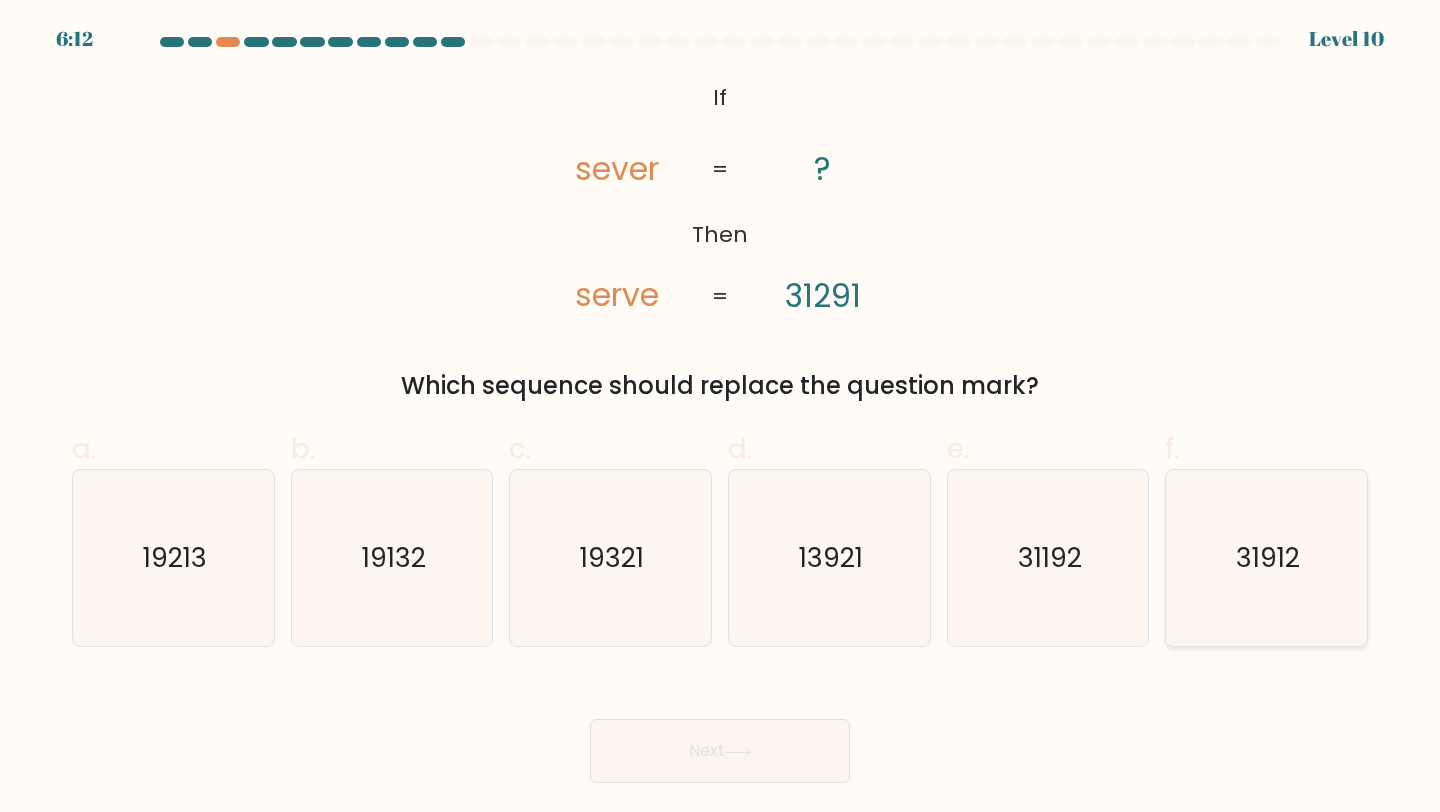 click on "31912" at bounding box center [1266, 558] 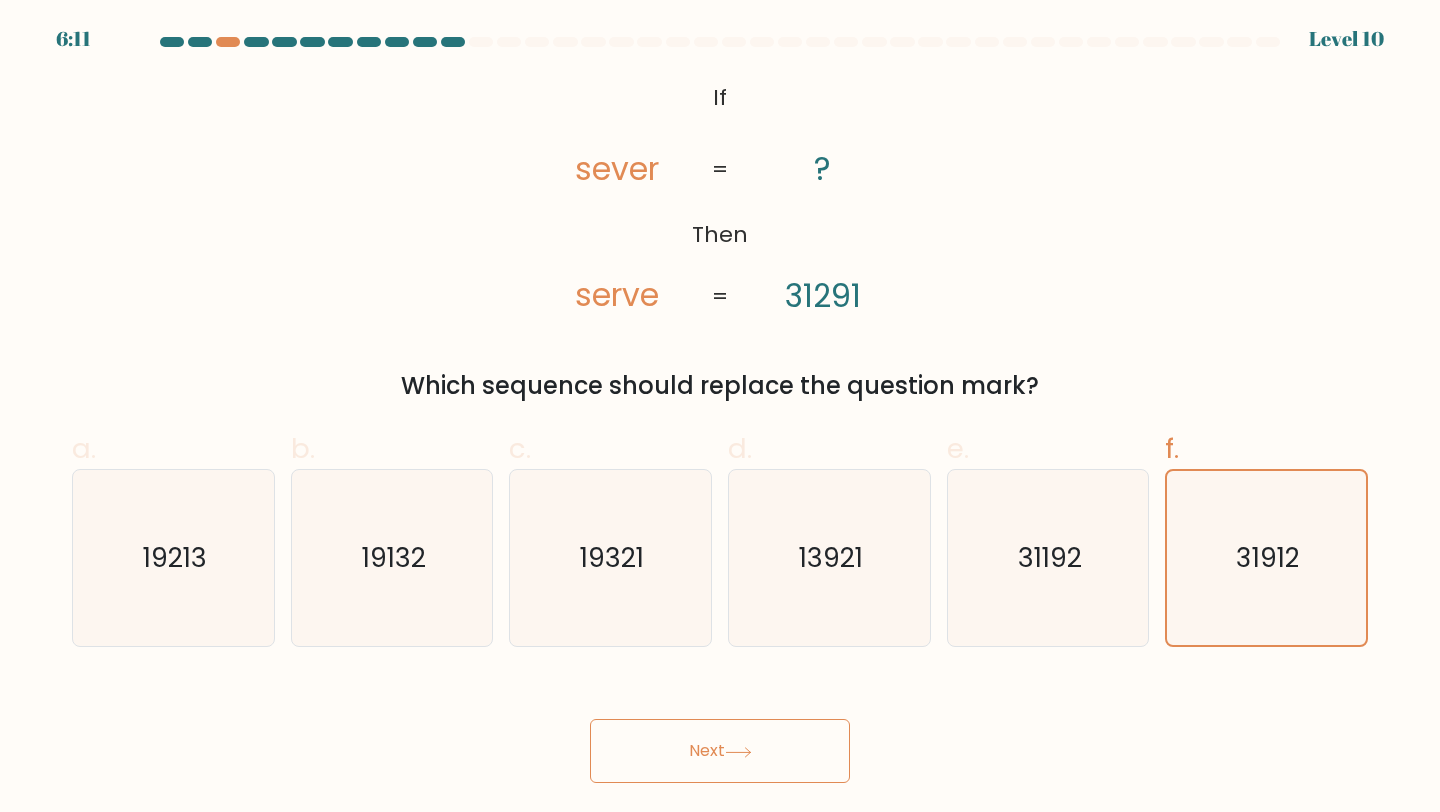 click on "Next" at bounding box center (720, 751) 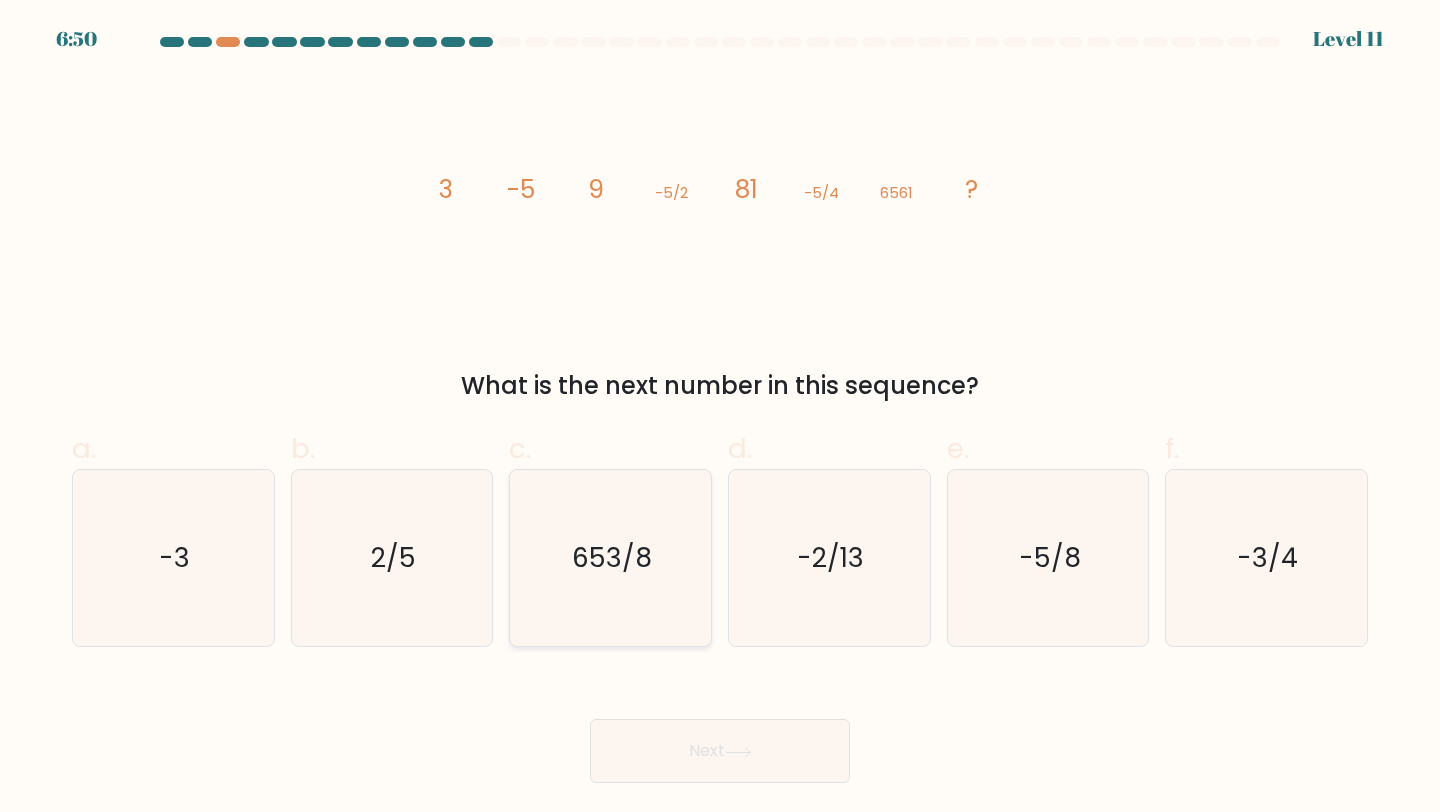 click on "653/8" at bounding box center [610, 558] 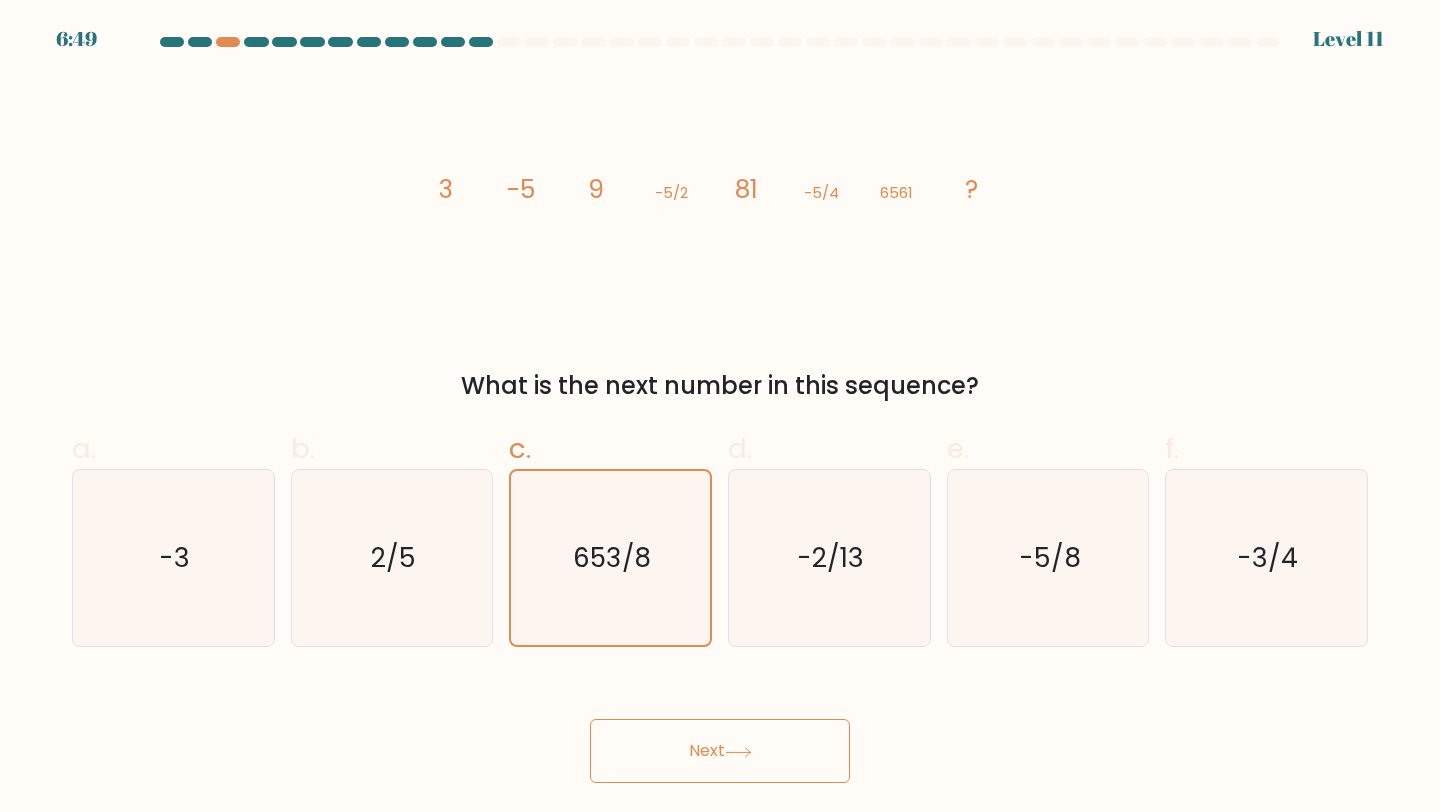 click on "Next" at bounding box center [720, 751] 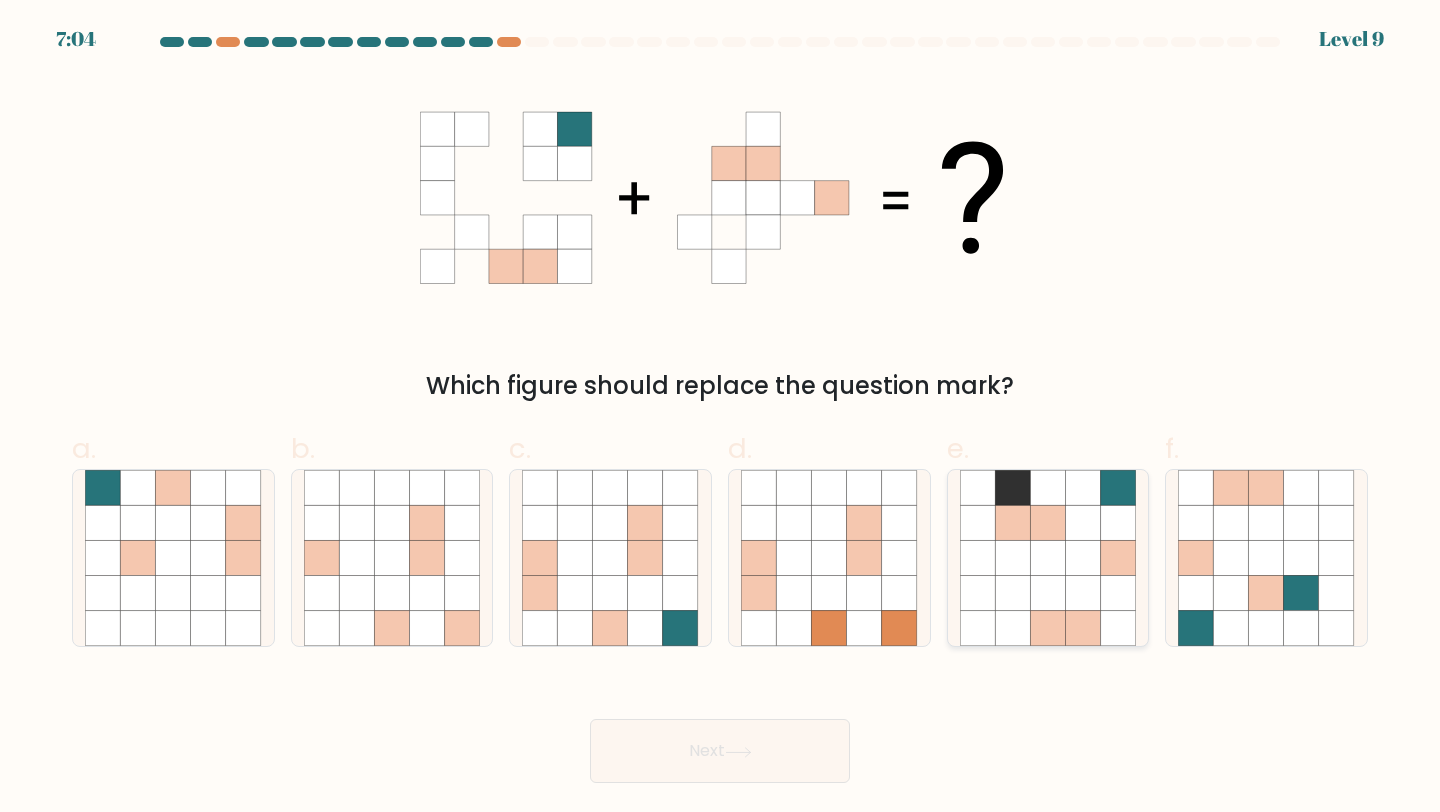click at bounding box center [1083, 593] 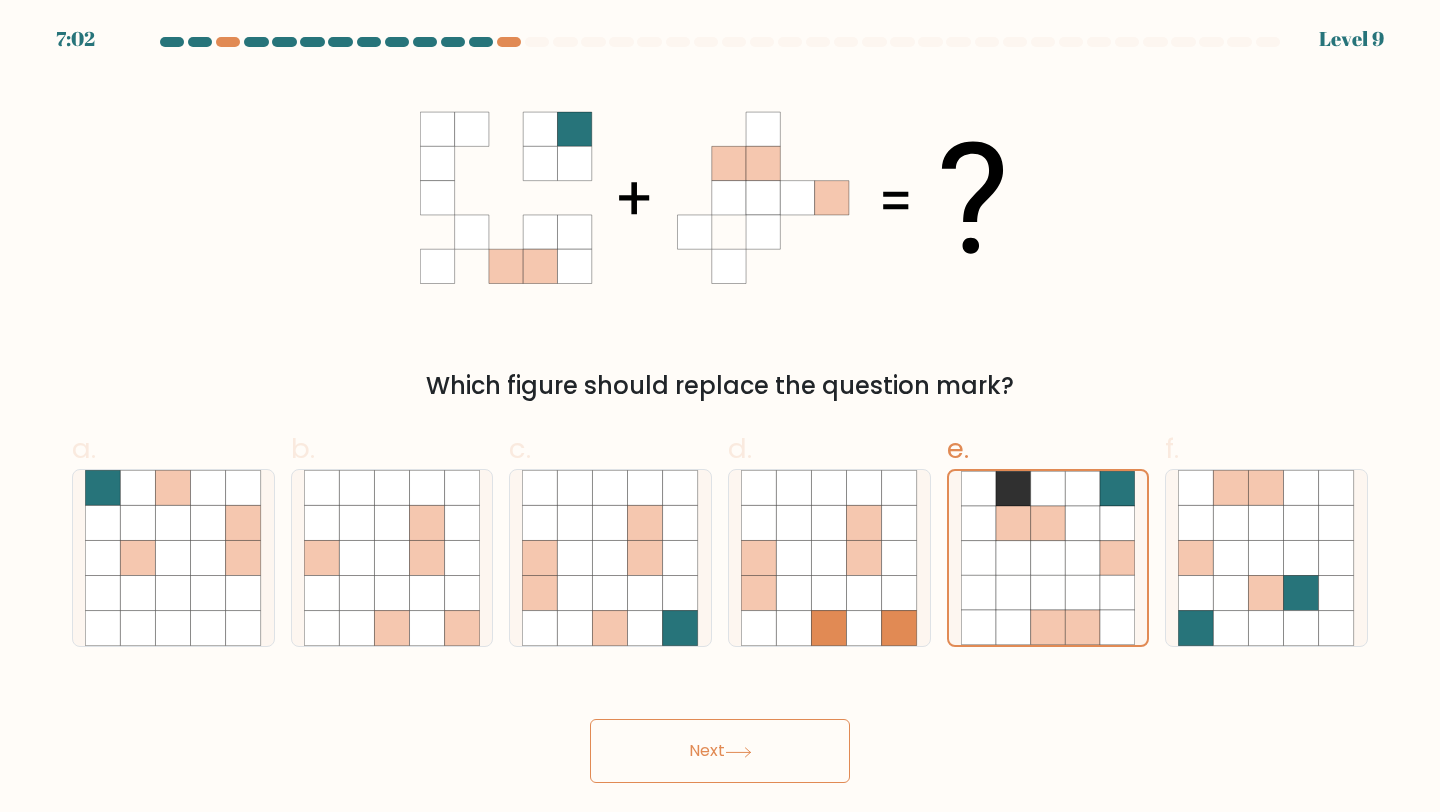 click on "Next" at bounding box center (720, 751) 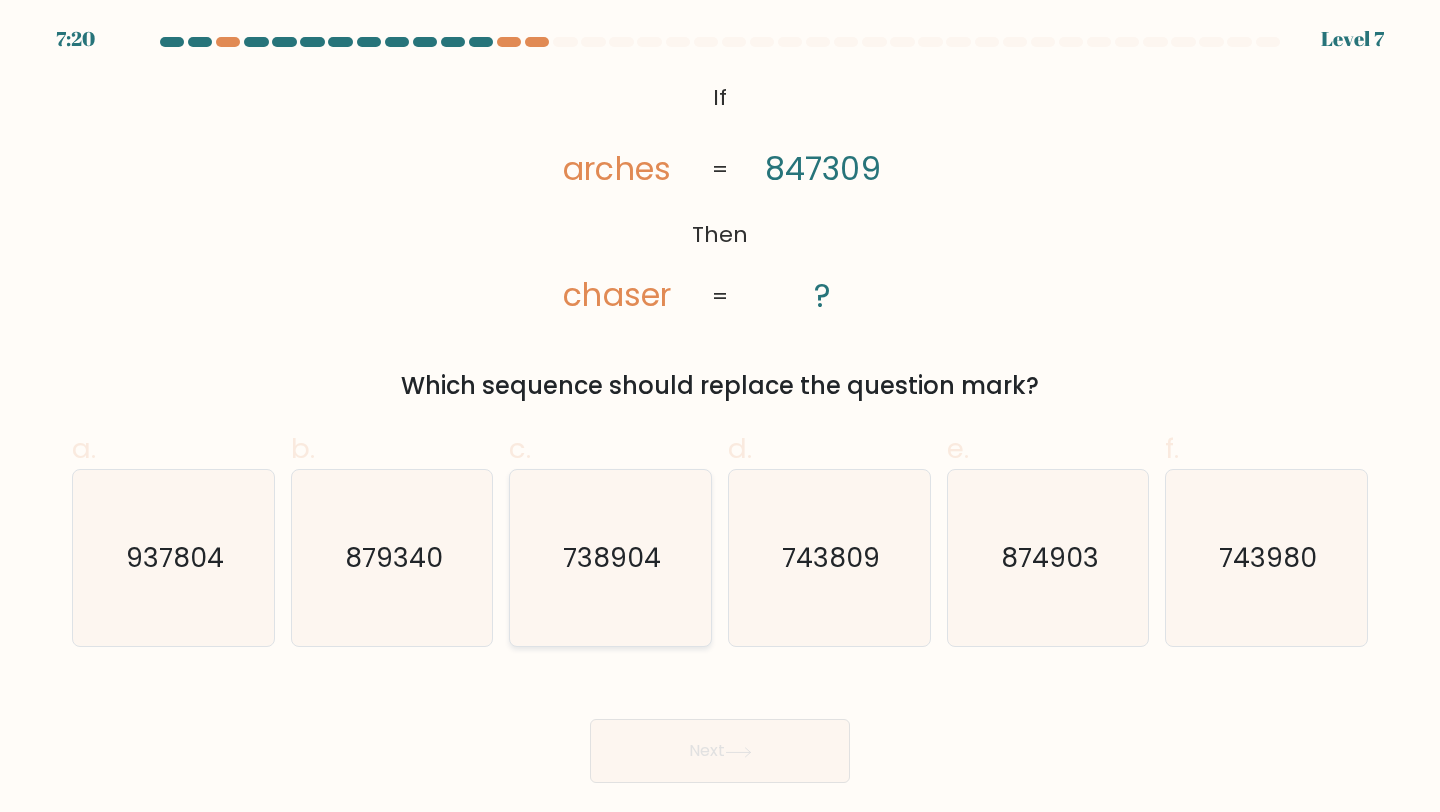 click on "738904" at bounding box center [610, 558] 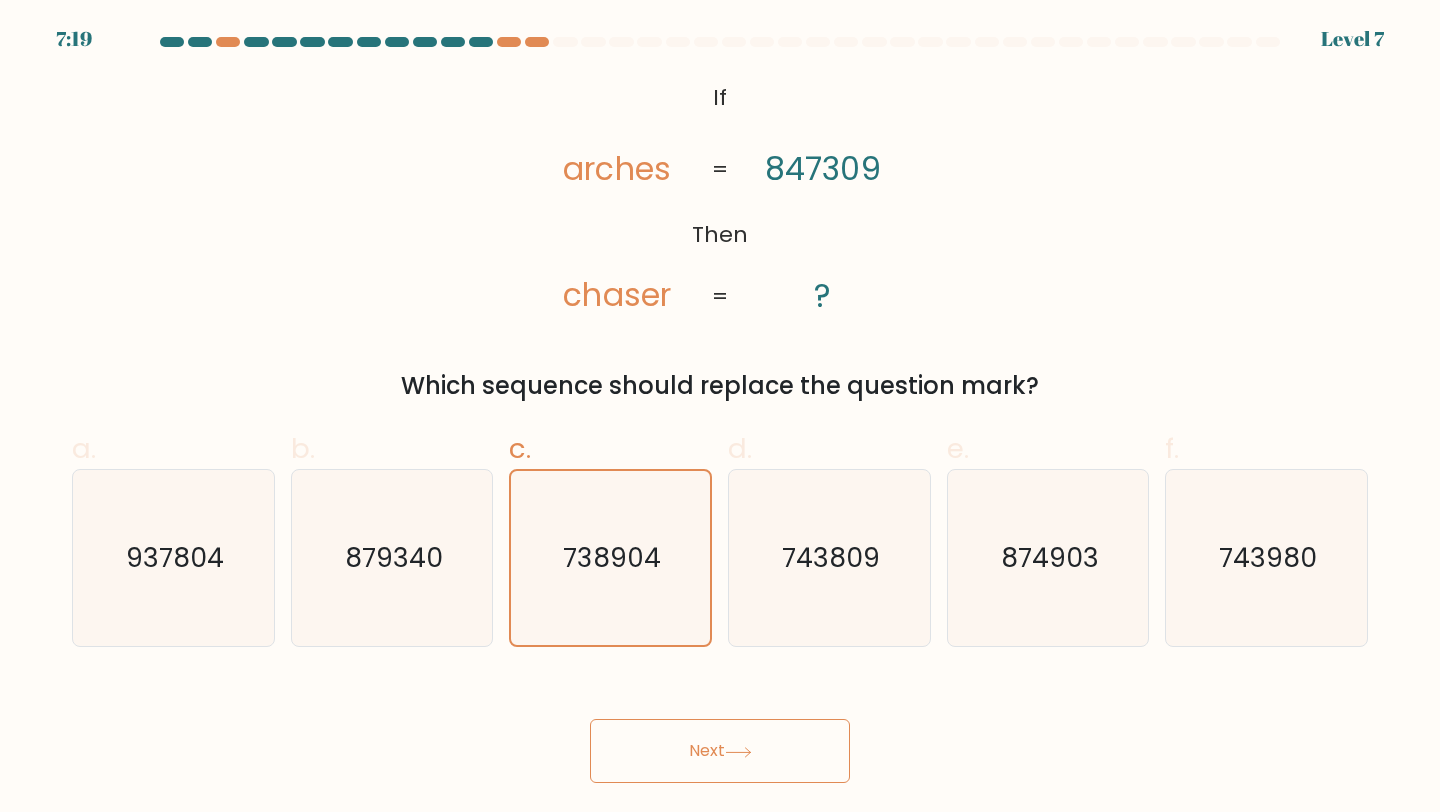 click on "Next" at bounding box center [720, 751] 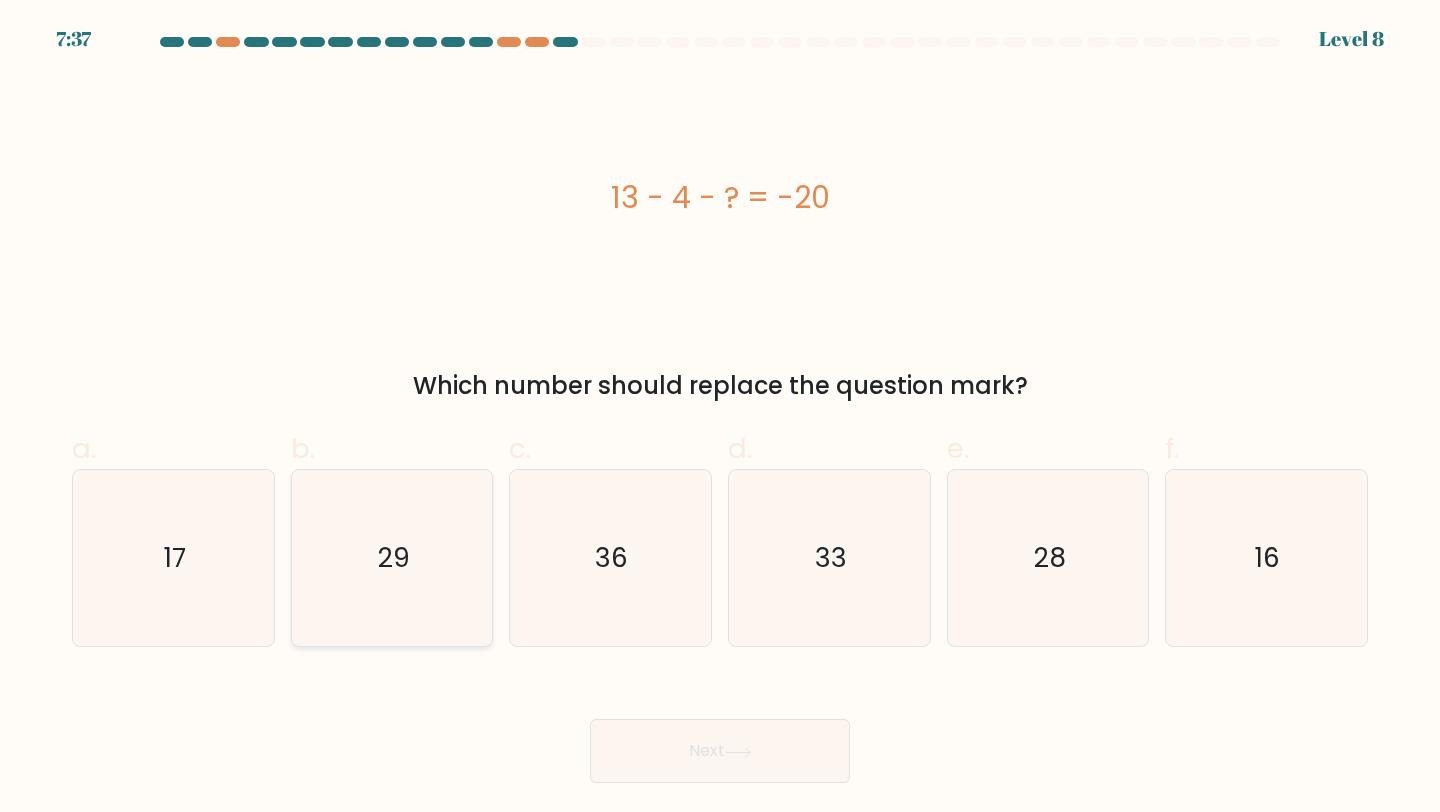 click on "29" at bounding box center [392, 558] 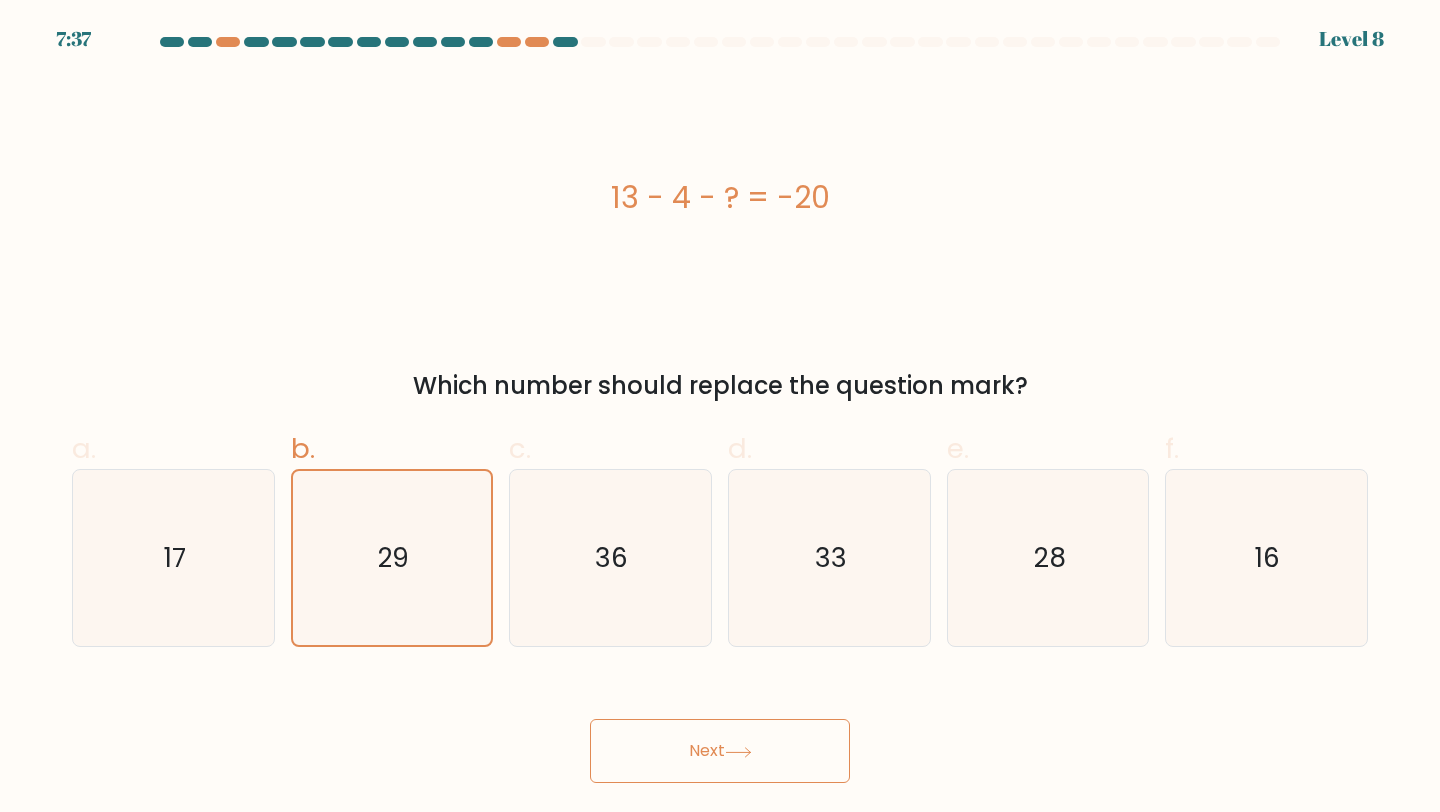 click on "Next" at bounding box center (720, 751) 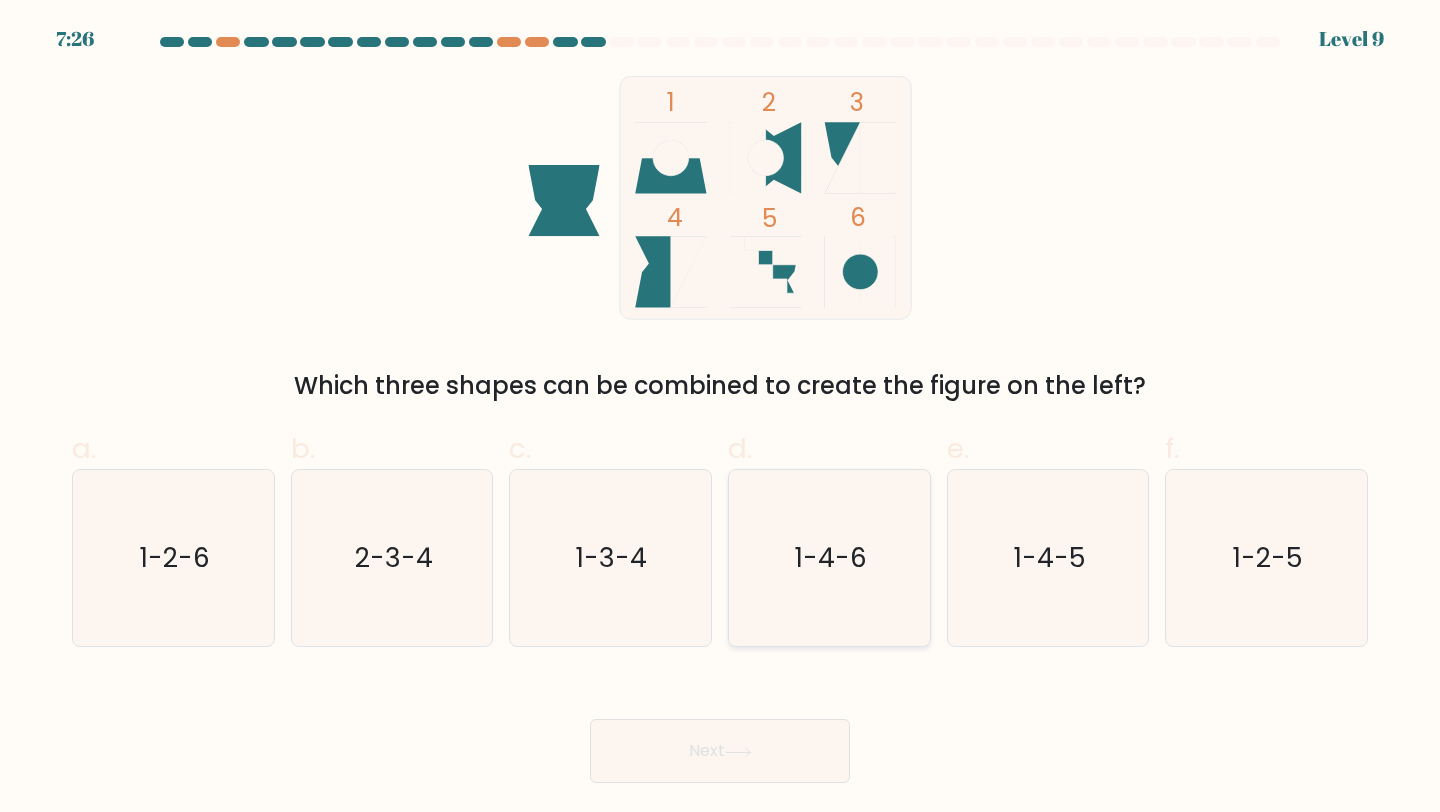 click on "1-4-6" at bounding box center [831, 557] 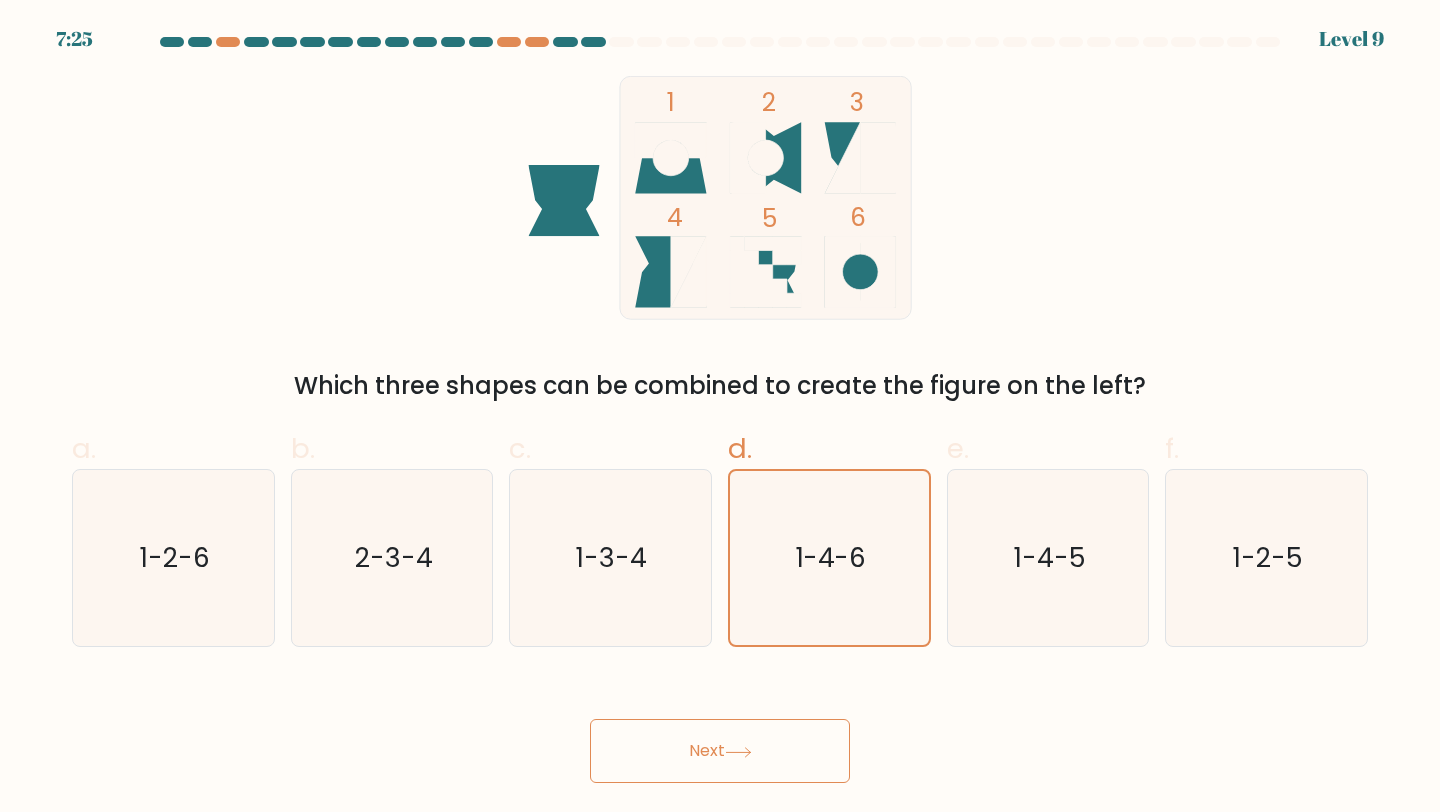 click on "Next" at bounding box center (720, 751) 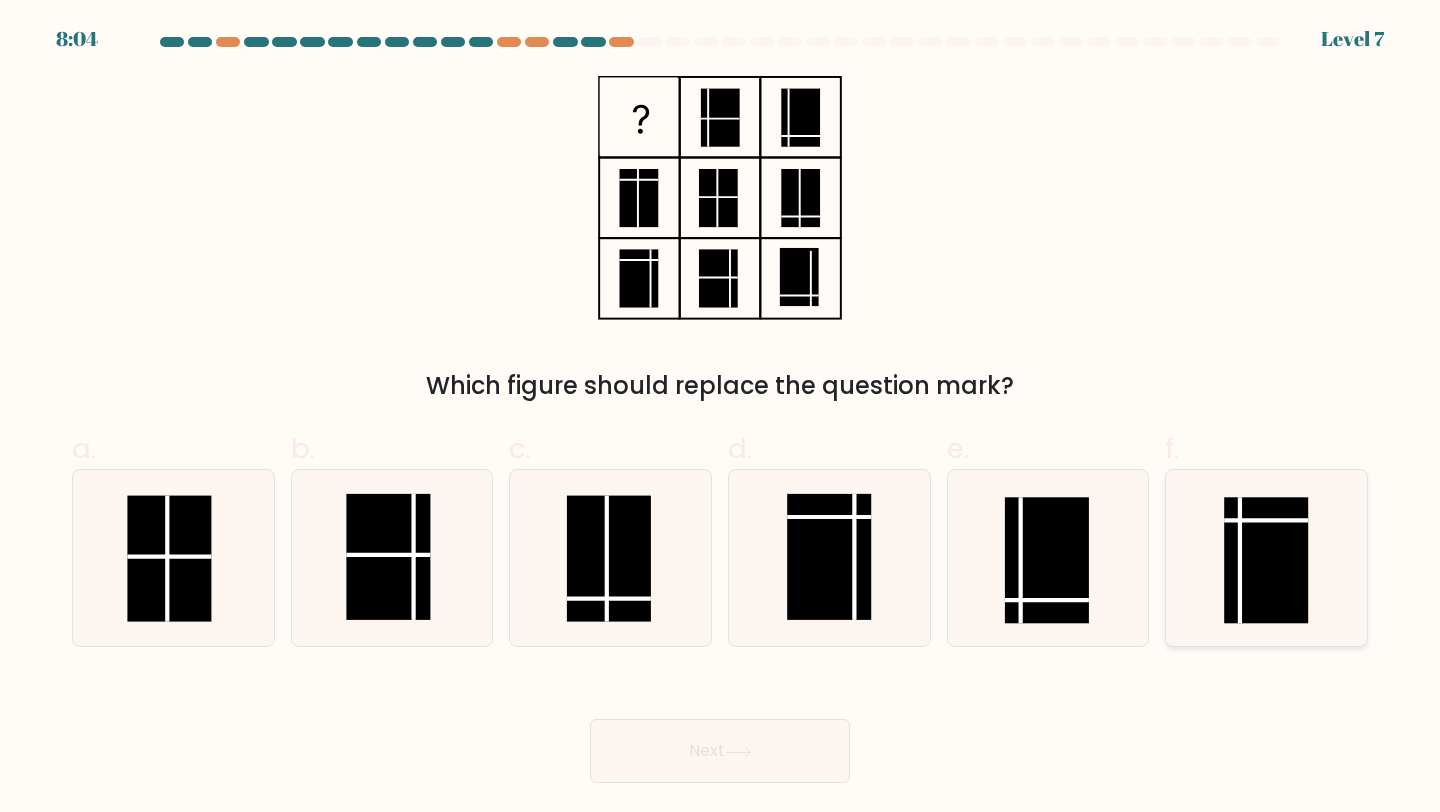 click at bounding box center [1267, 560] 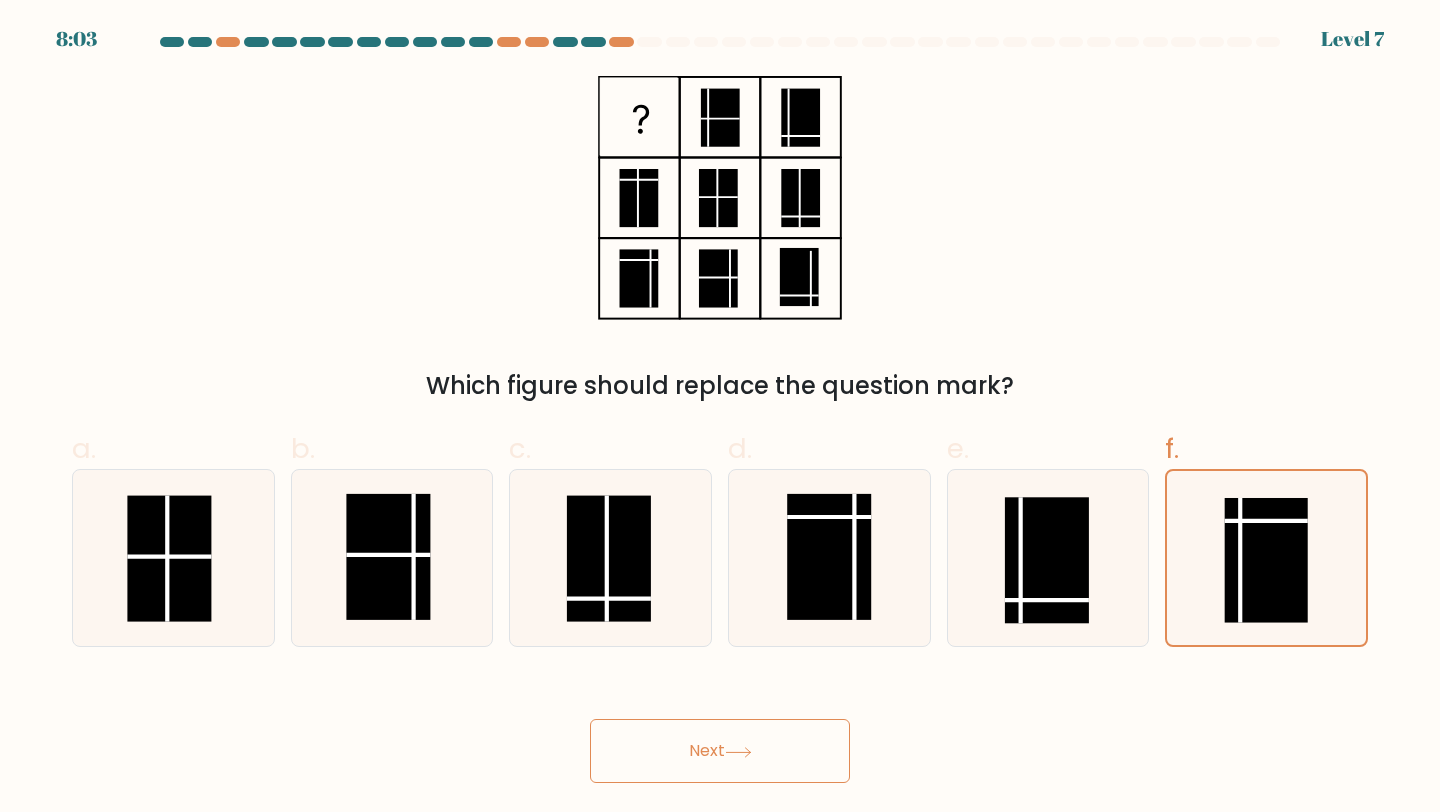 click on "Next" at bounding box center [720, 751] 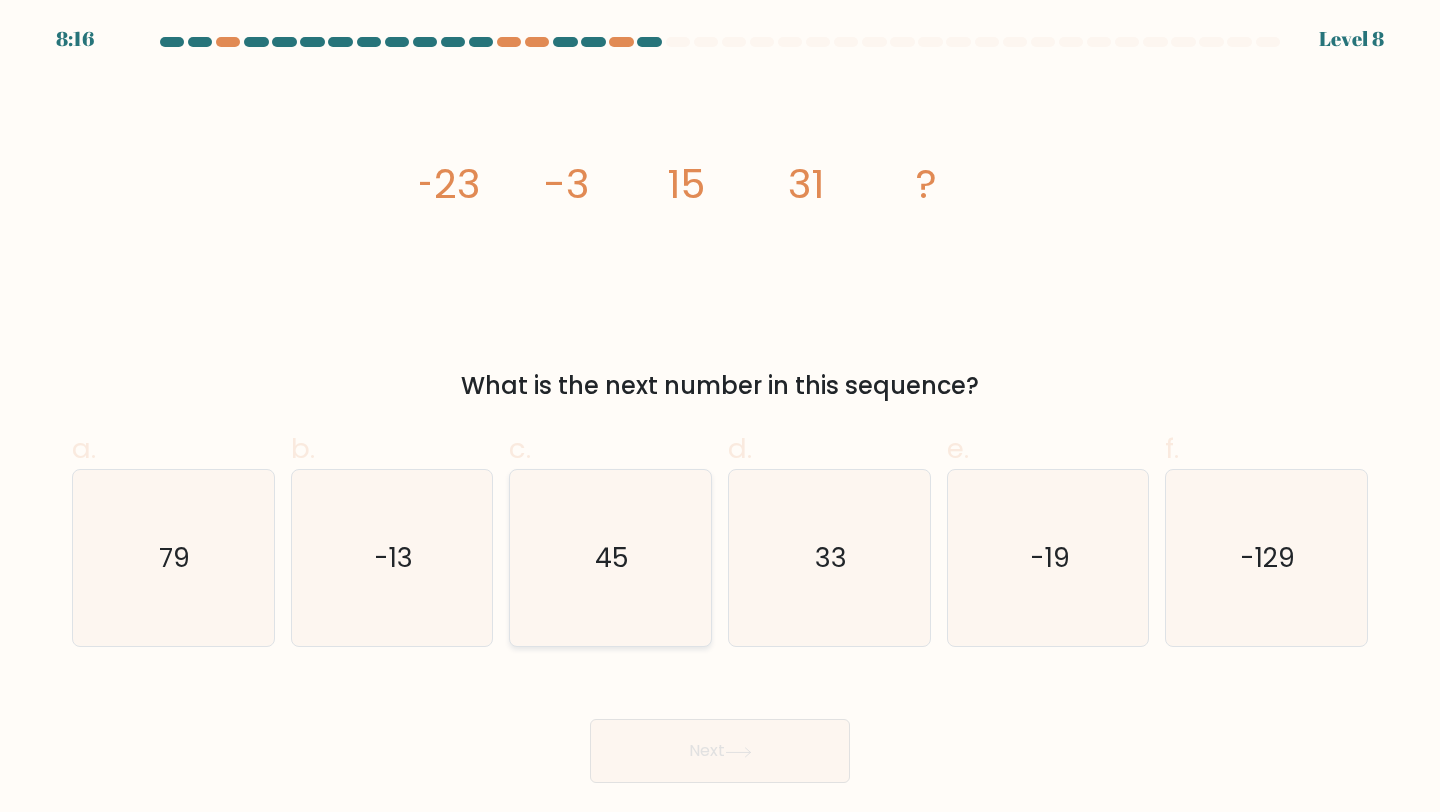 click on "45" at bounding box center [610, 558] 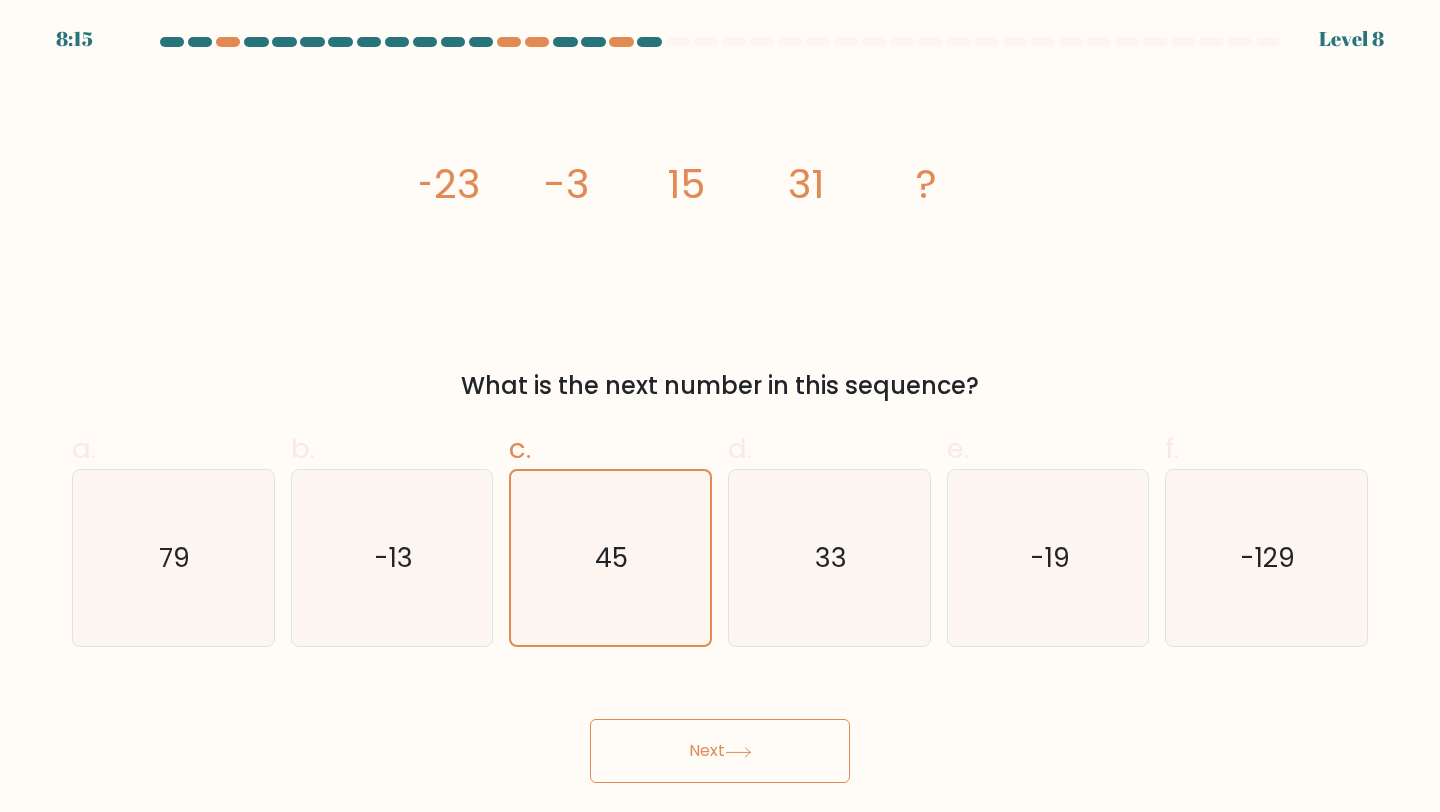 click on "Next" at bounding box center [720, 751] 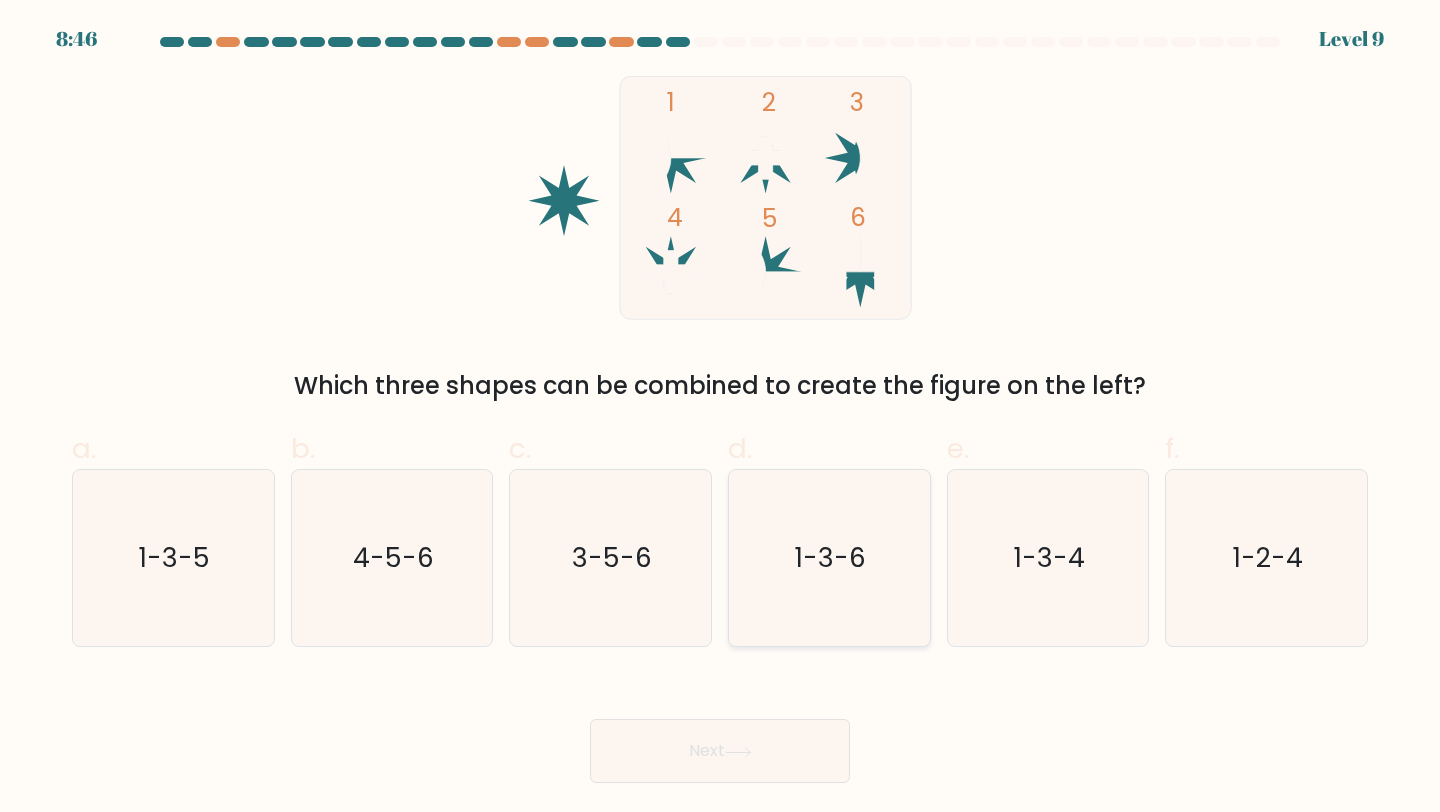 click on "1-3-6" at bounding box center (829, 558) 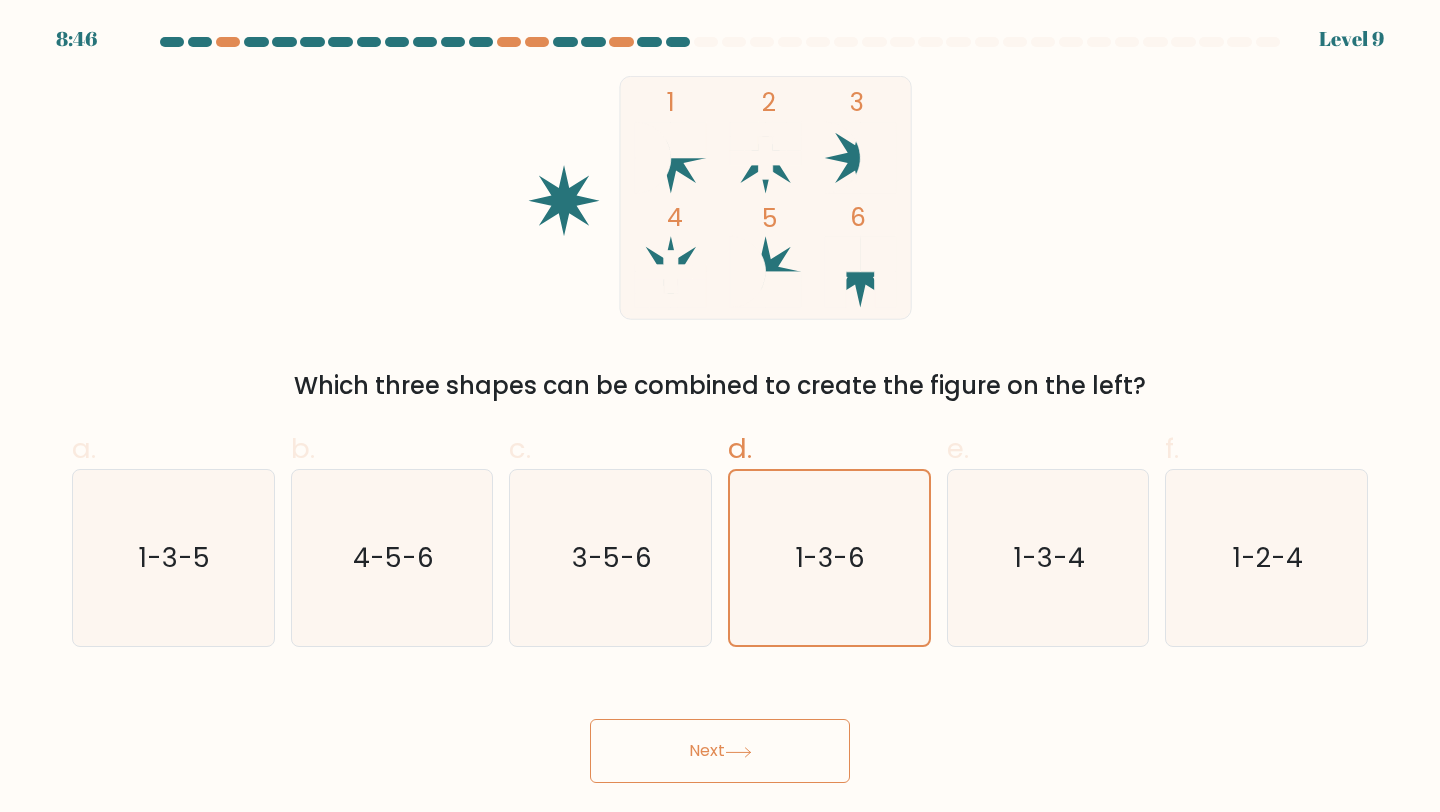 click on "Next" at bounding box center [720, 751] 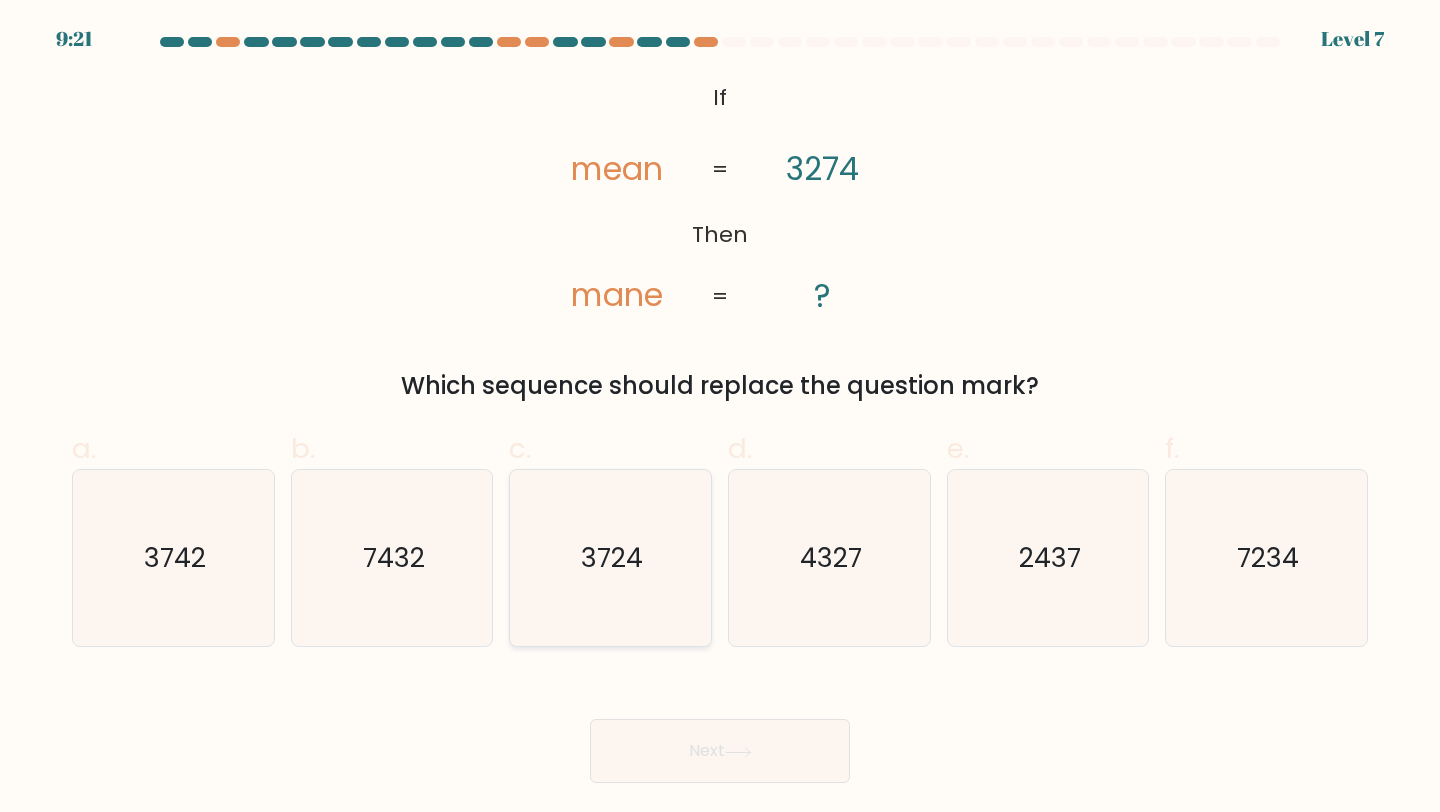 click on "3724" at bounding box center [610, 558] 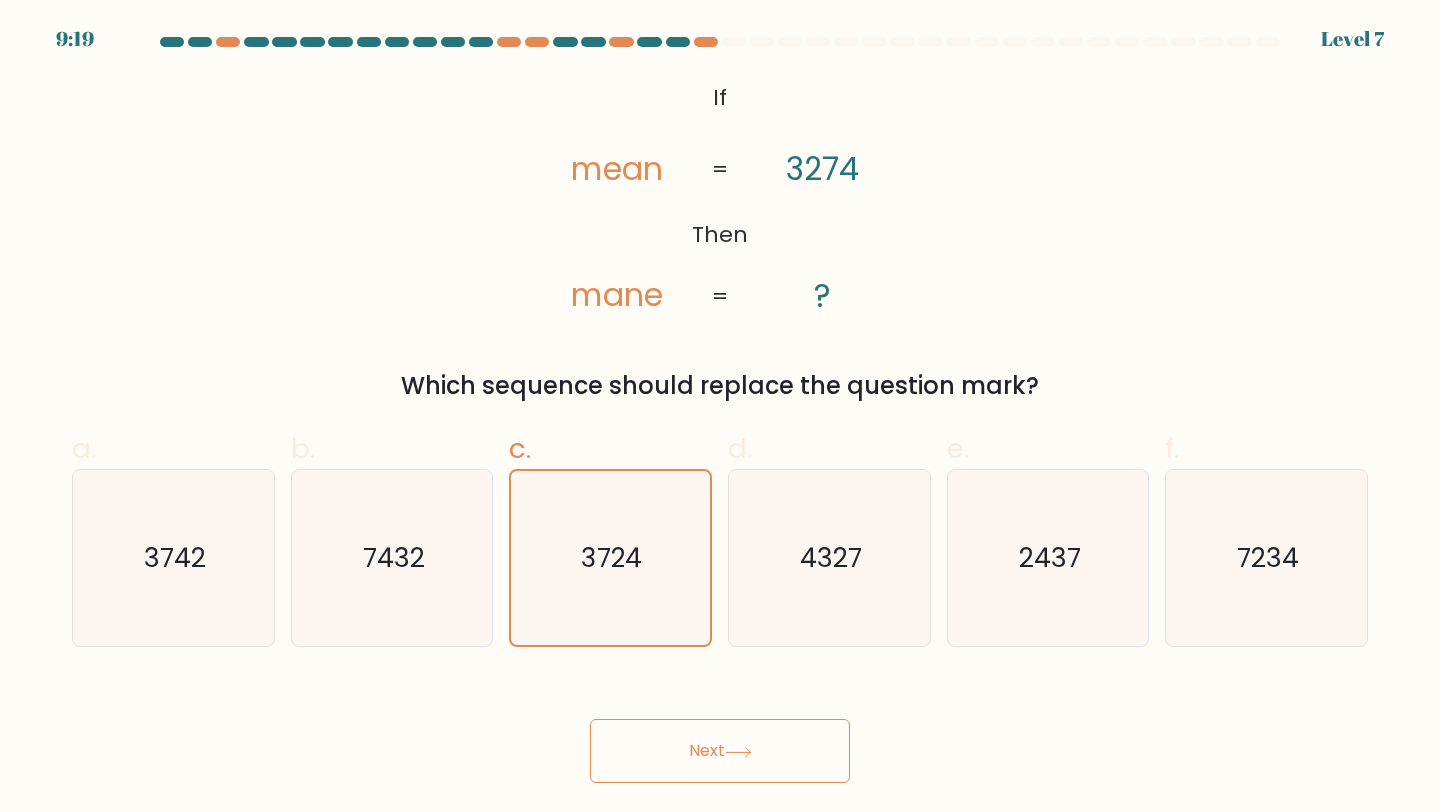 click on "Next" at bounding box center [720, 751] 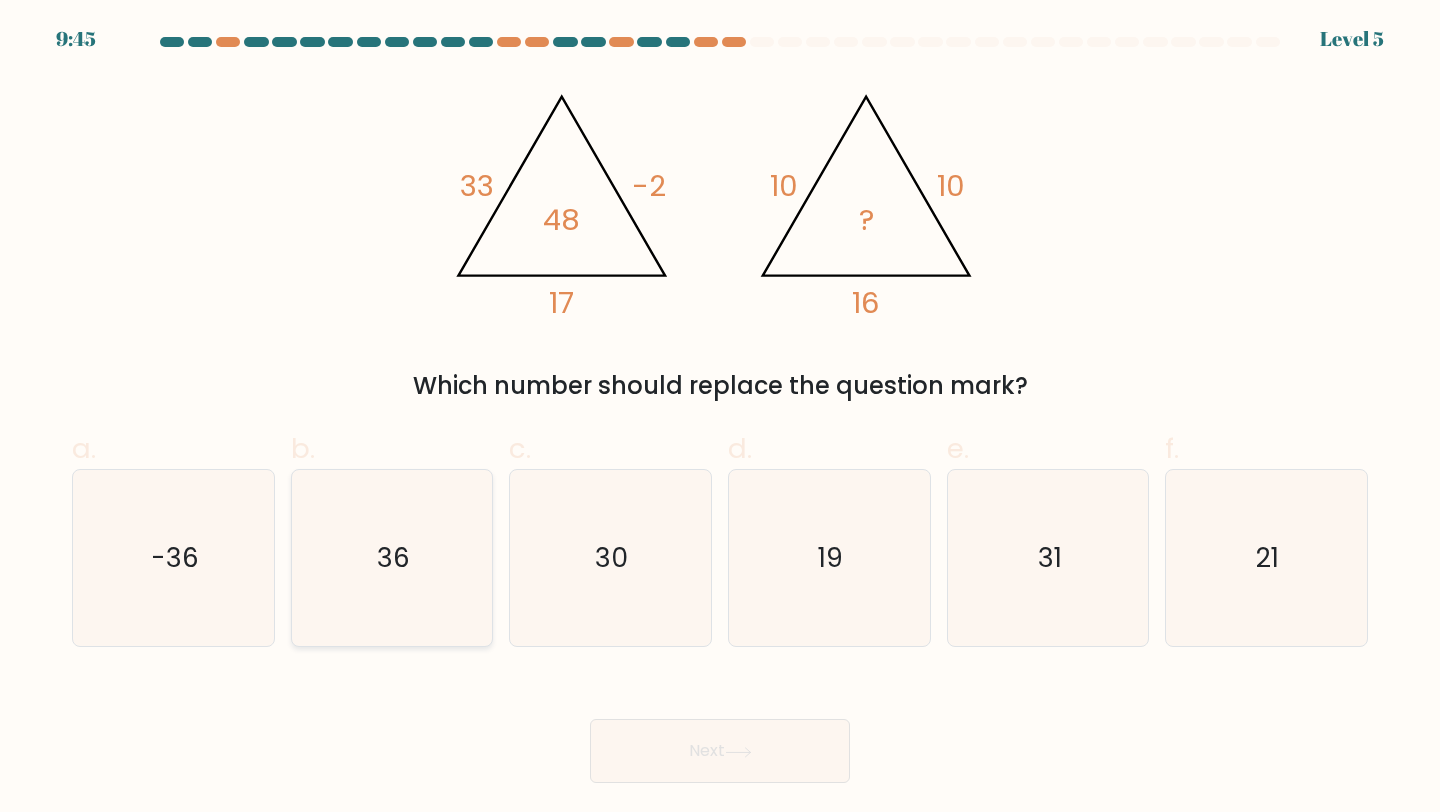 click on "36" at bounding box center (392, 558) 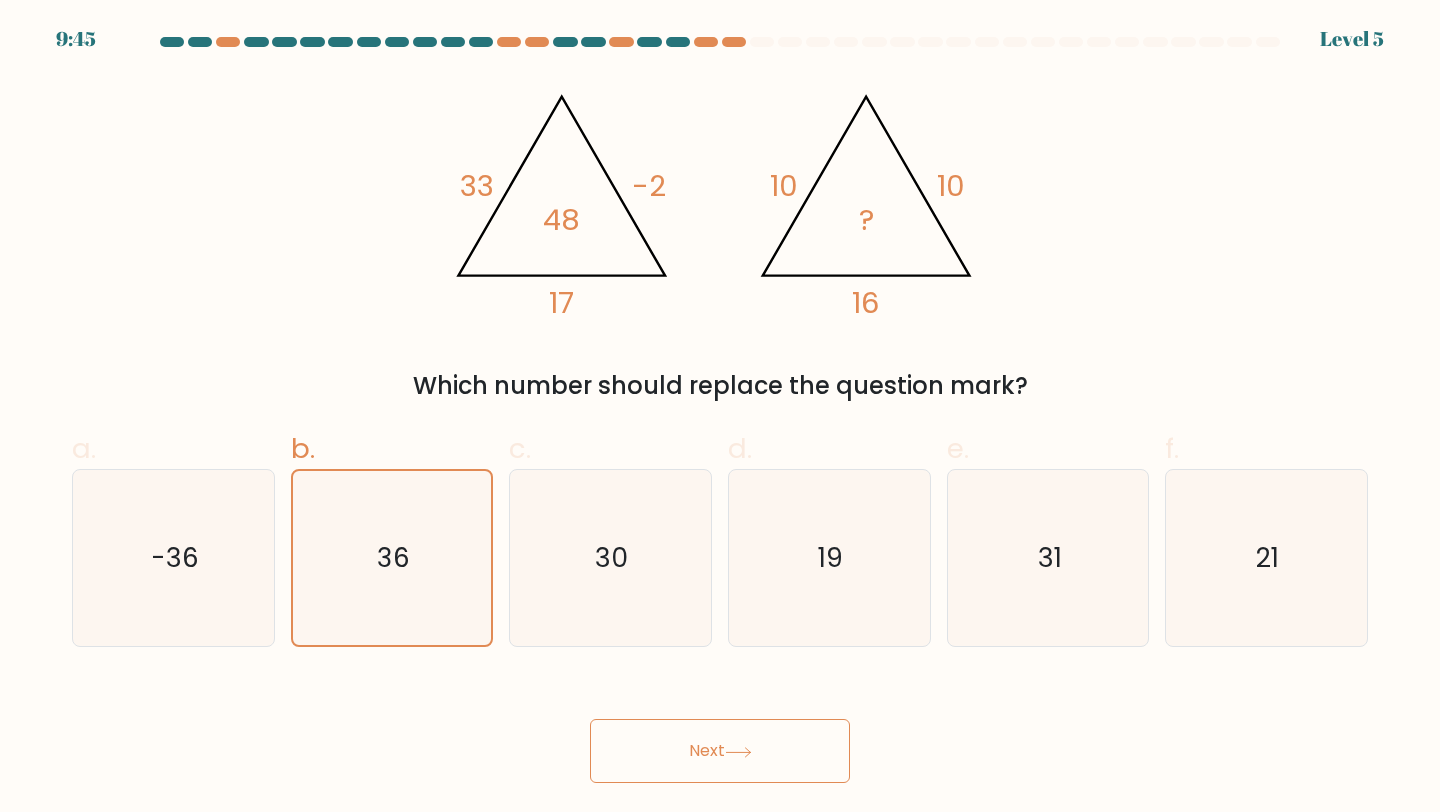 click on "Next" at bounding box center (720, 751) 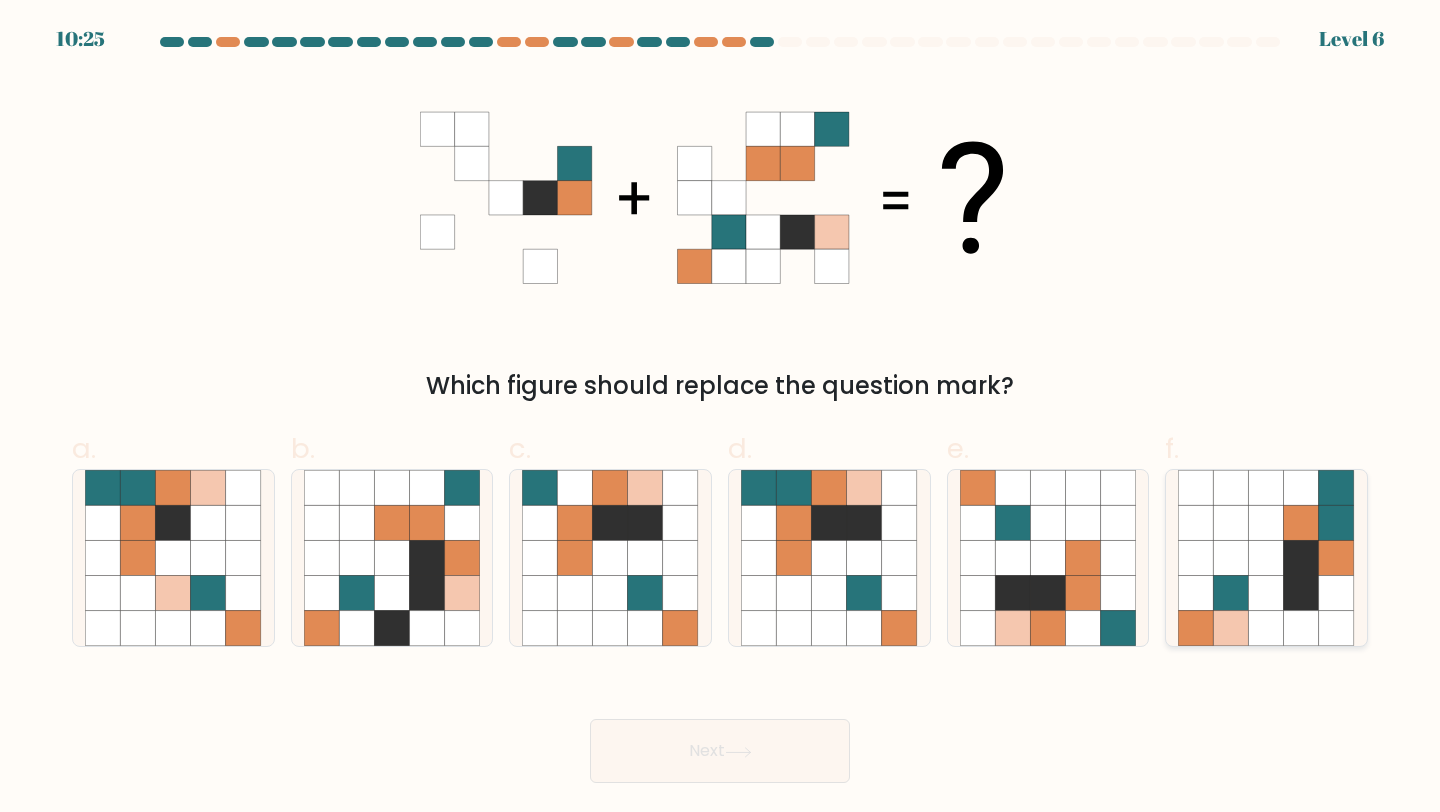 click at bounding box center [1196, 558] 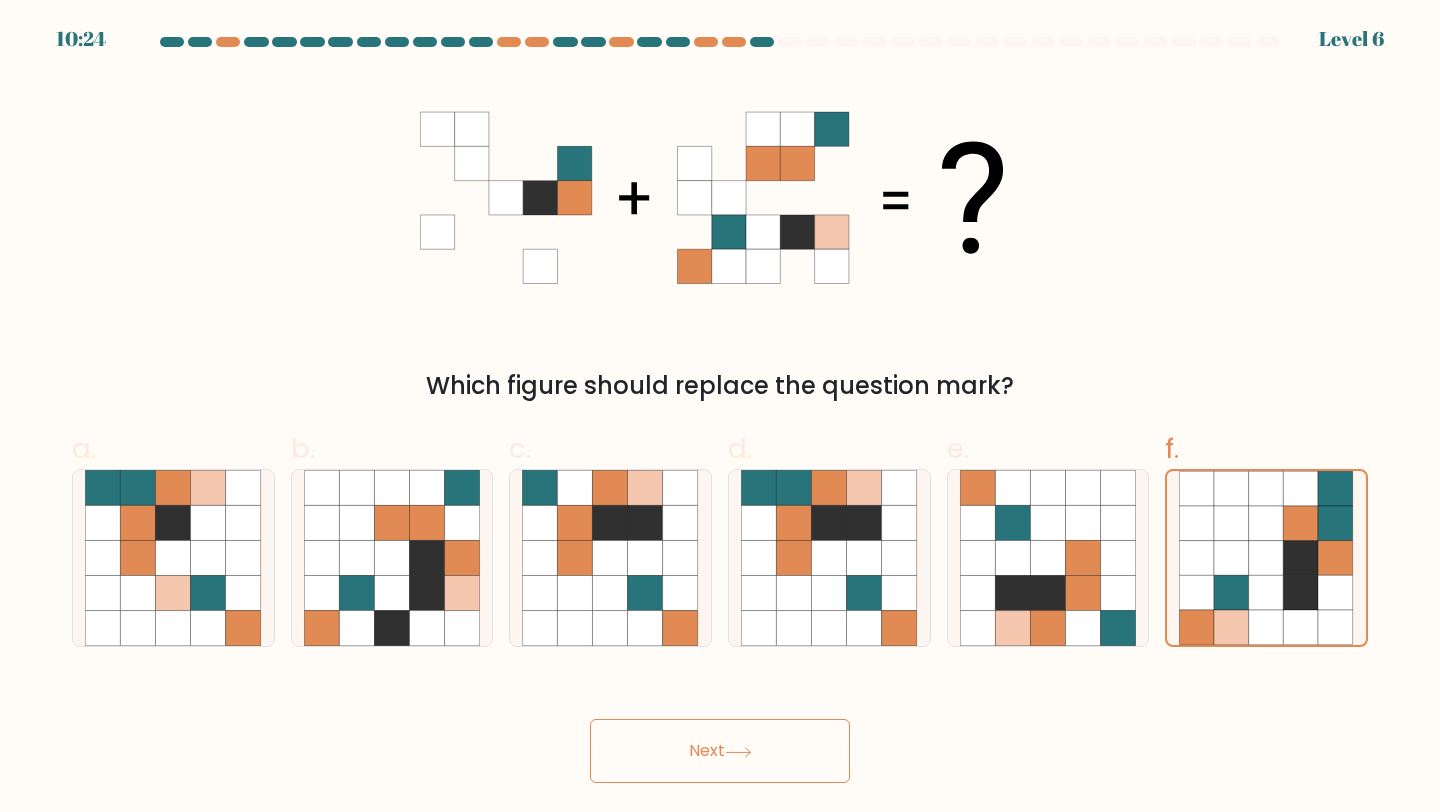 click on "Next" at bounding box center (720, 751) 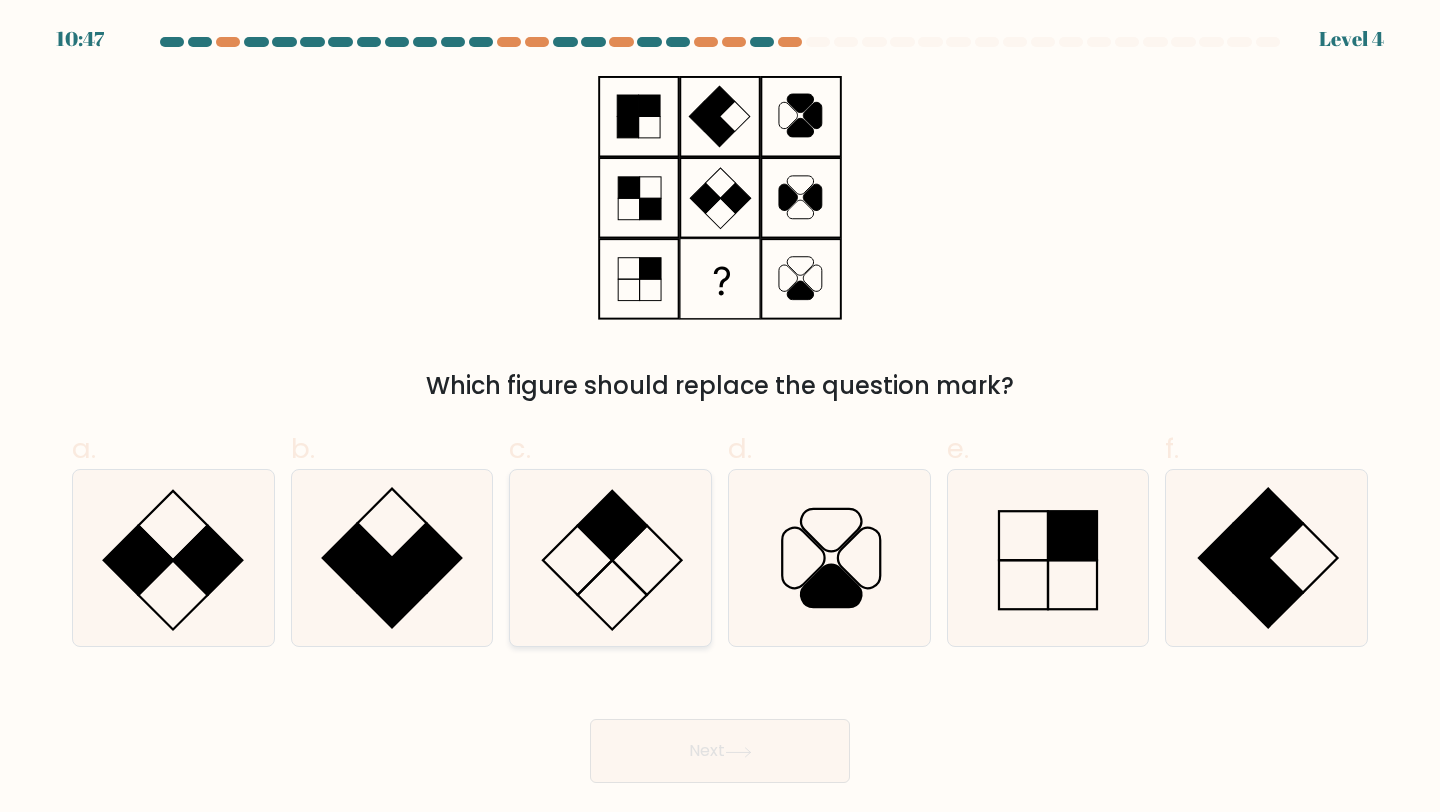 click at bounding box center [612, 525] 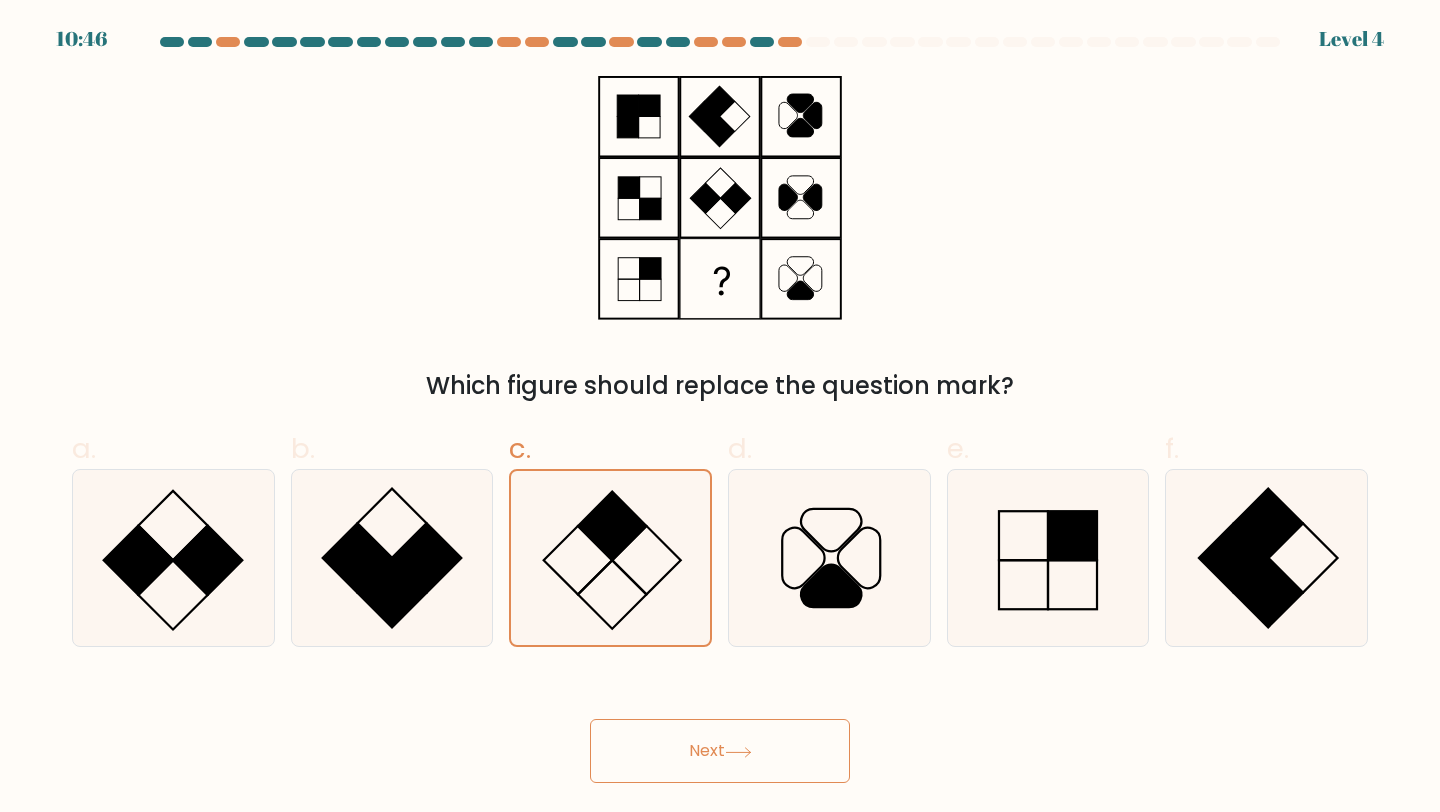 click on "Next" at bounding box center (720, 751) 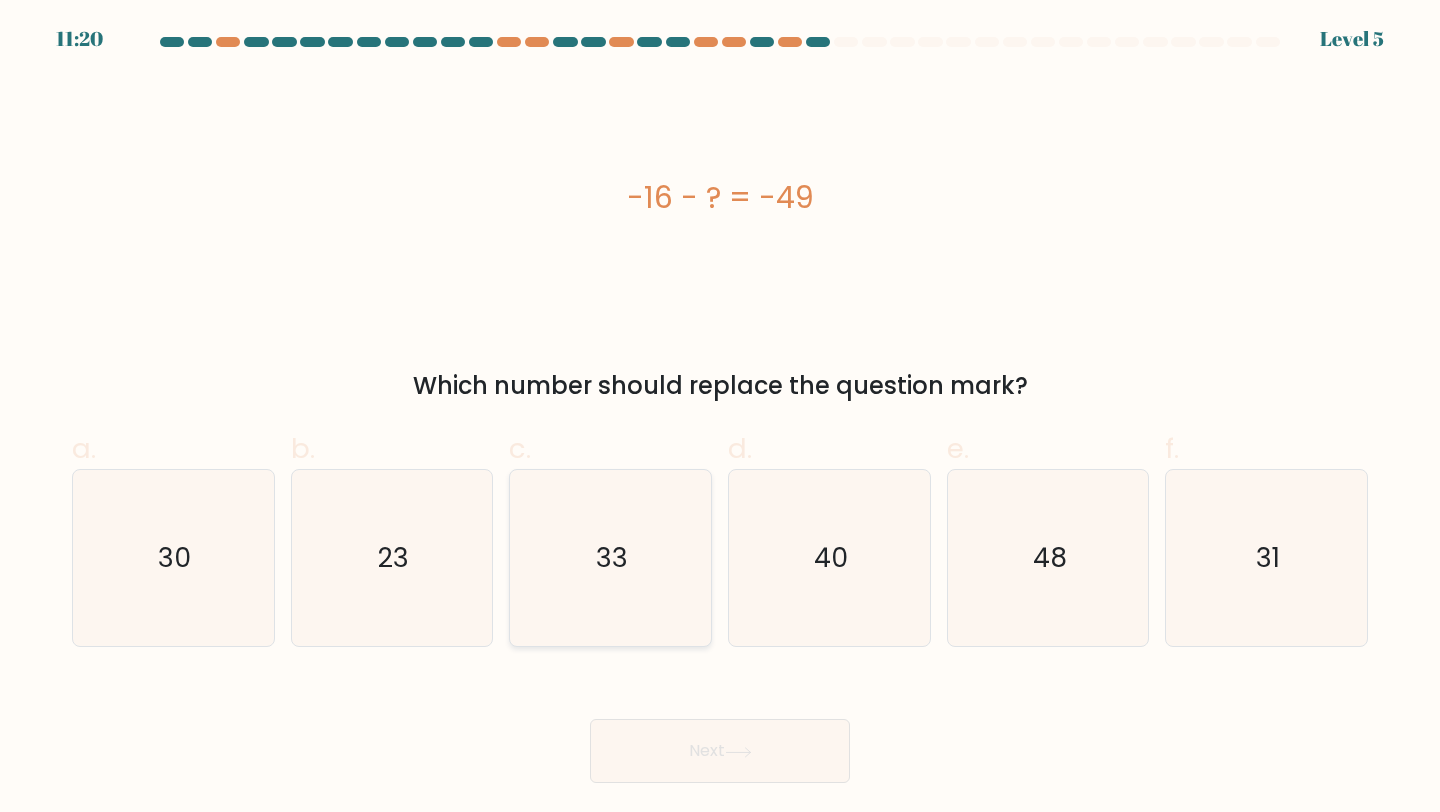 click on "33" at bounding box center (610, 558) 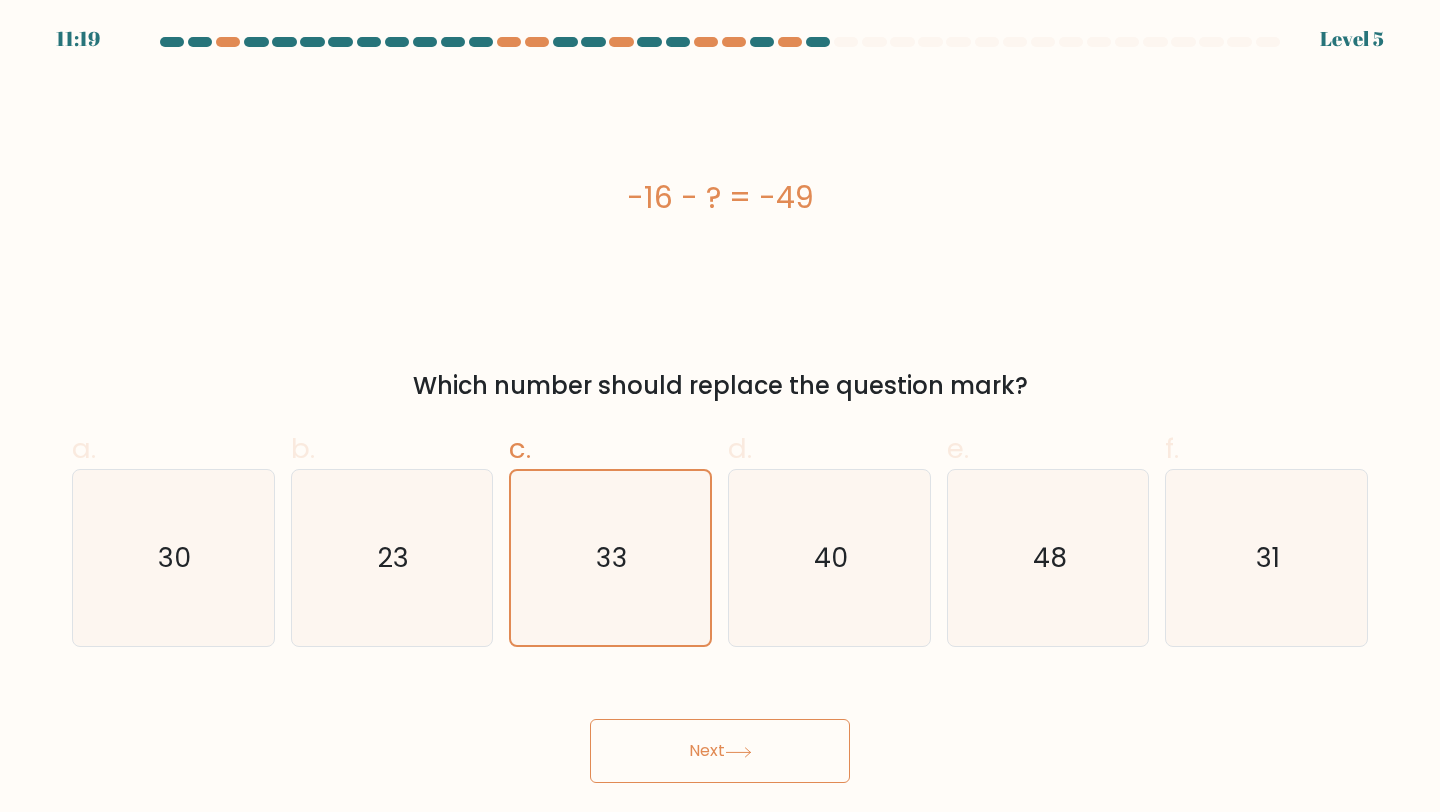 click on "Next" at bounding box center [720, 751] 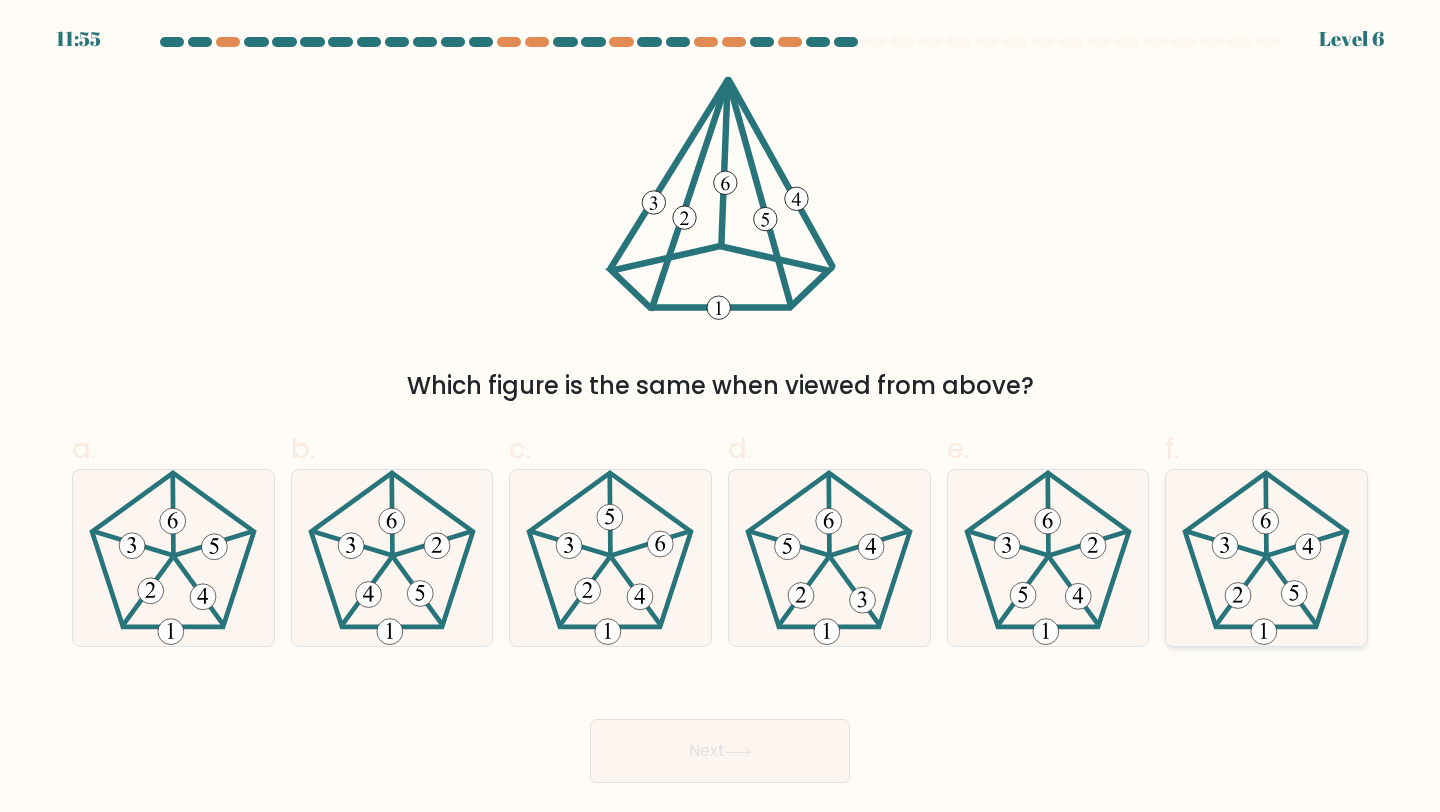 click at bounding box center [1266, 558] 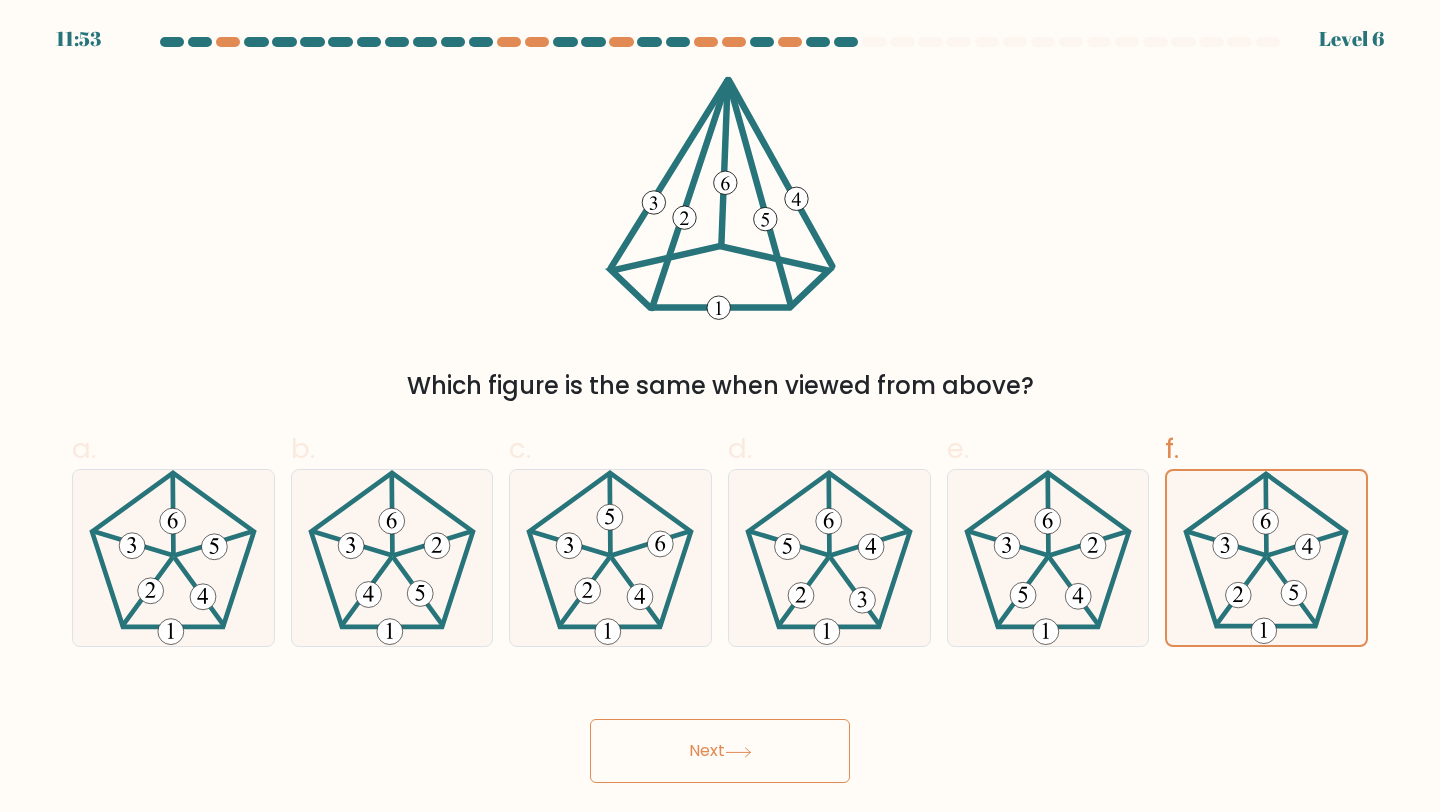 click on "Next" at bounding box center [720, 751] 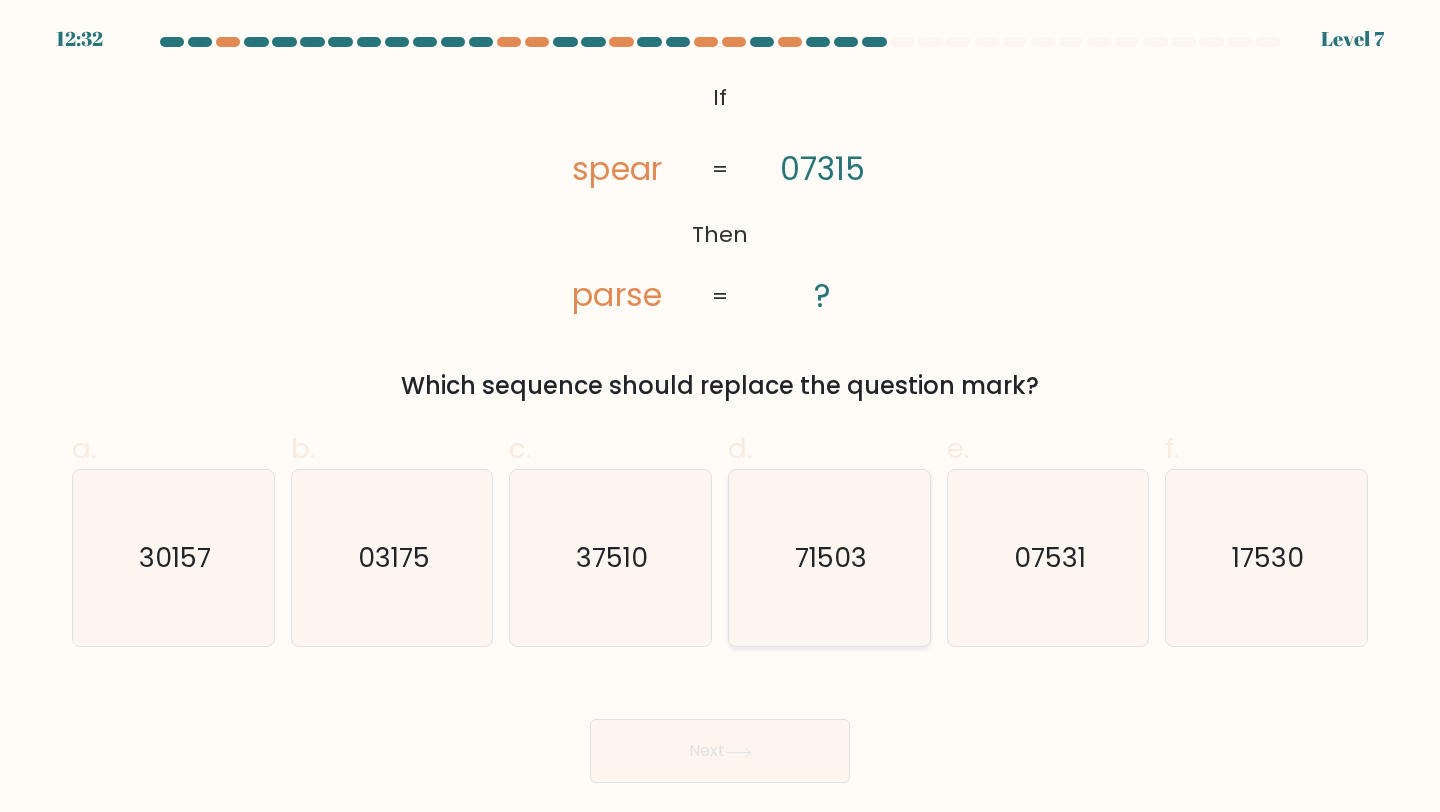 click on "71503" at bounding box center [829, 558] 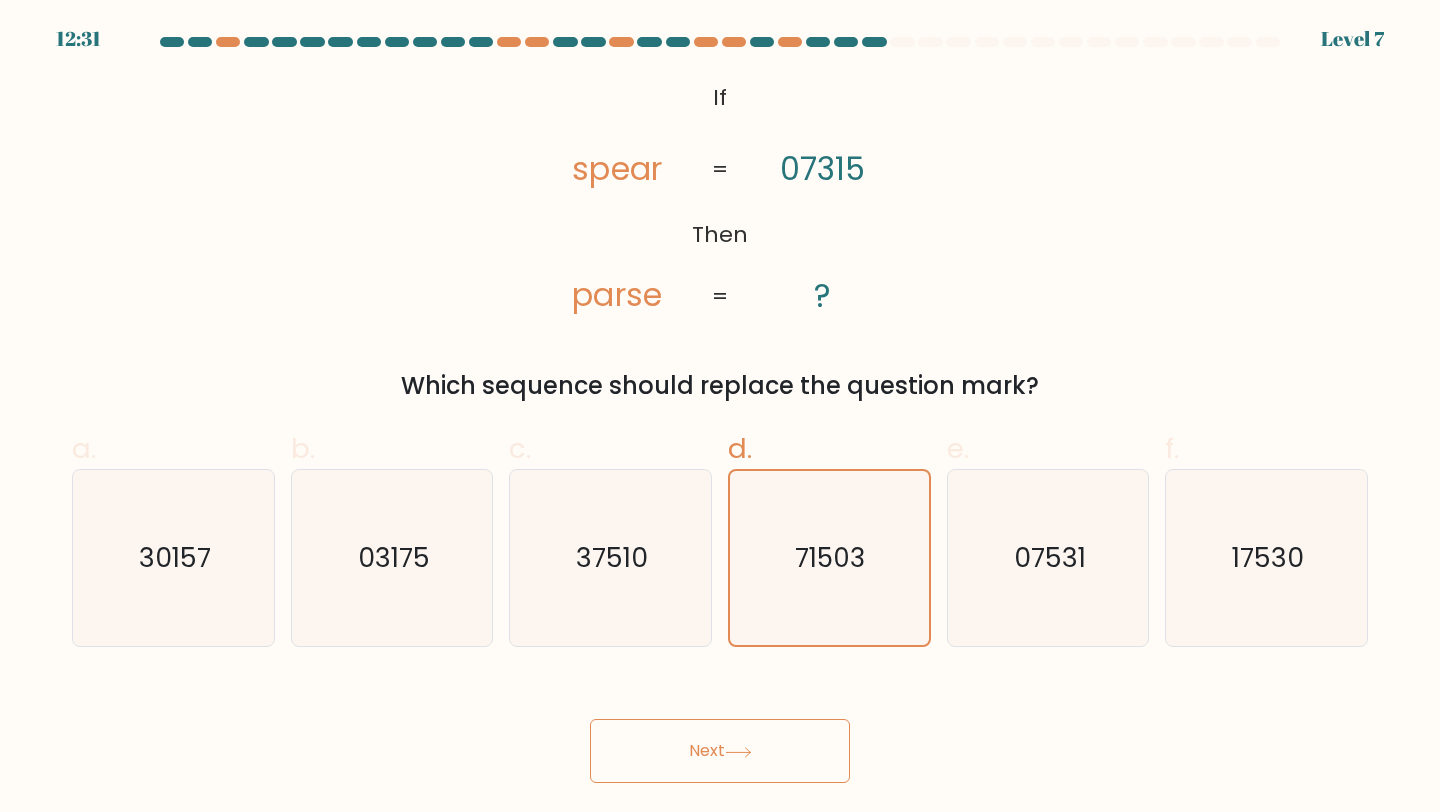 click on "Next" at bounding box center [720, 751] 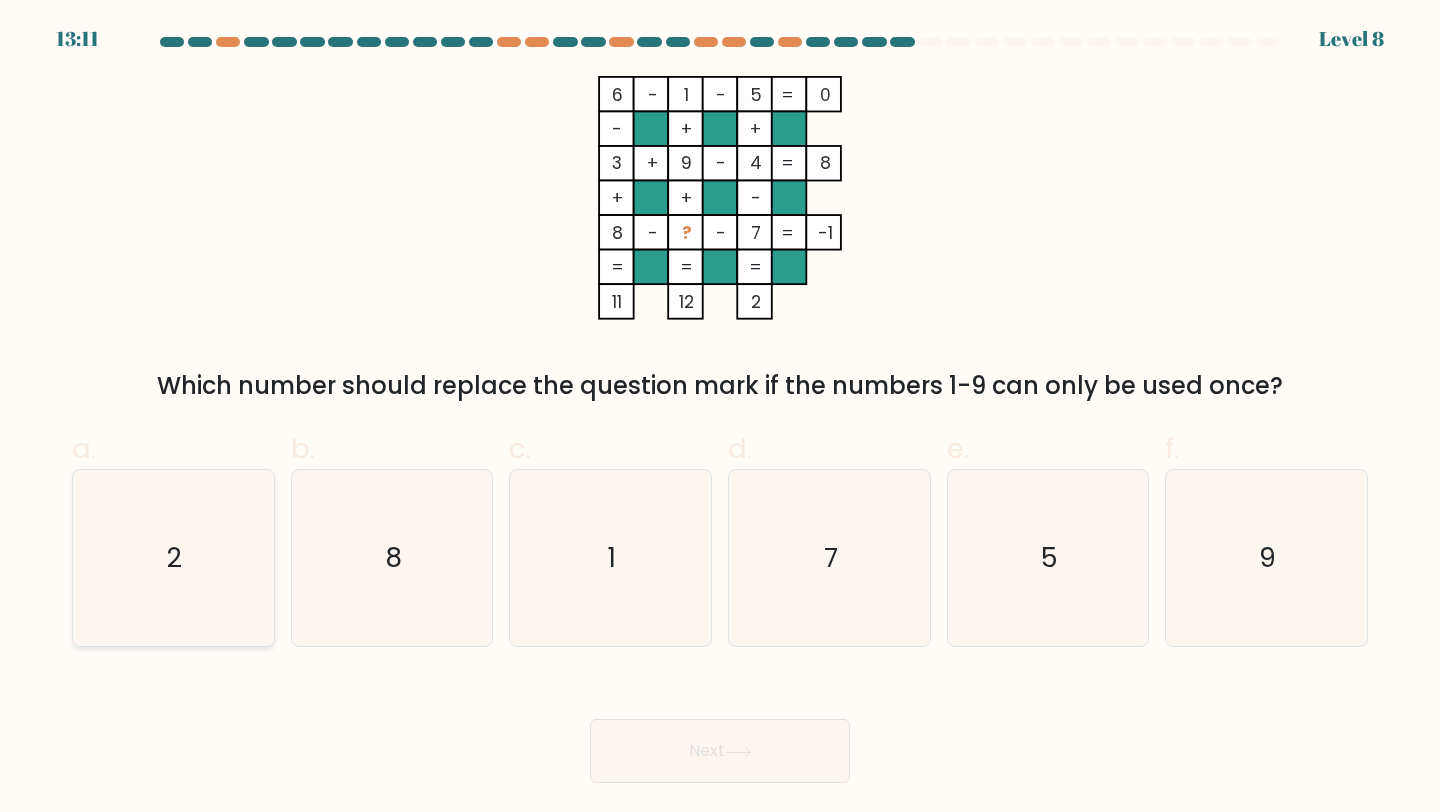 click on "2" at bounding box center [173, 558] 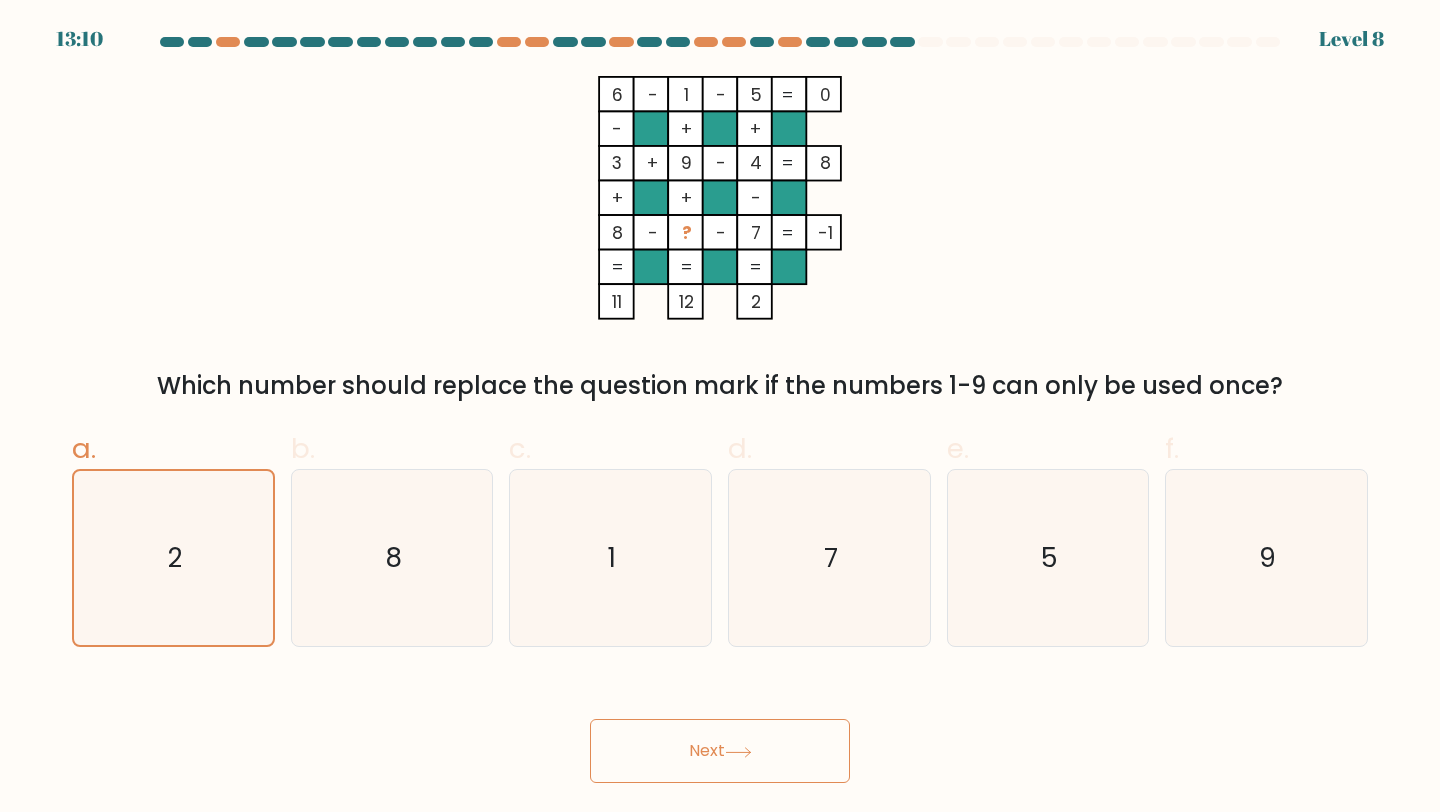 click on "Next" at bounding box center [720, 751] 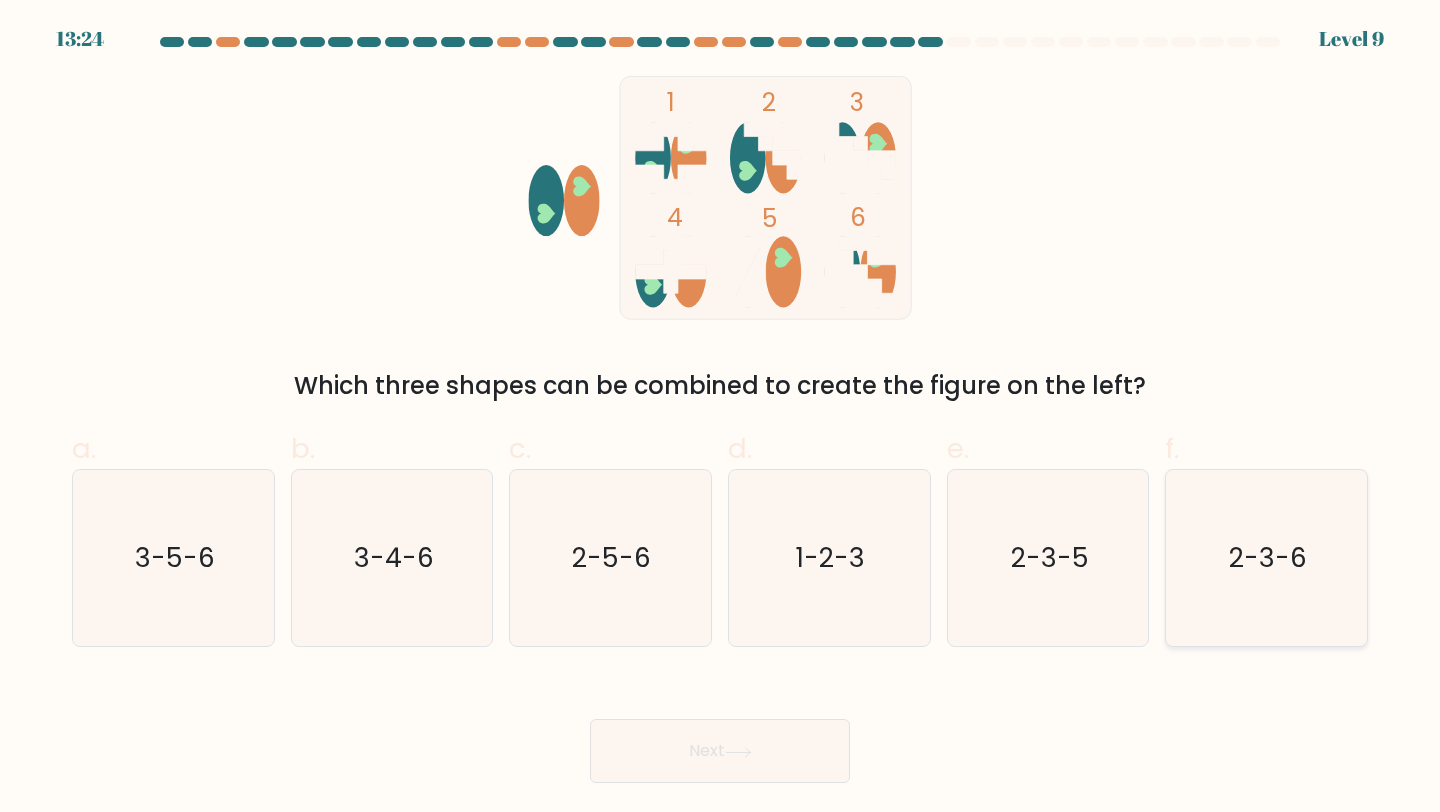 click on "2-3-6" at bounding box center [1268, 557] 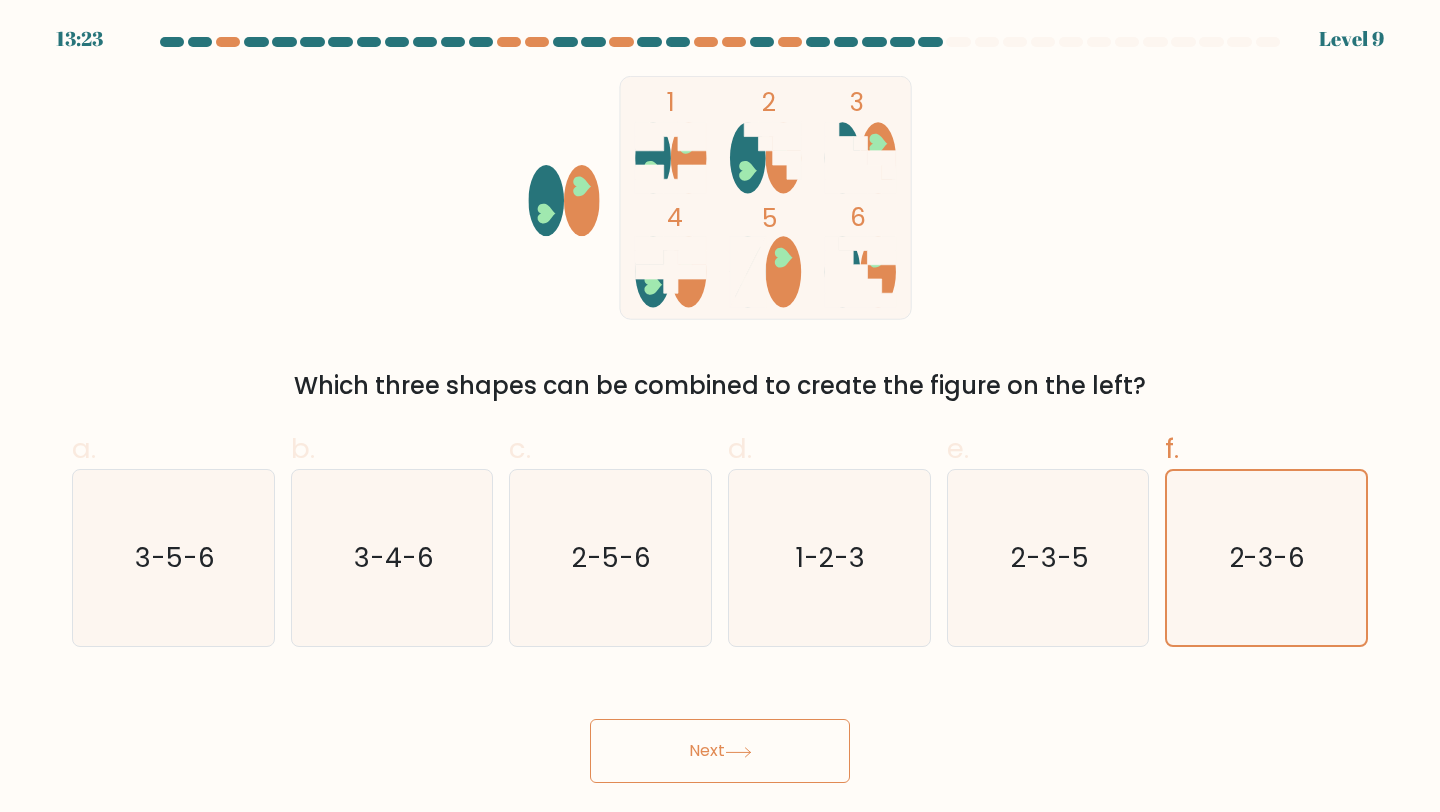 click on "Next" at bounding box center (720, 751) 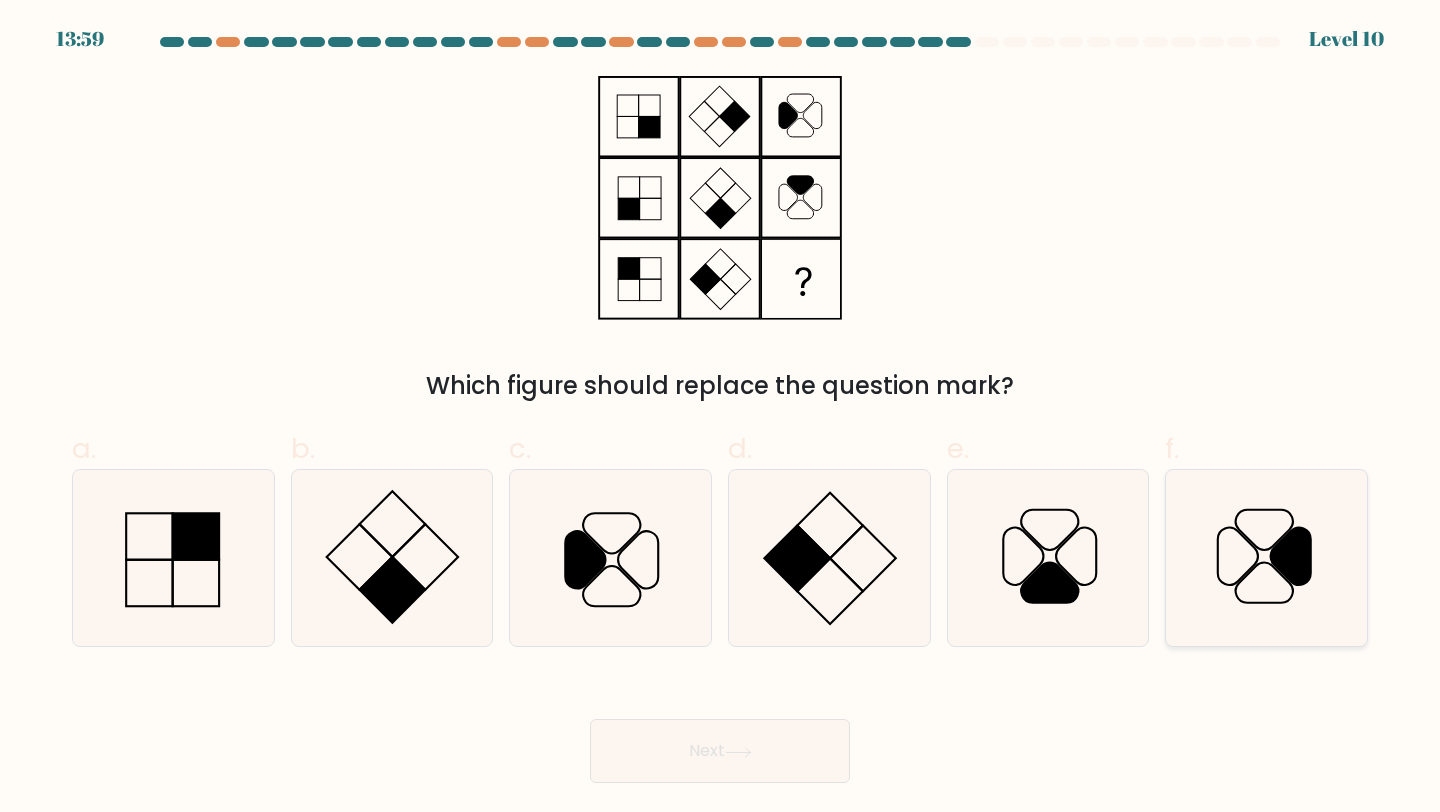 click at bounding box center [1266, 558] 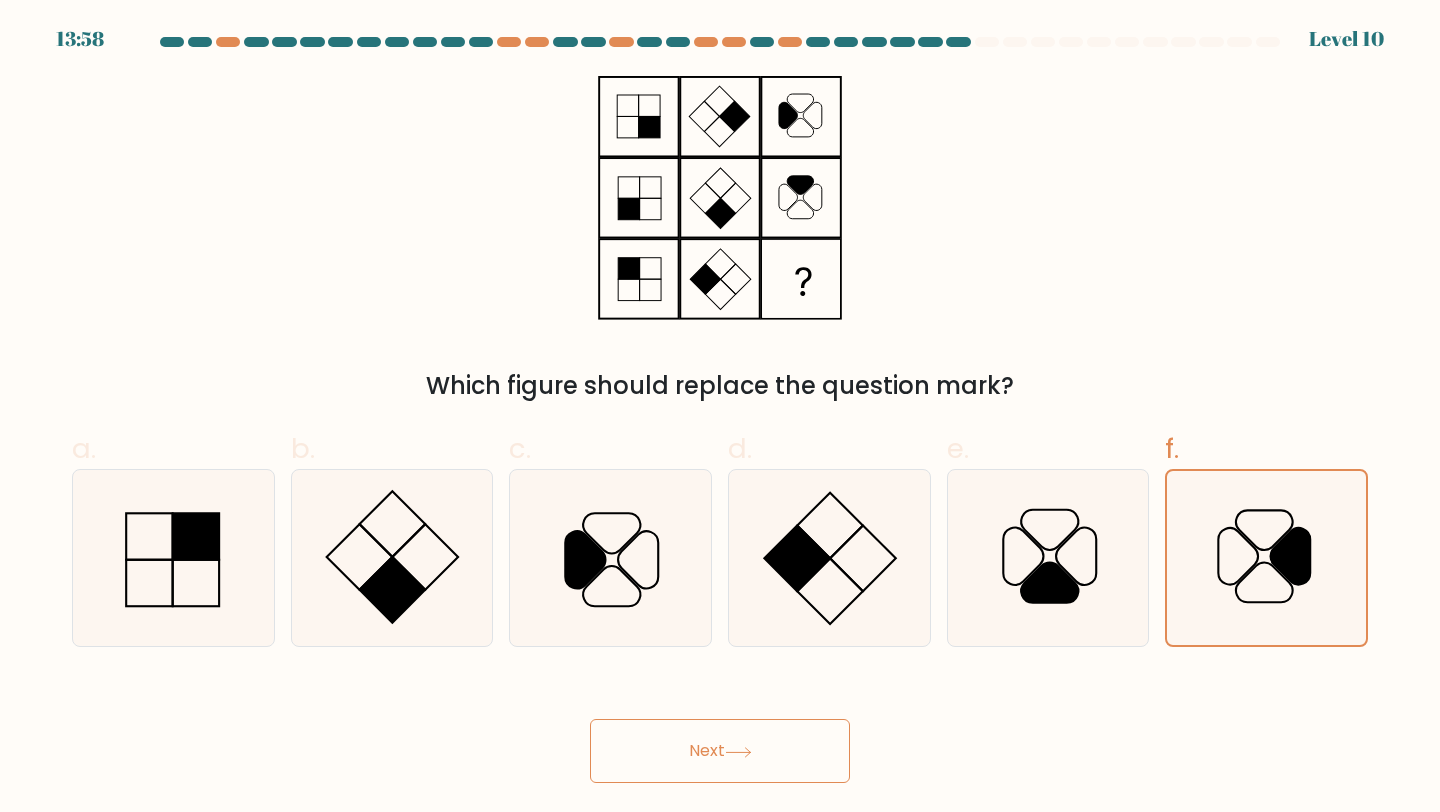 click on "Next" at bounding box center (720, 751) 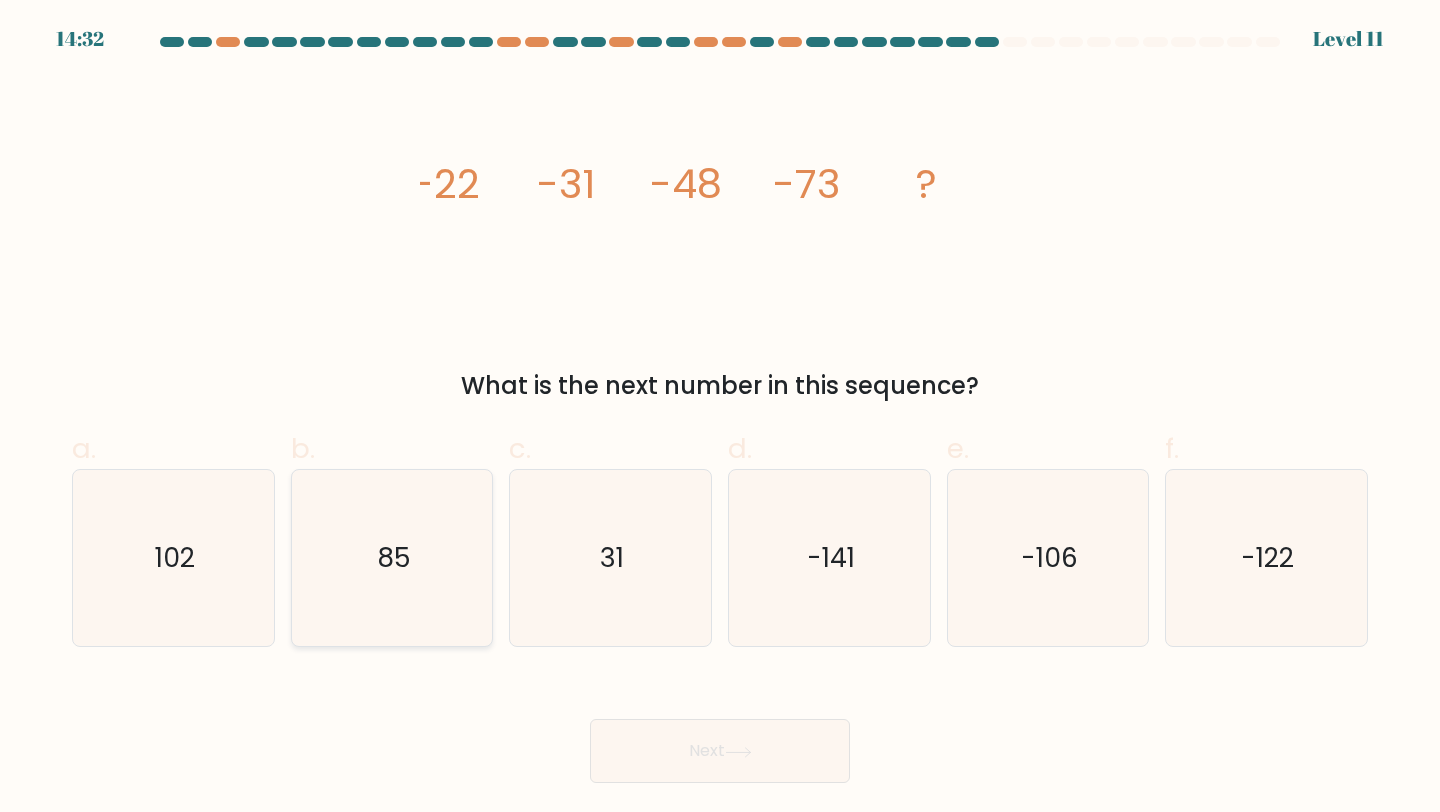 click on "85" at bounding box center (392, 558) 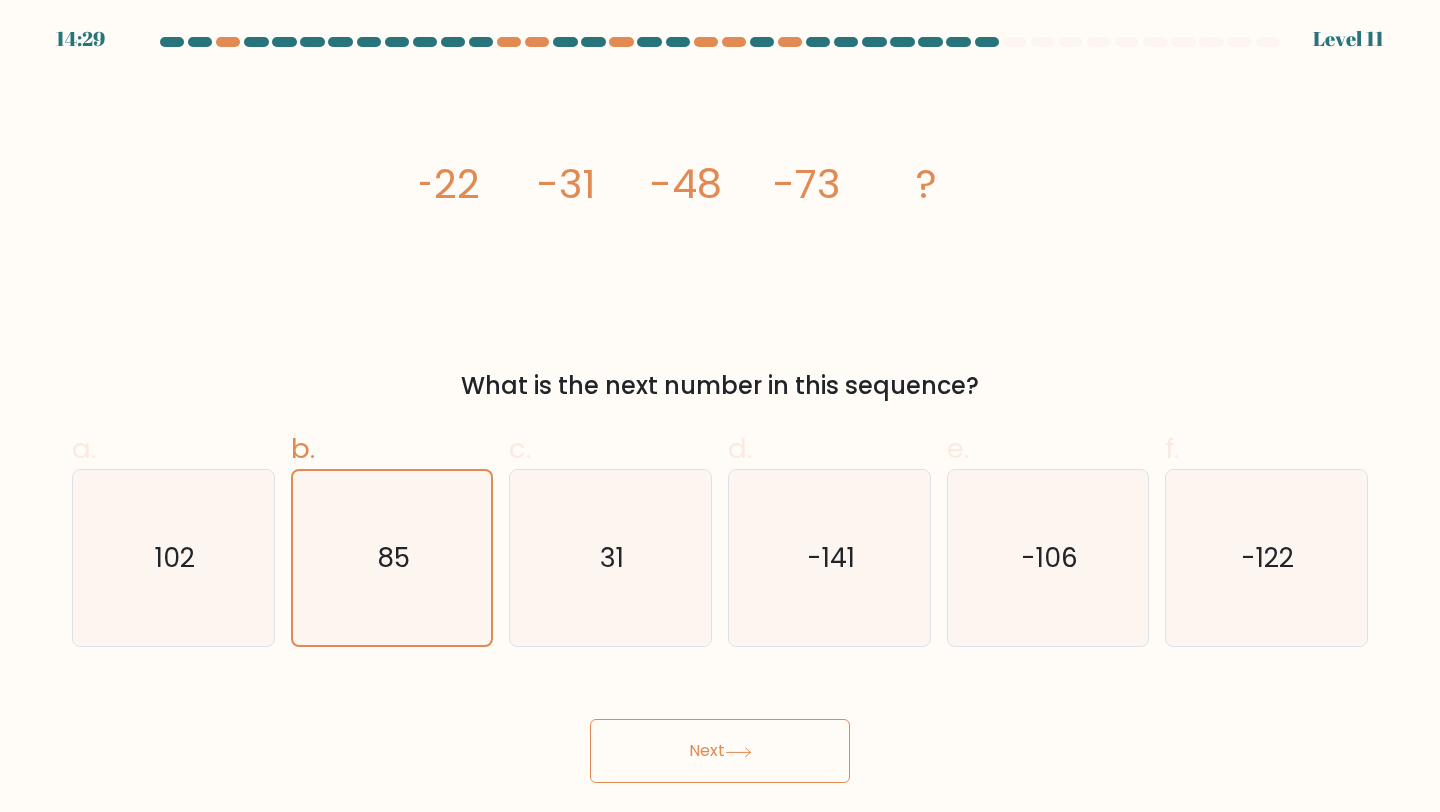 click on "Next" at bounding box center (720, 751) 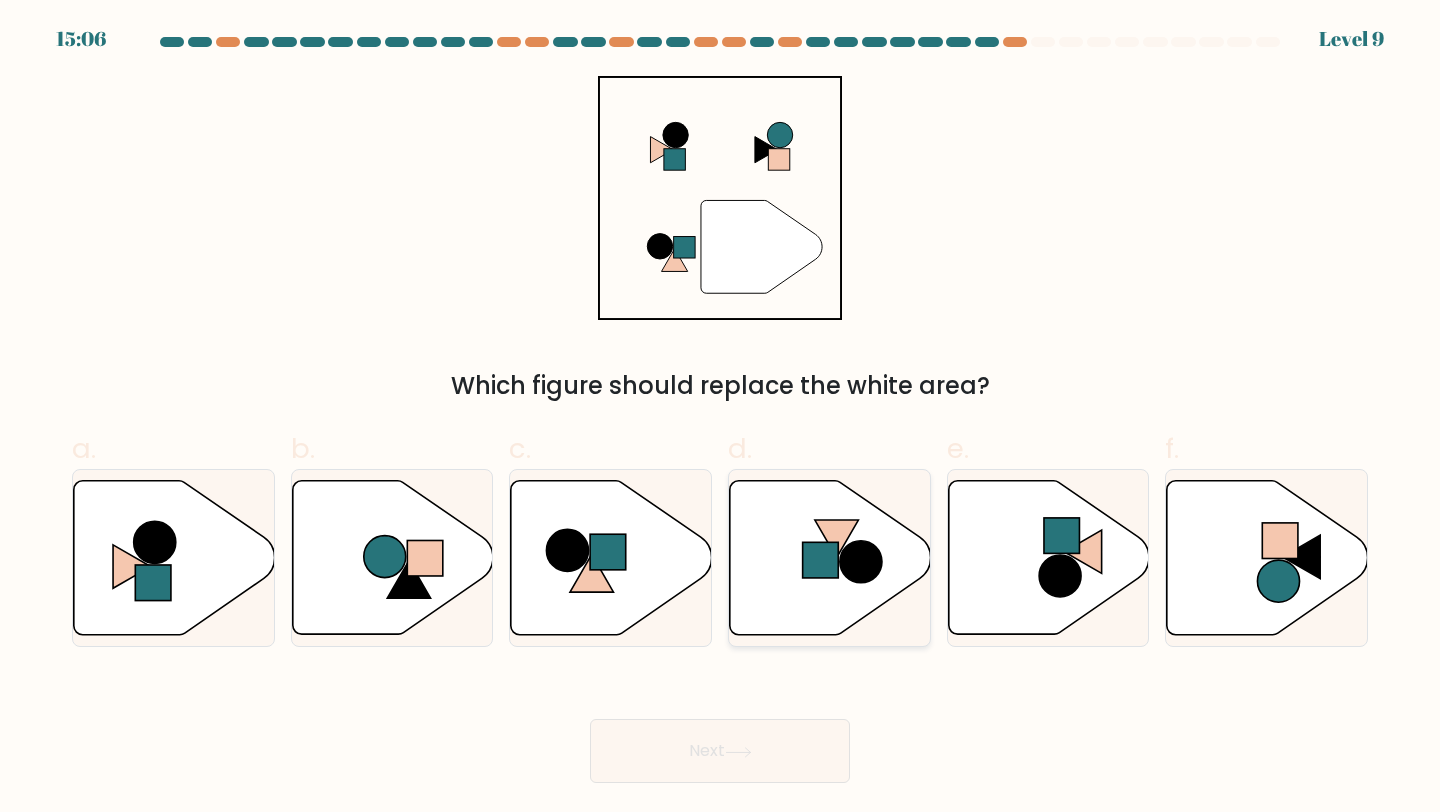 click at bounding box center [861, 561] 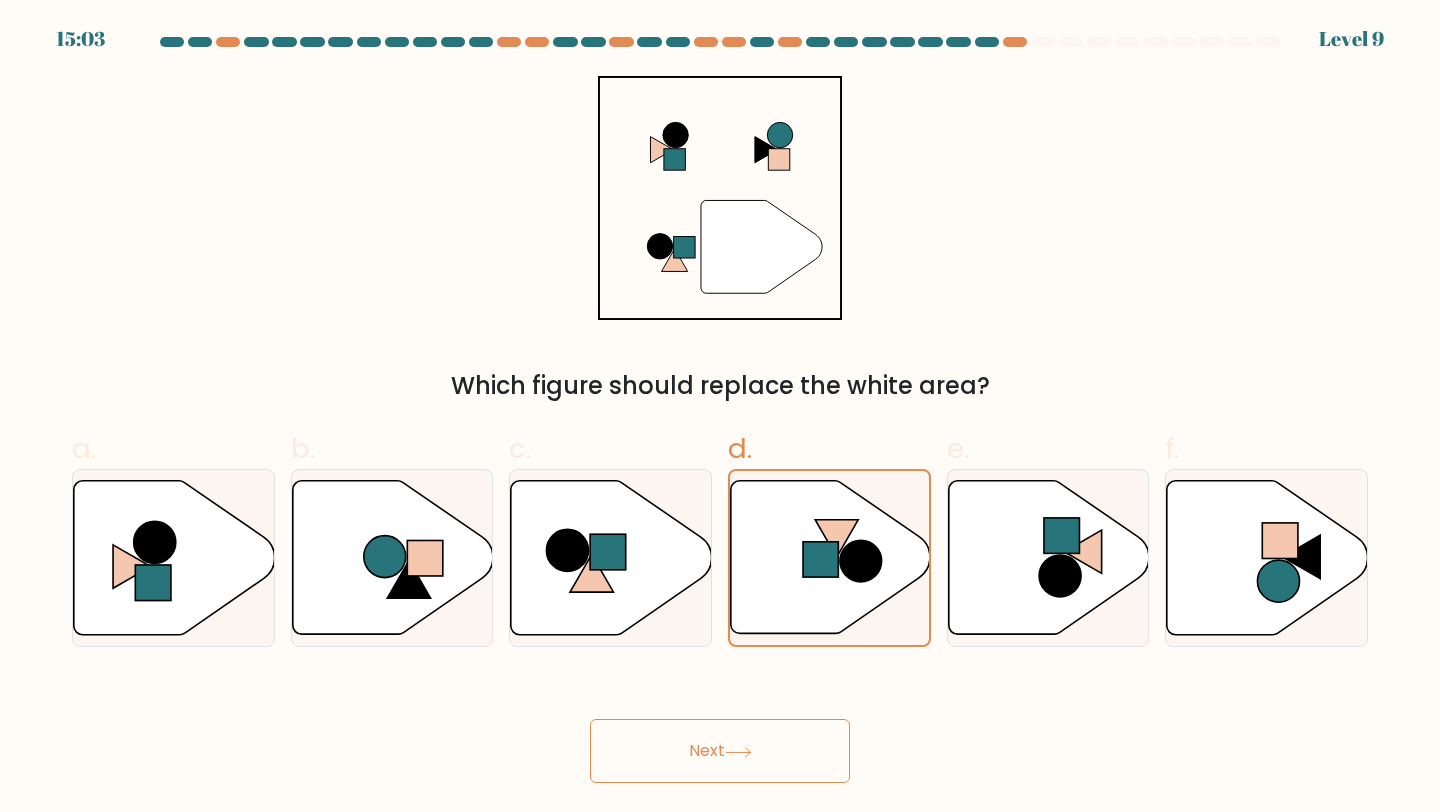 click on "Next" at bounding box center [720, 751] 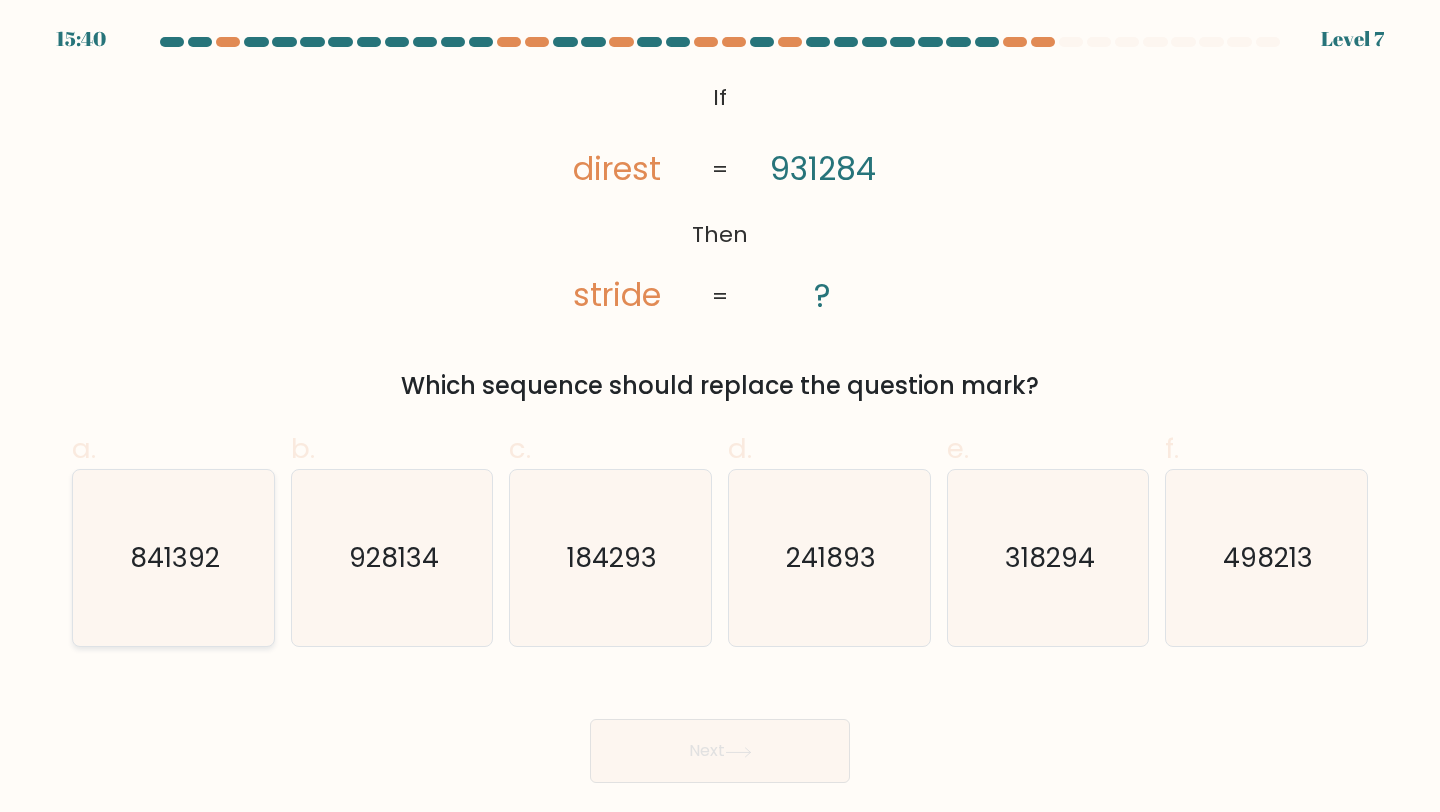 click on "841392" at bounding box center [175, 557] 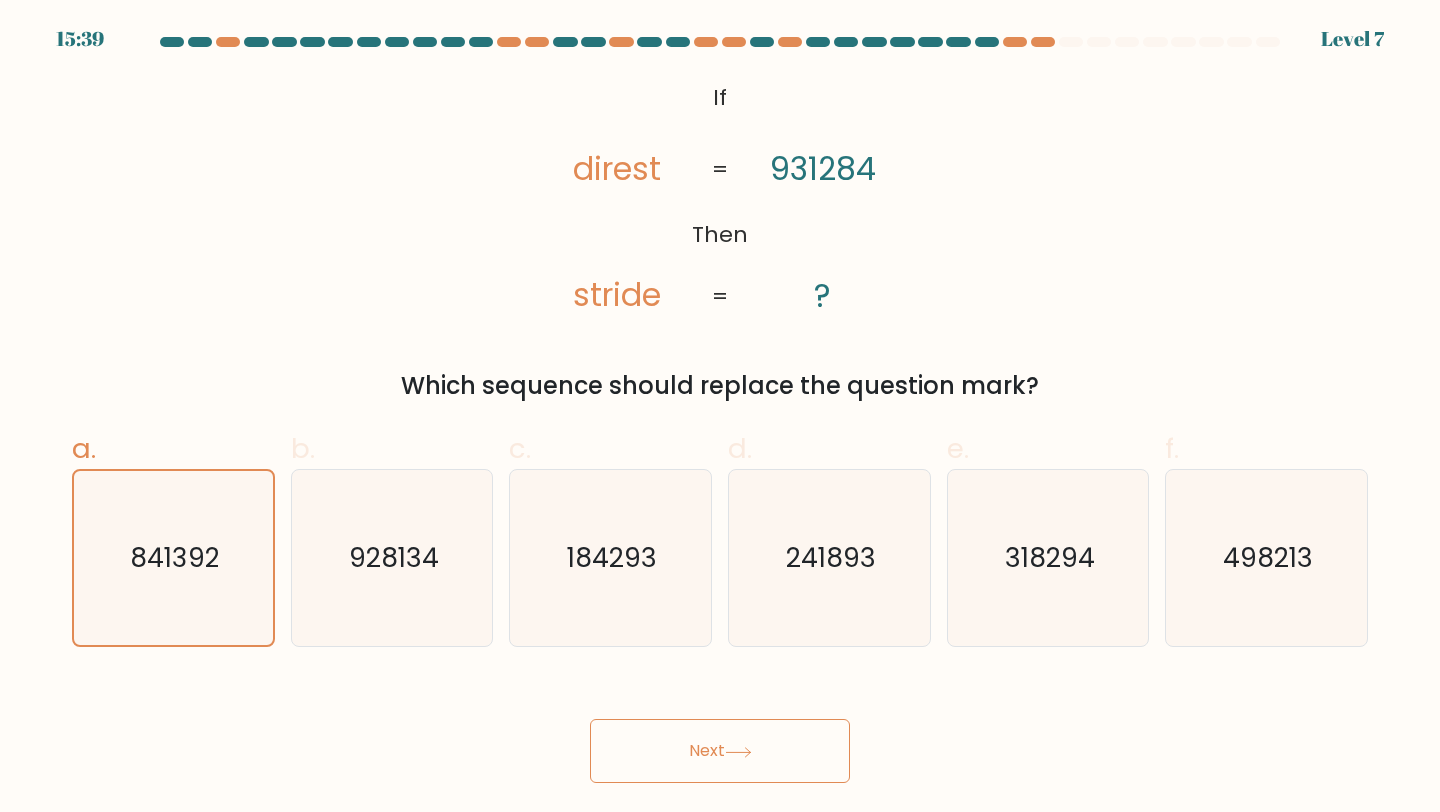 click on "Next" at bounding box center (720, 751) 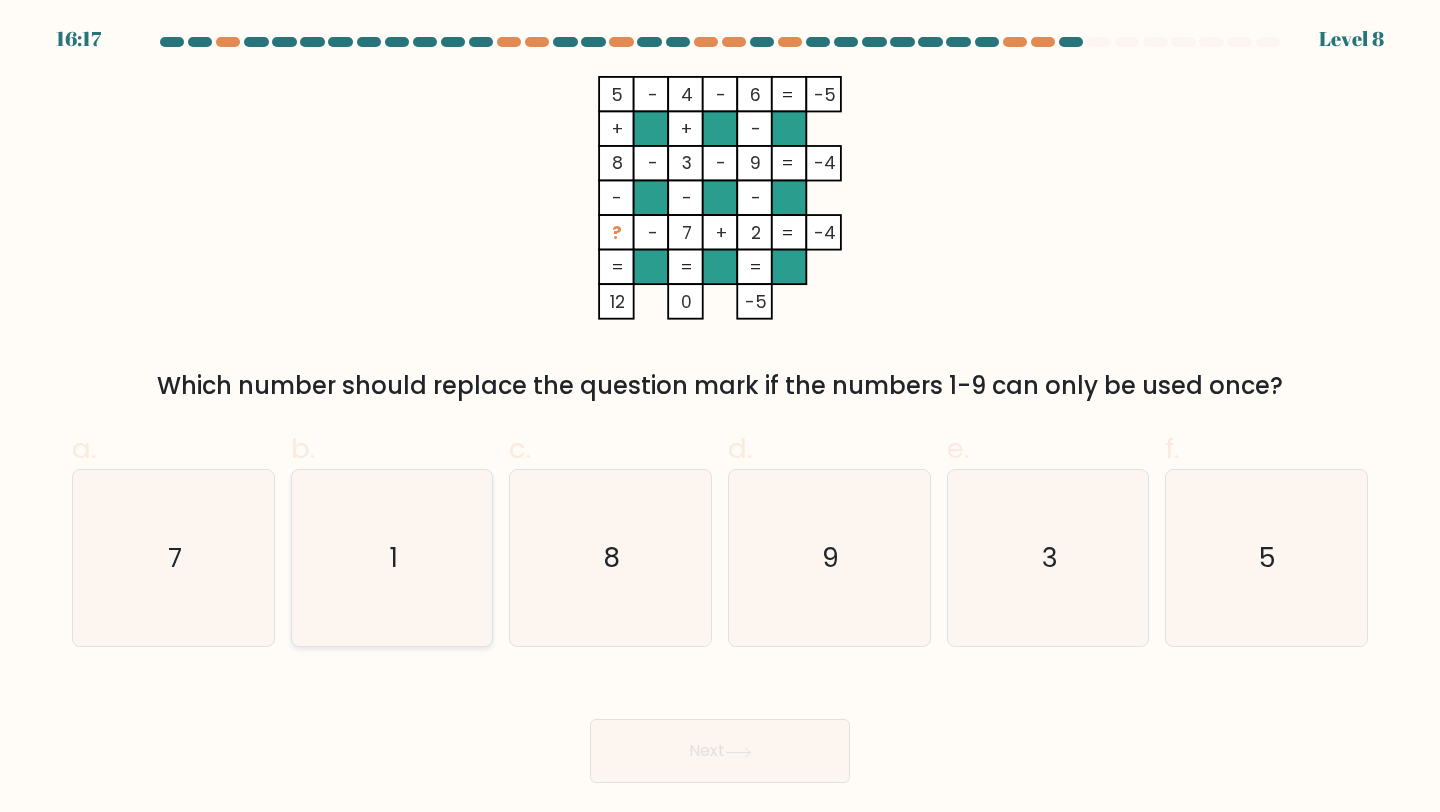 click on "1" at bounding box center [392, 558] 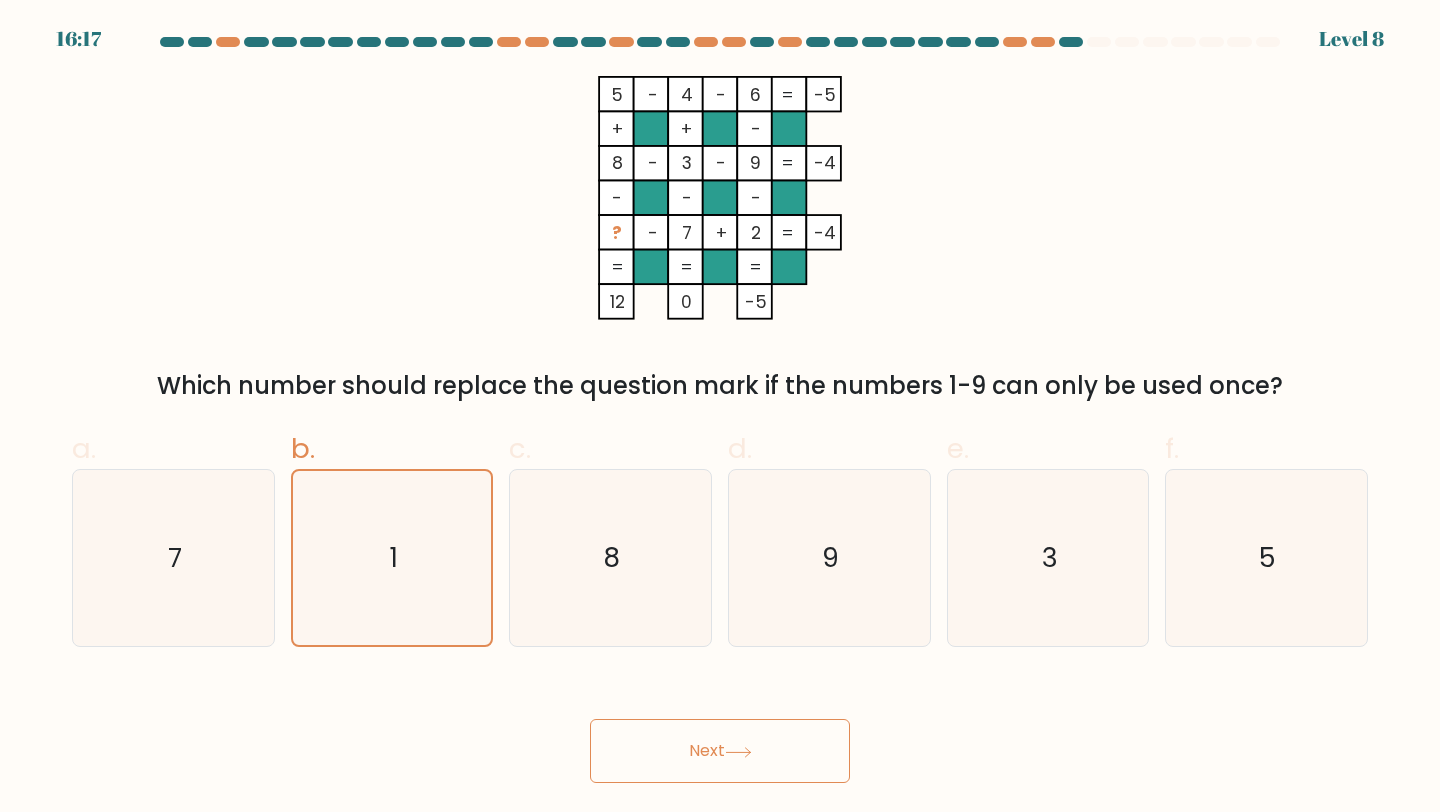 click on "Next" at bounding box center (720, 751) 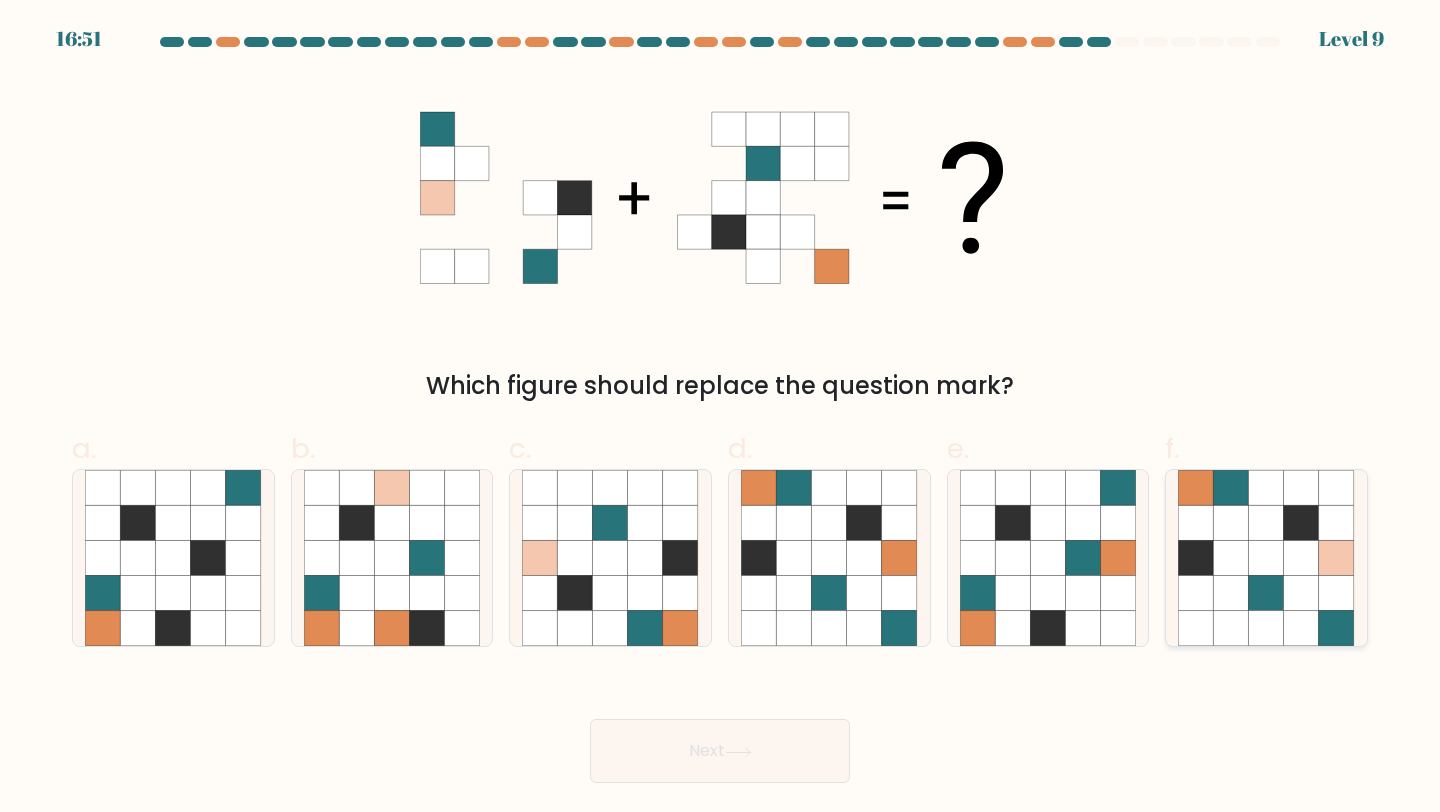 click at bounding box center (1231, 593) 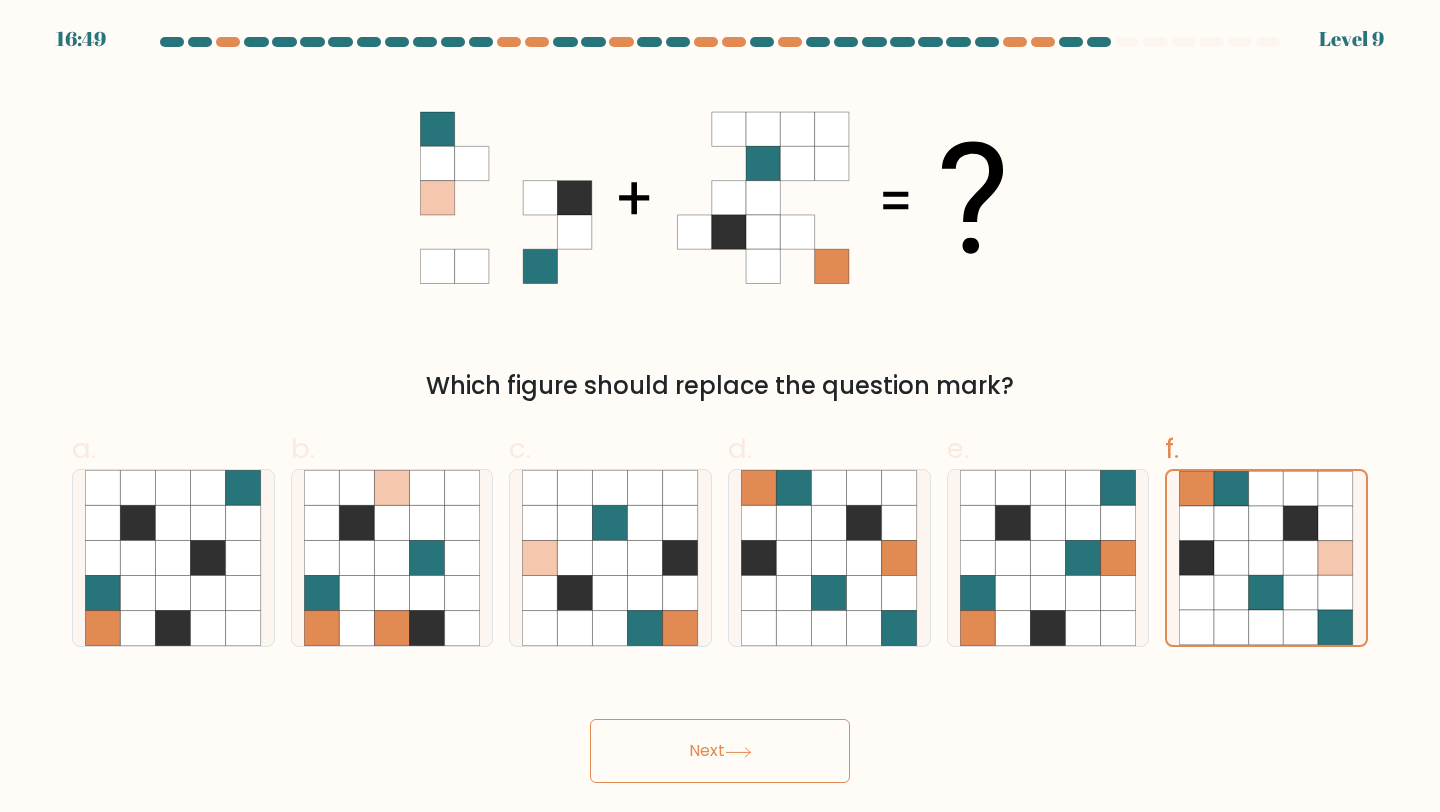 click on "Next" at bounding box center [720, 751] 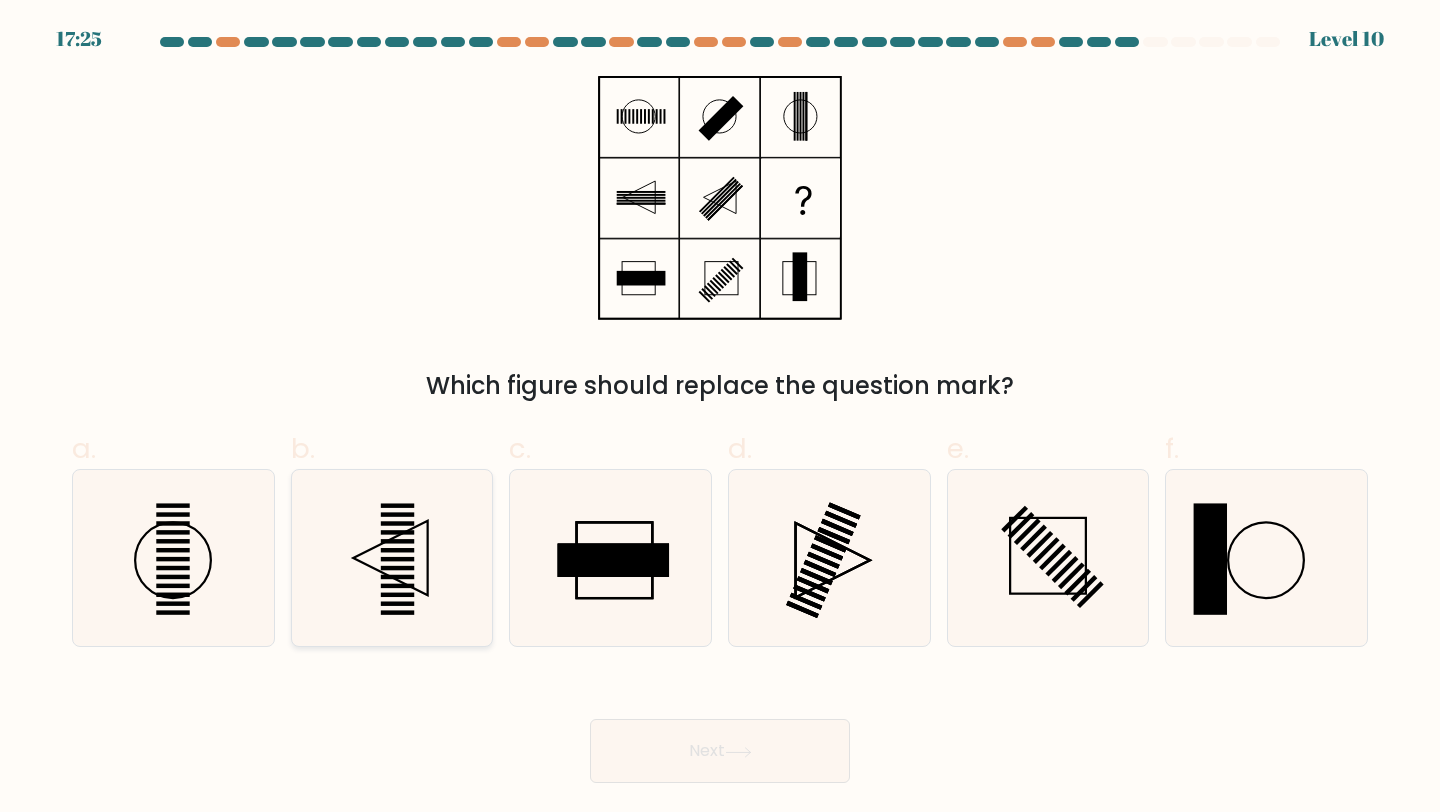 click at bounding box center (392, 558) 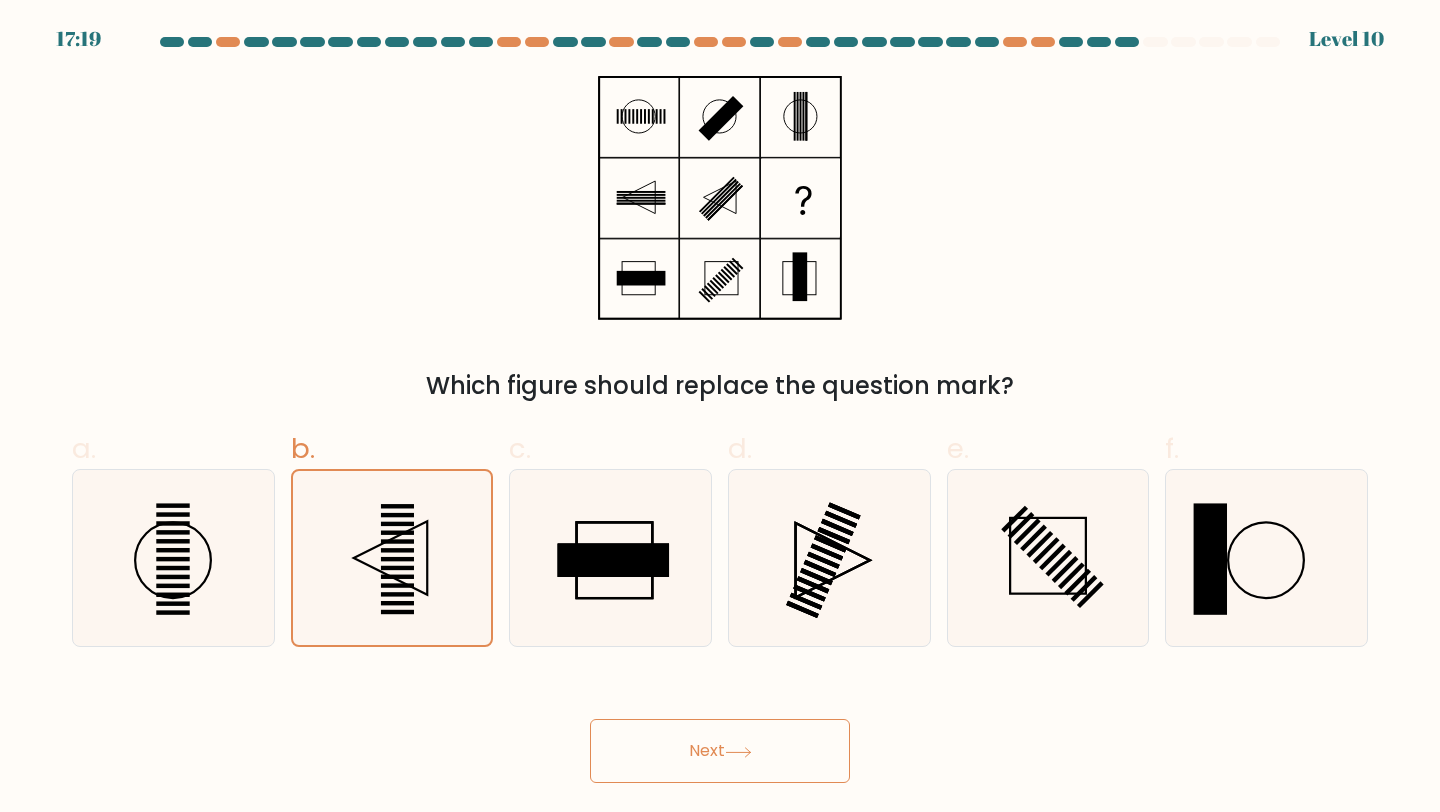 click on "Next" at bounding box center (720, 751) 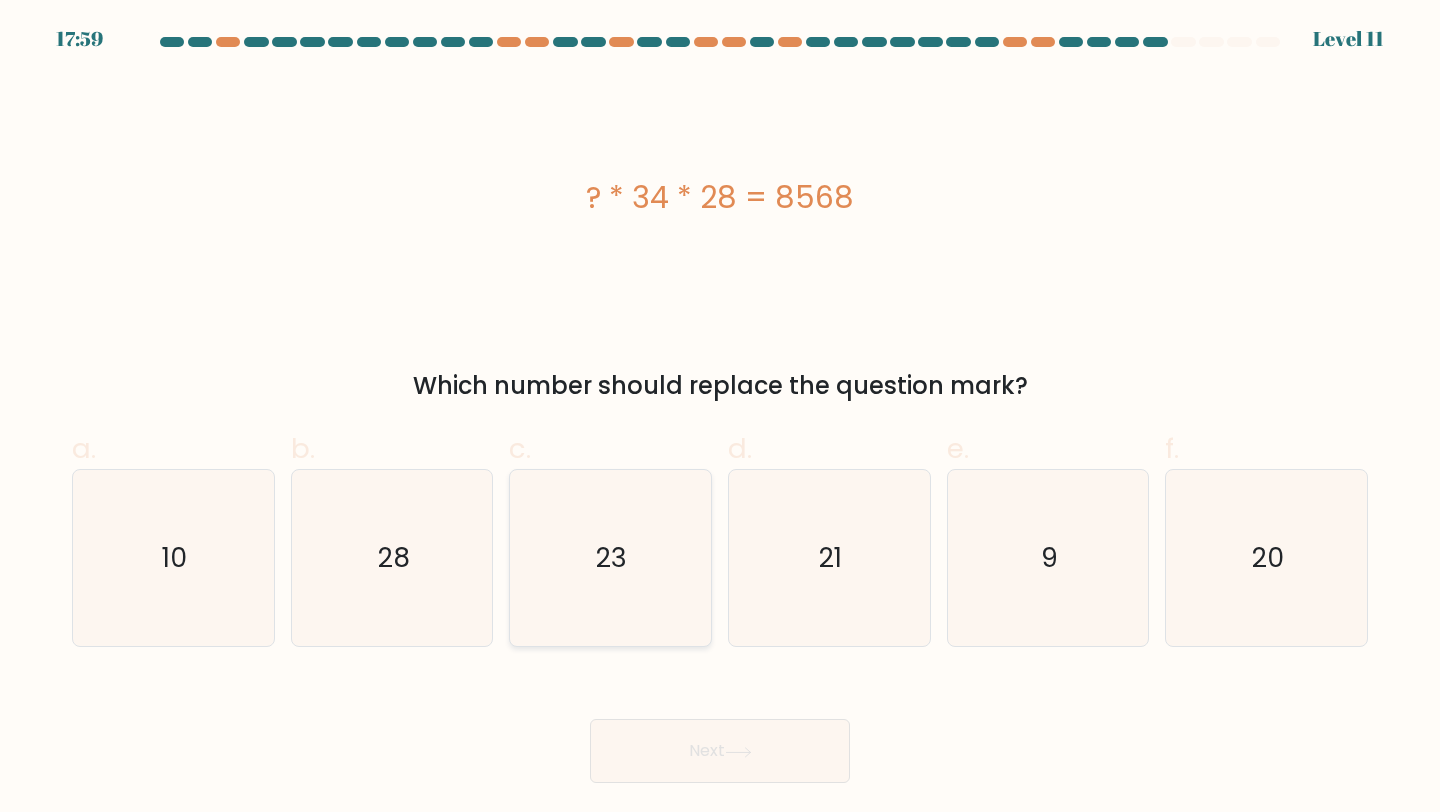 click on "23" at bounding box center [612, 557] 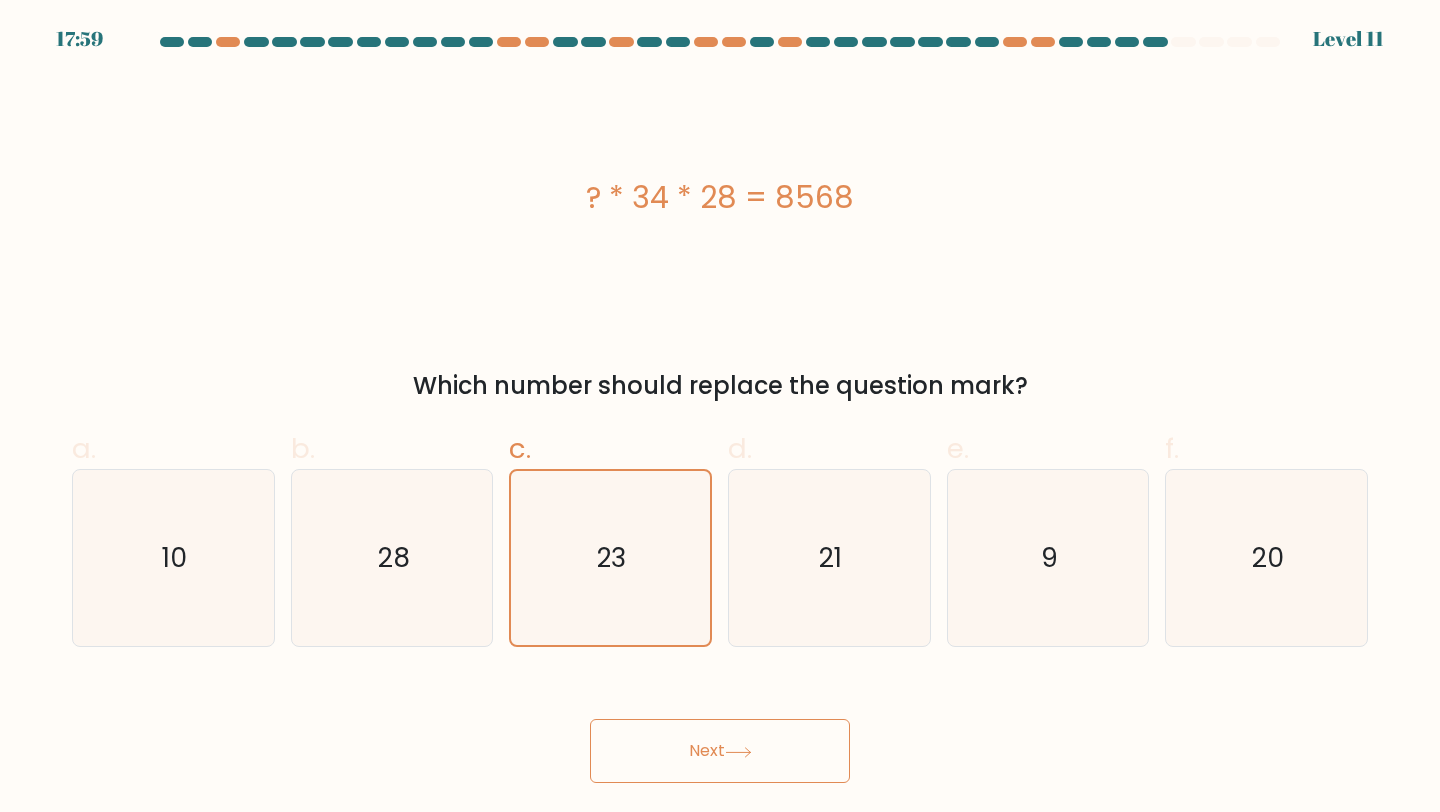 click on "Next" at bounding box center (720, 751) 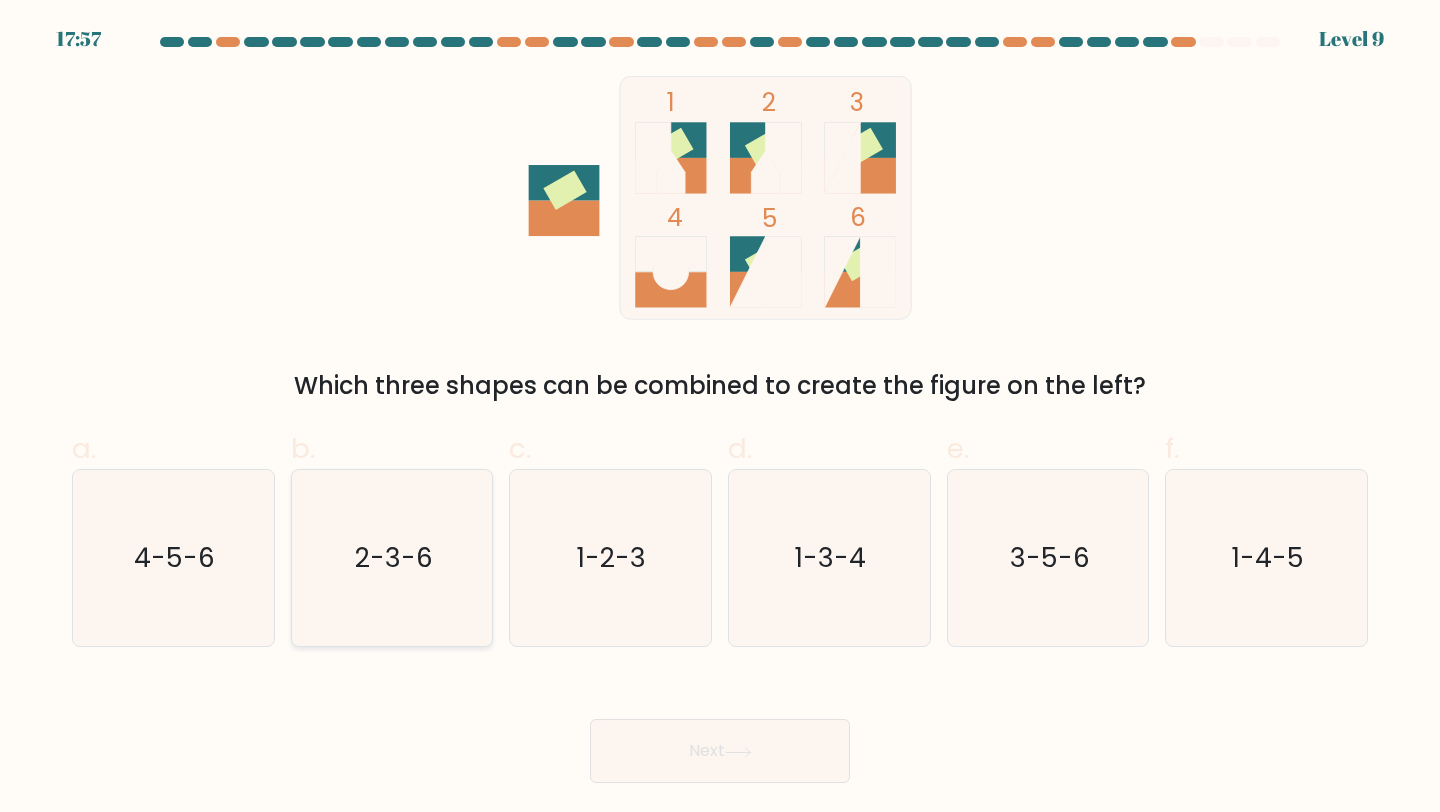 click on "2-3-6" at bounding box center [392, 558] 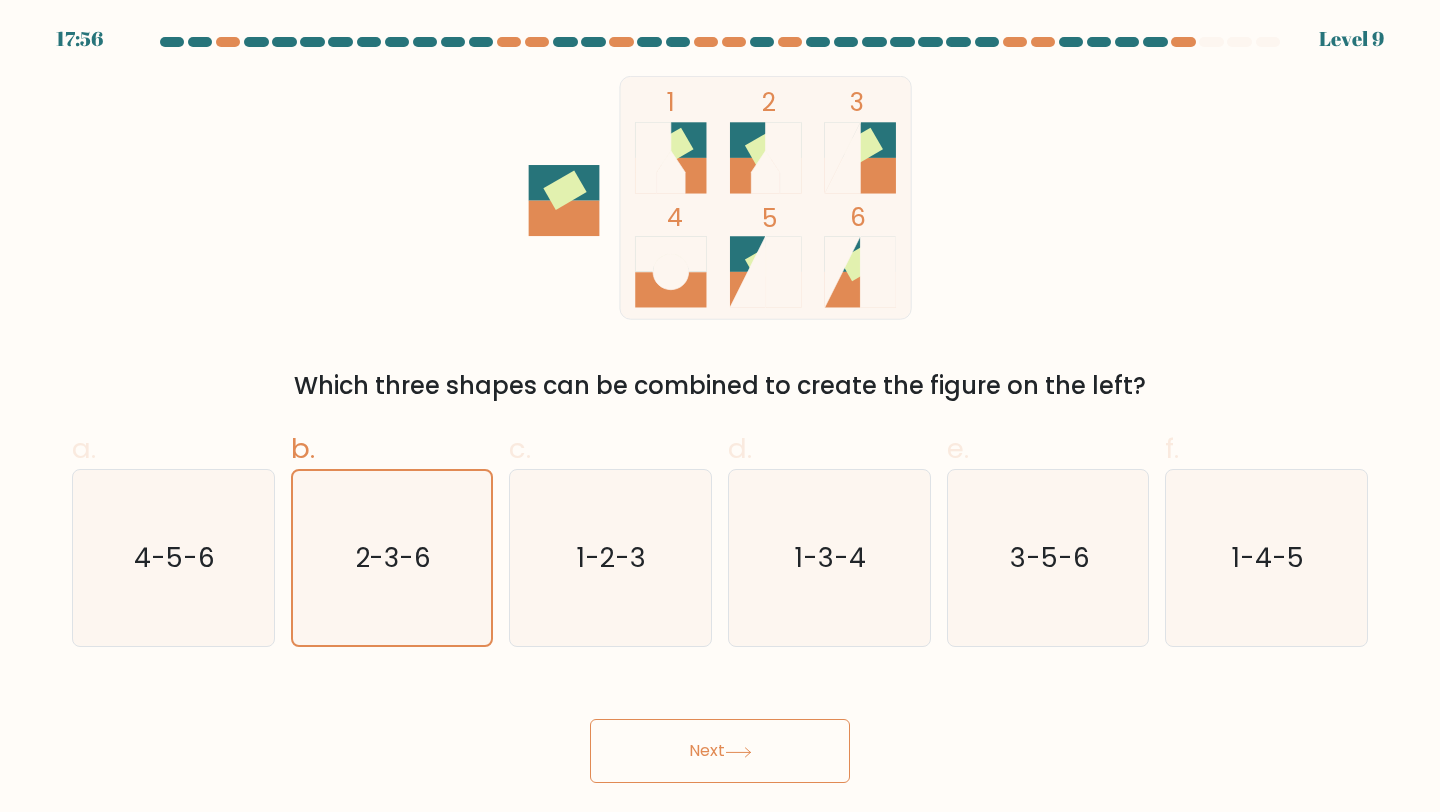 click on "Next" at bounding box center [720, 751] 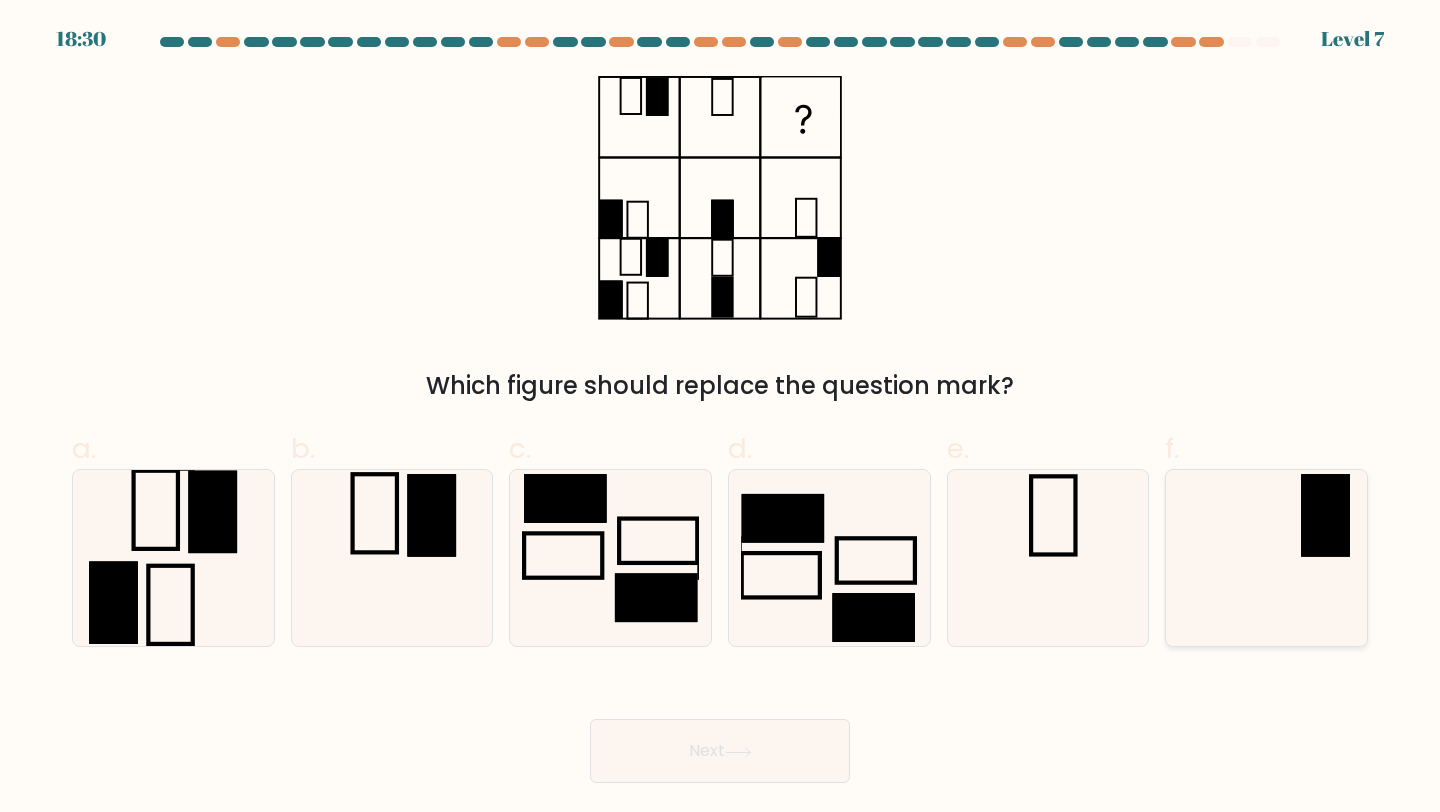 click at bounding box center [1266, 558] 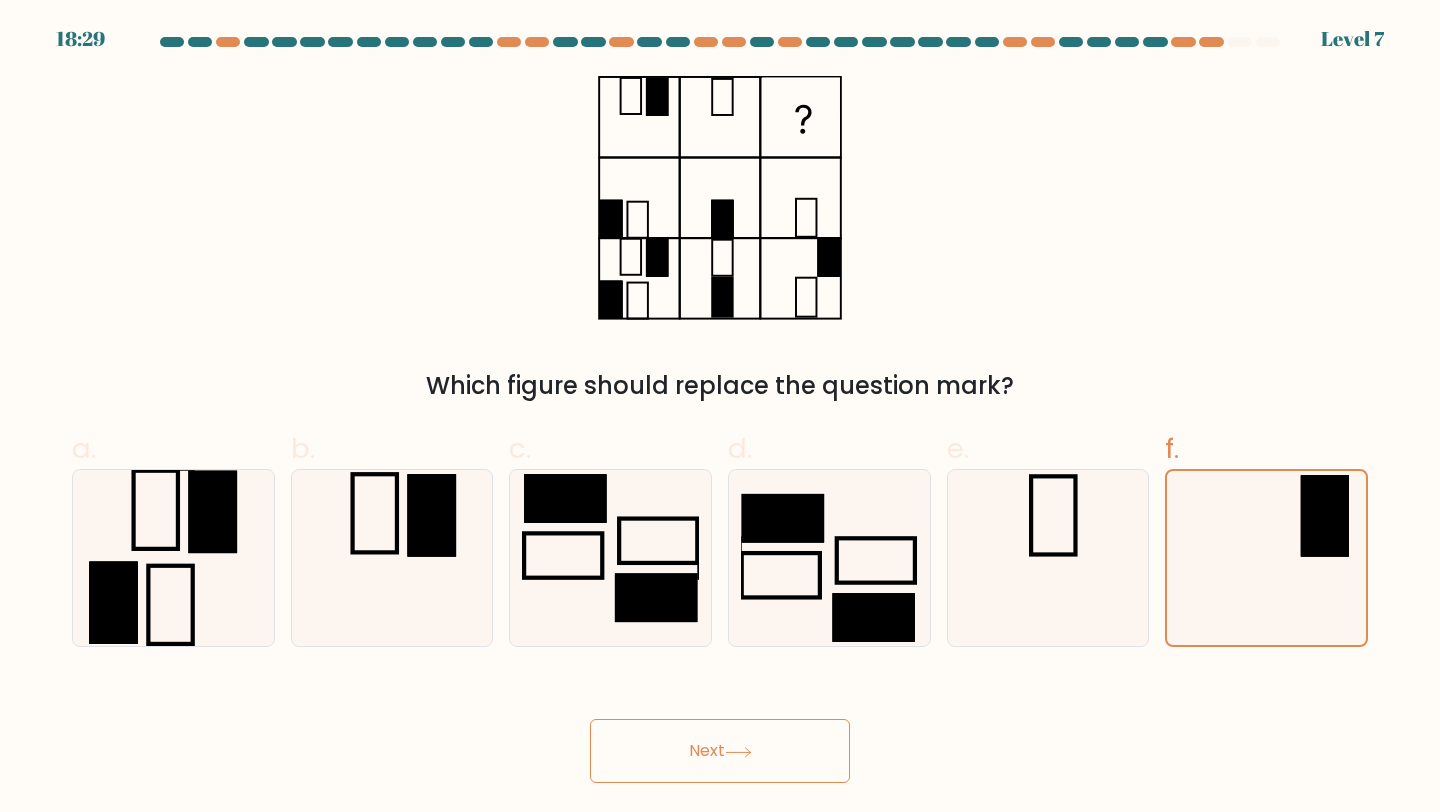 click on "Next" at bounding box center (720, 751) 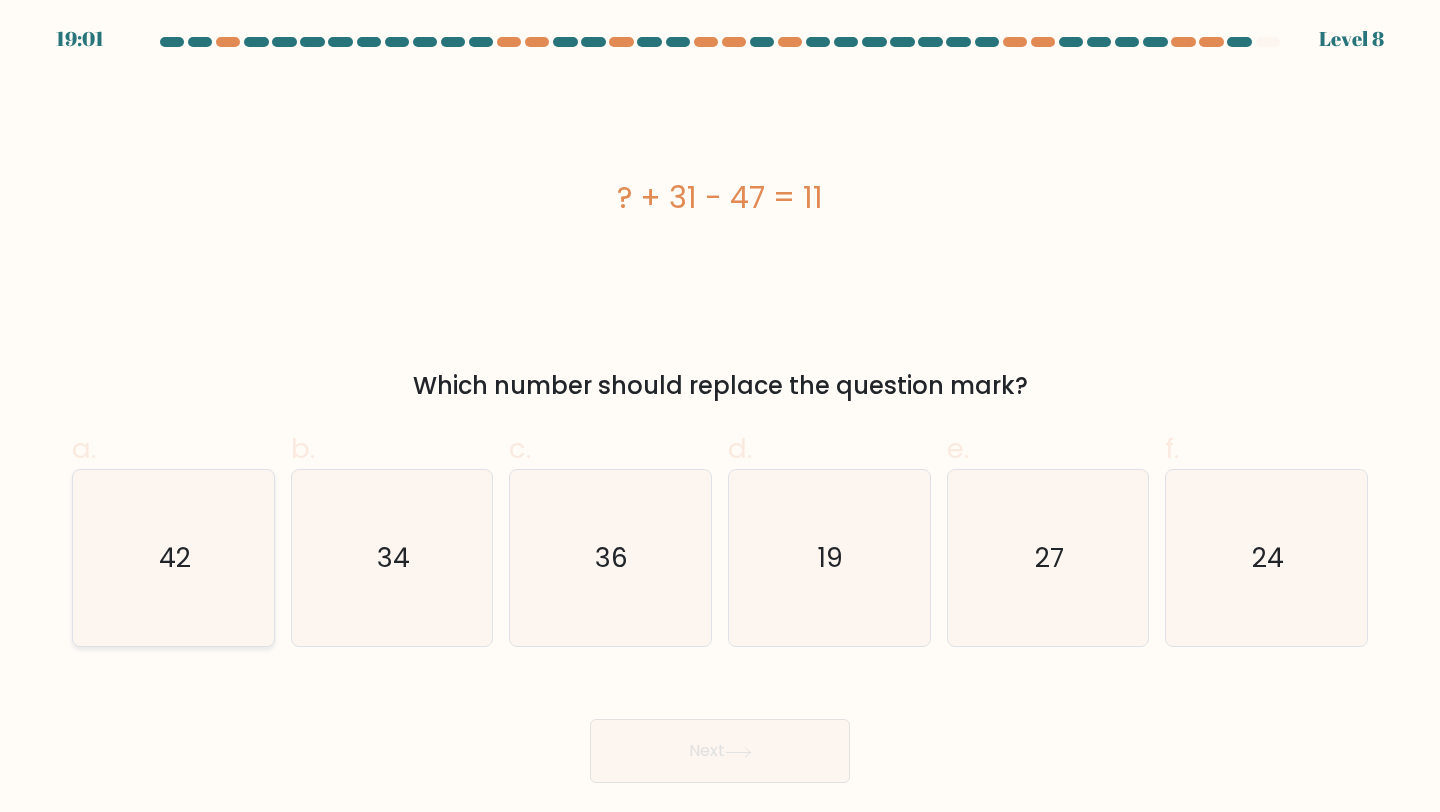 click on "42" at bounding box center [173, 558] 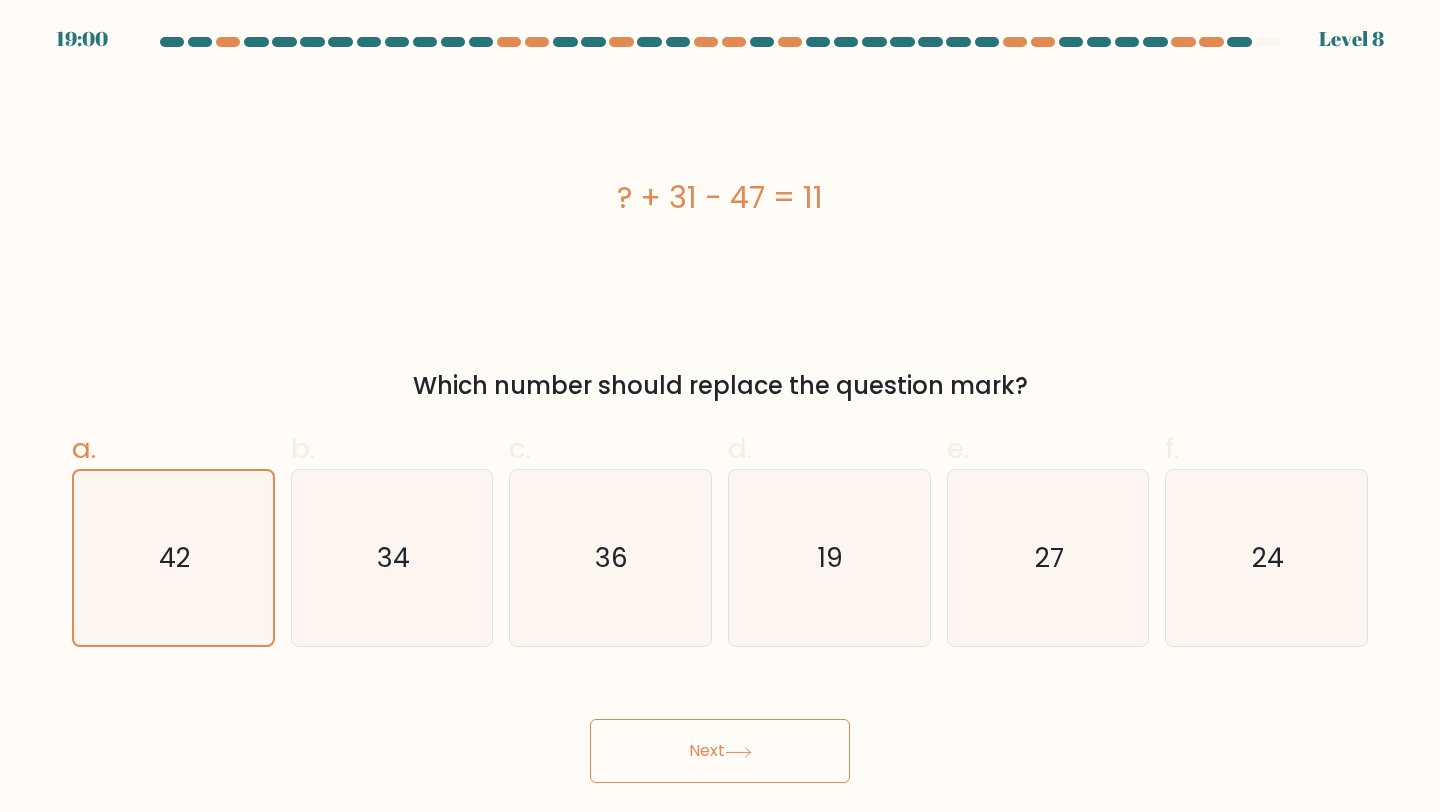 click on "Next" at bounding box center [720, 751] 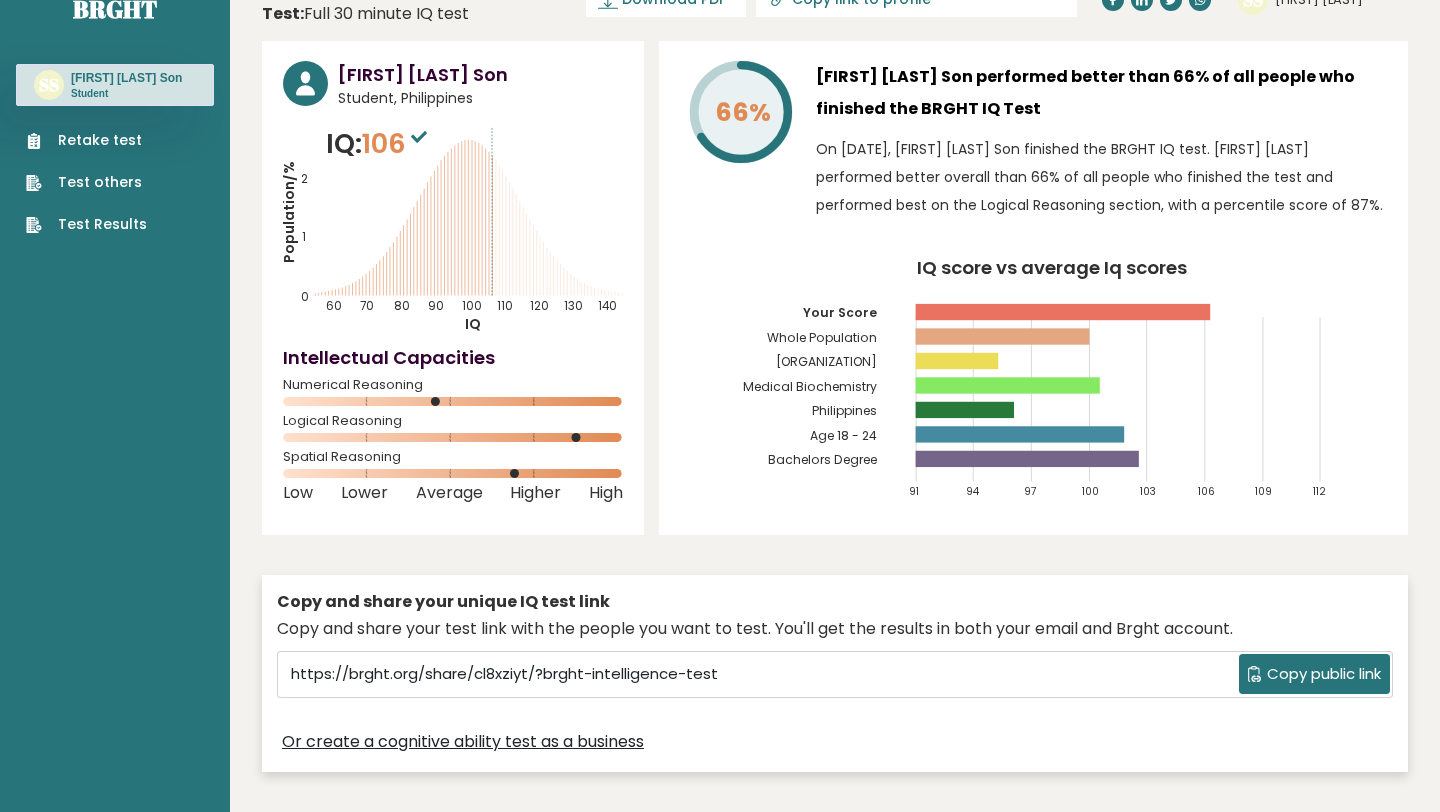 scroll, scrollTop: 0, scrollLeft: 0, axis: both 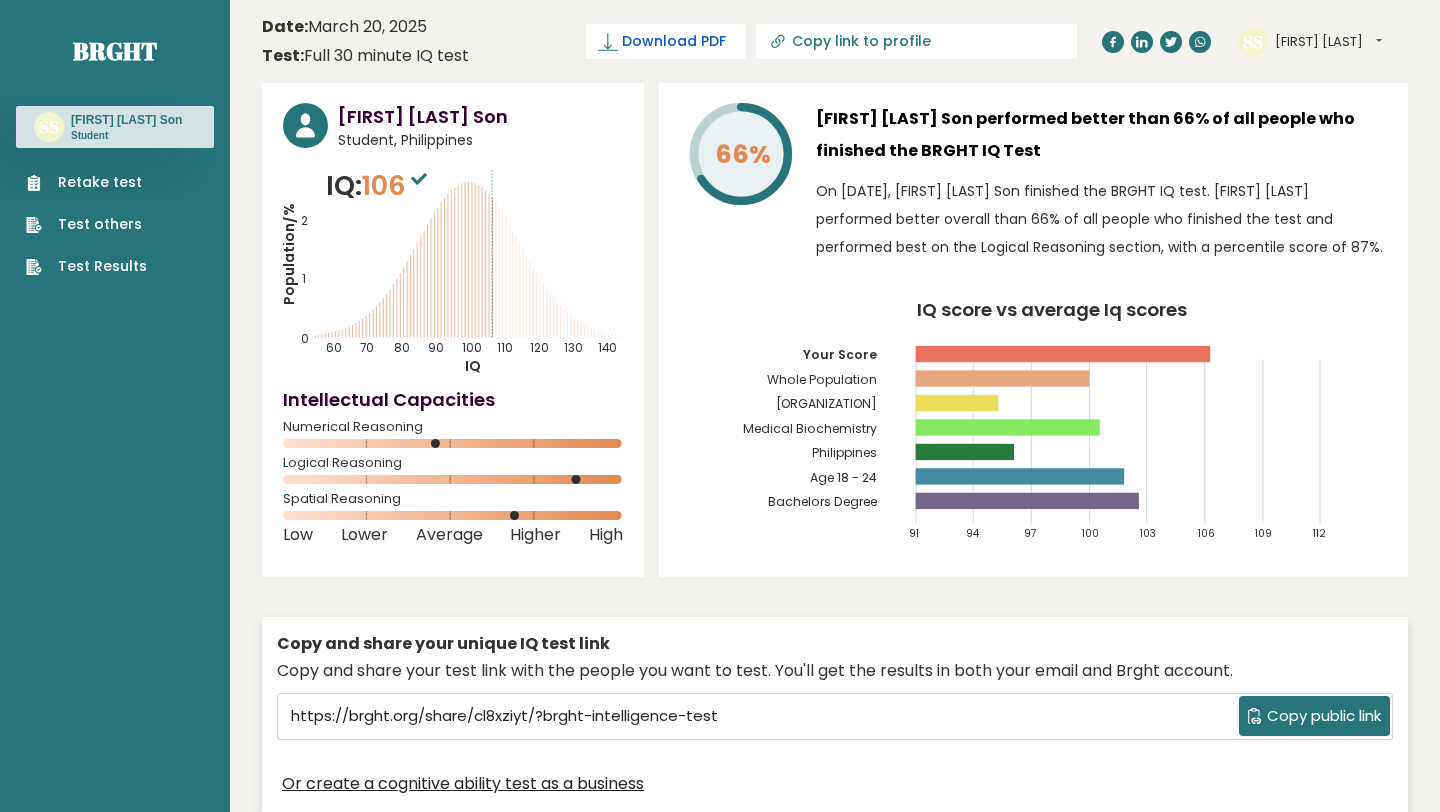 click on "Download PDF" at bounding box center (674, 41) 